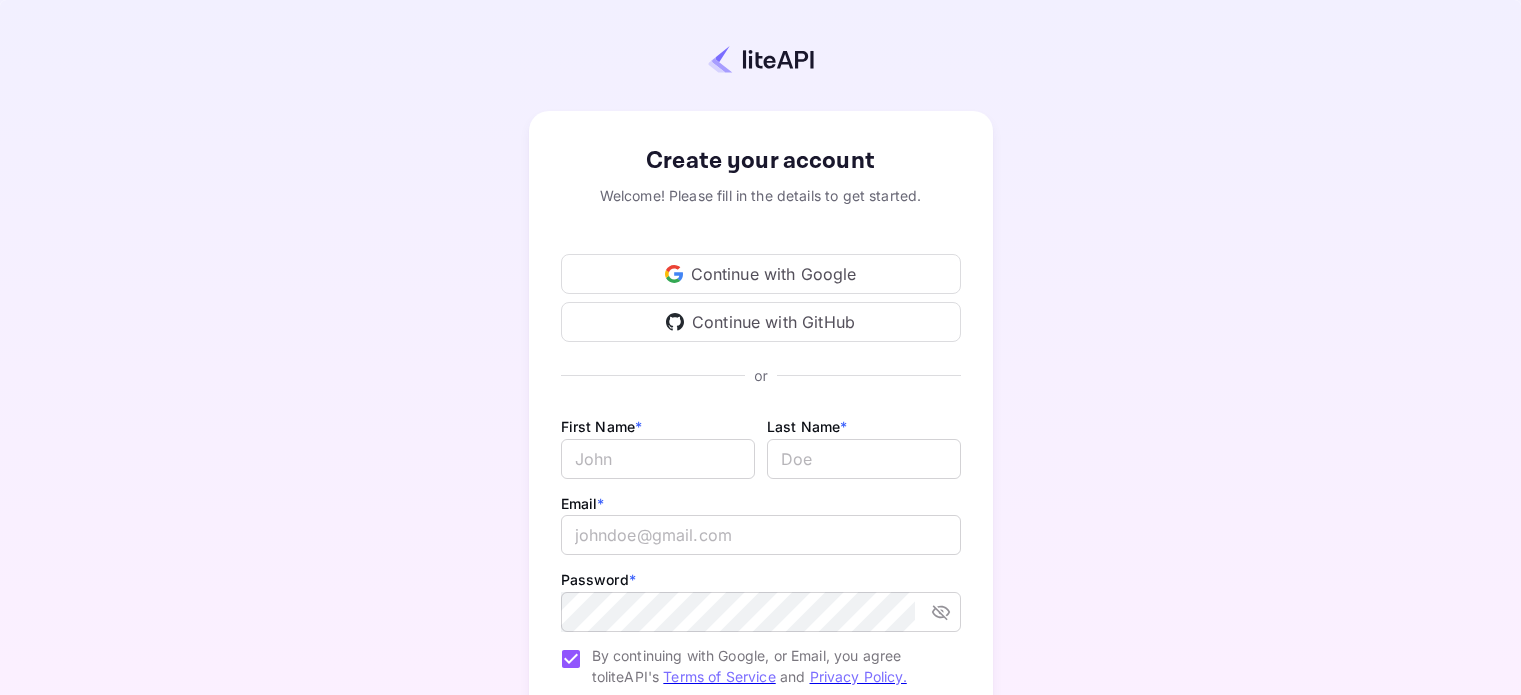 scroll, scrollTop: 0, scrollLeft: 0, axis: both 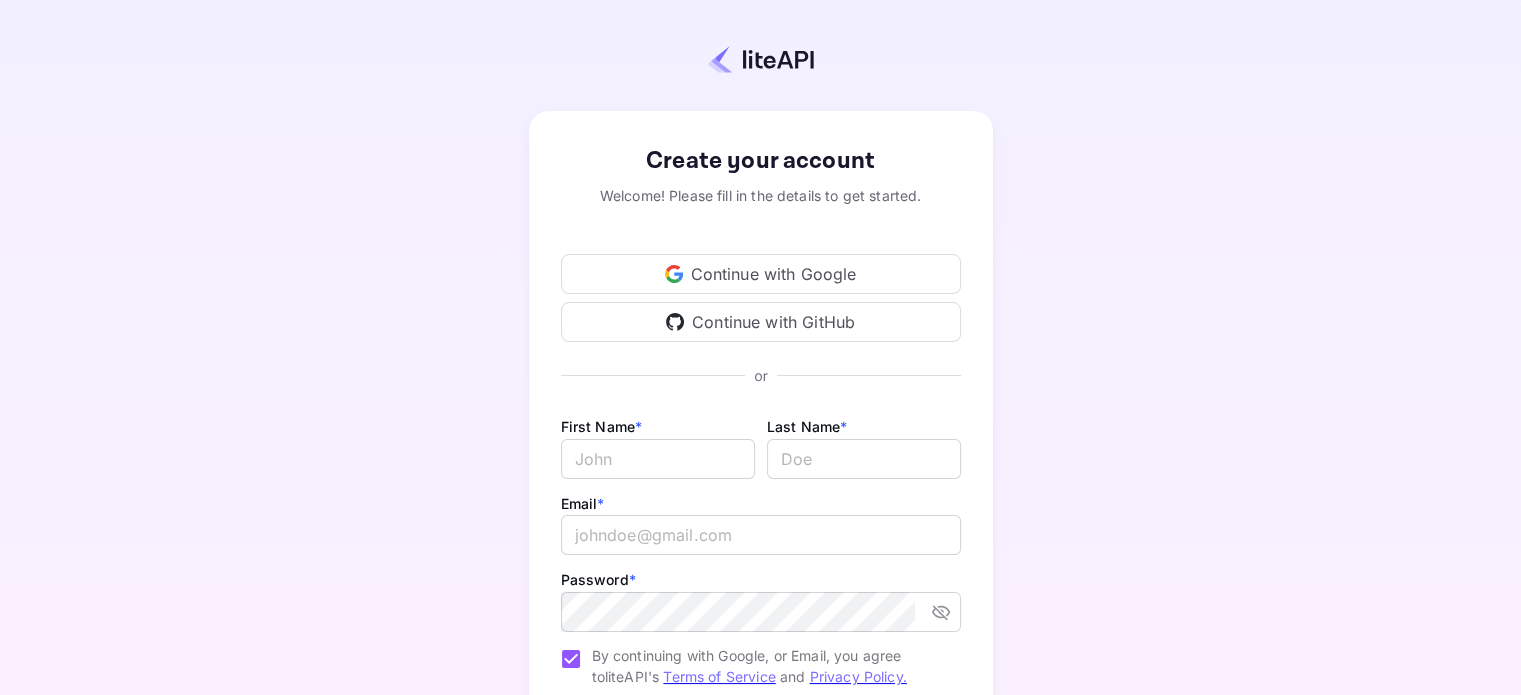 click on "Continue with Google" at bounding box center [761, 274] 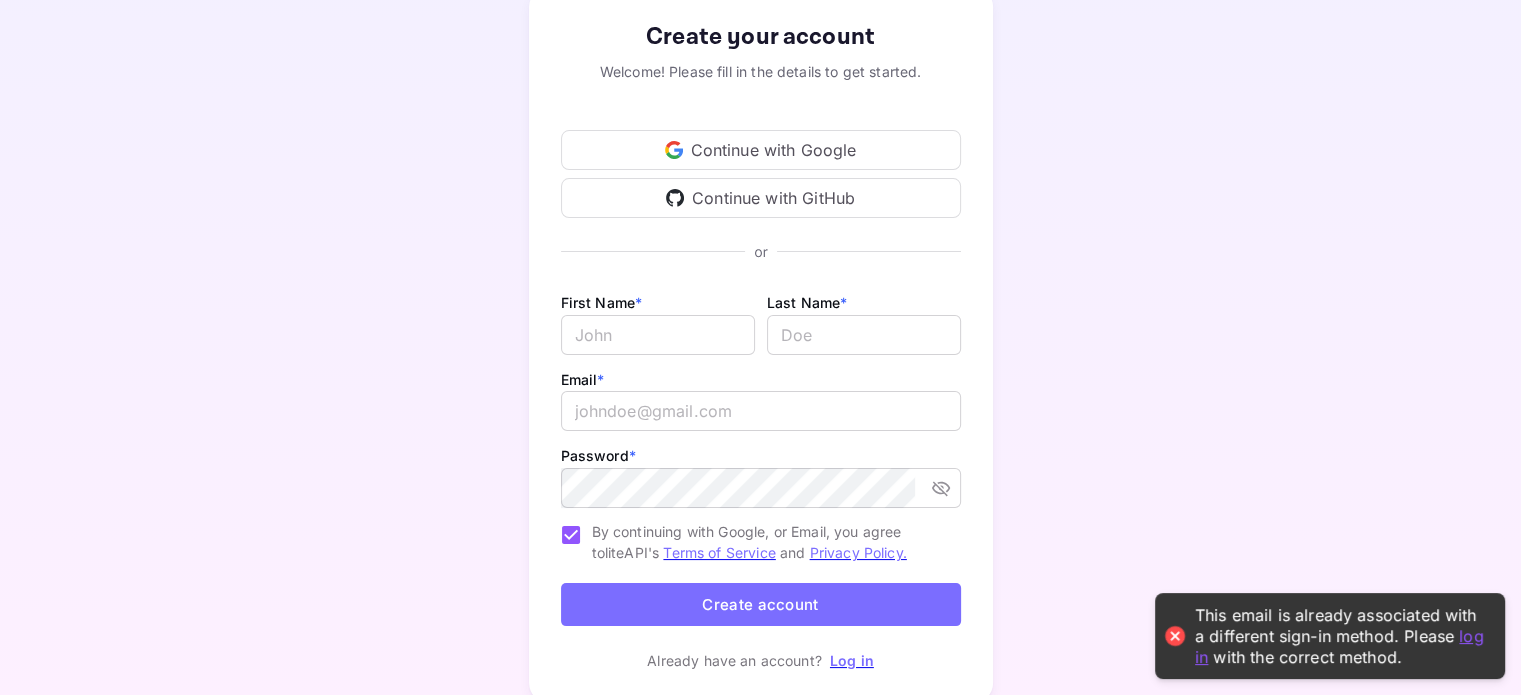 scroll, scrollTop: 197, scrollLeft: 0, axis: vertical 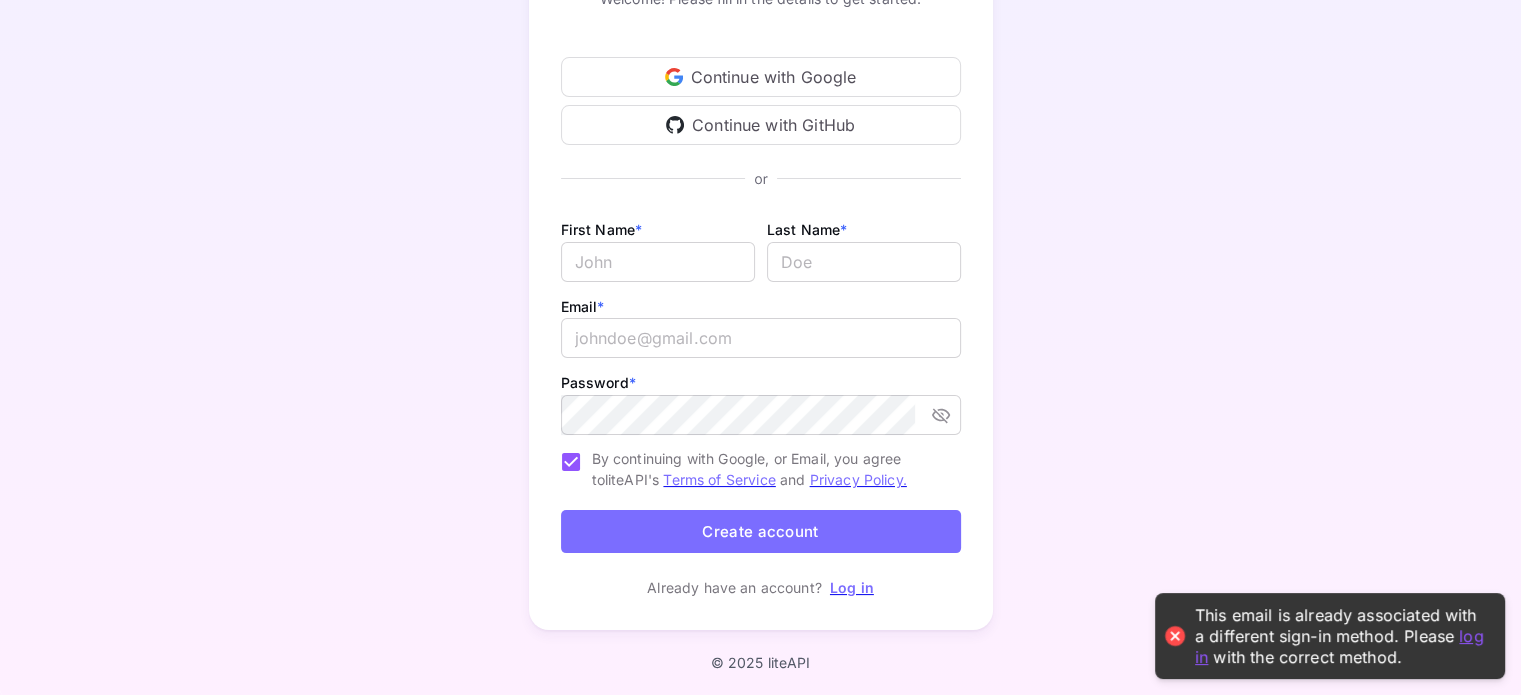 click on "Log in" at bounding box center (852, 587) 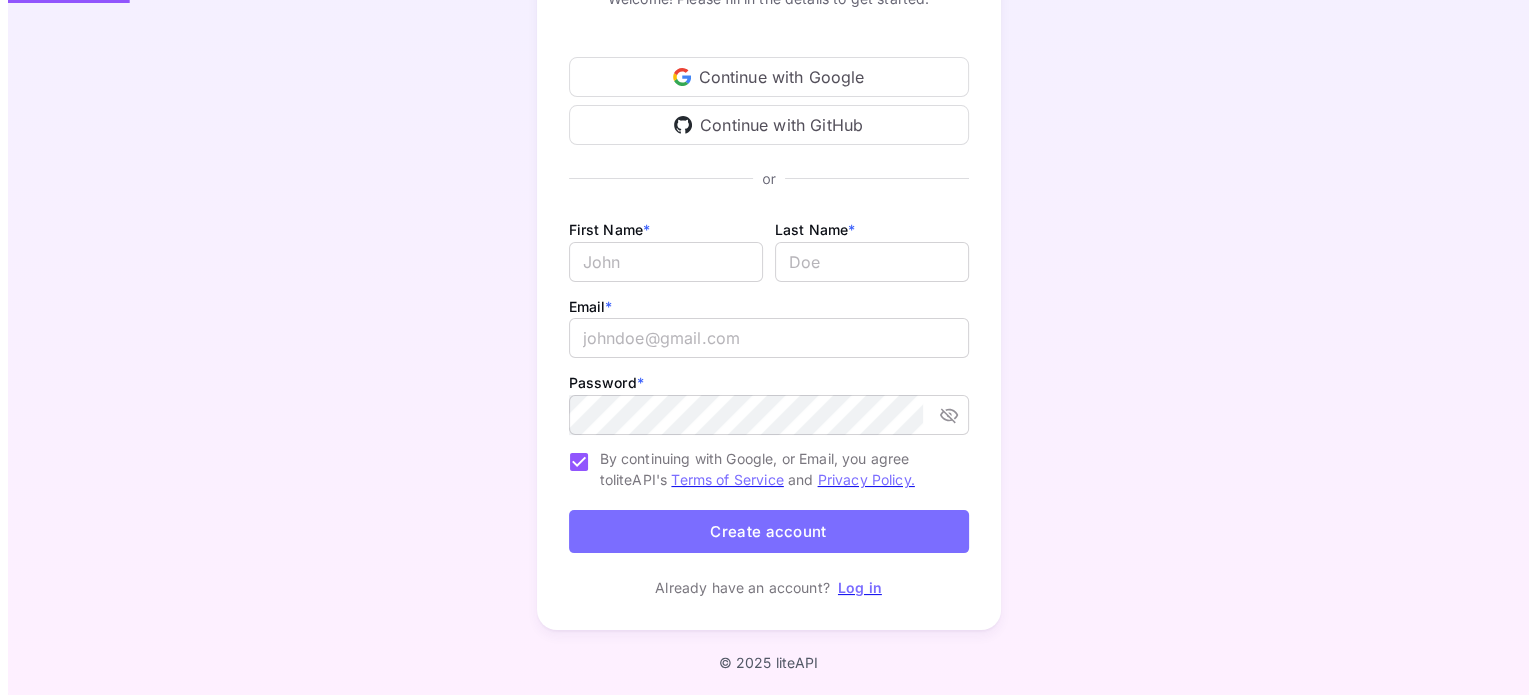scroll, scrollTop: 0, scrollLeft: 0, axis: both 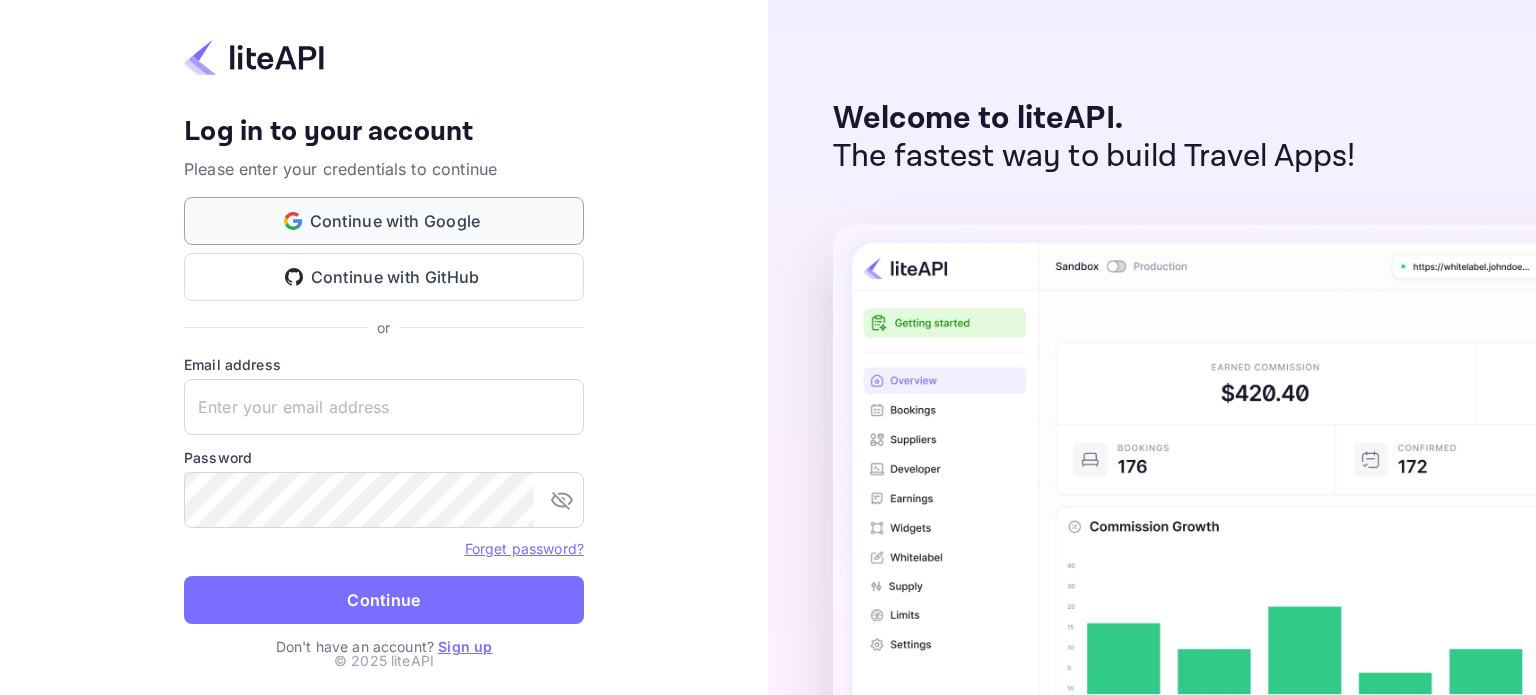 click on "Continue with Google" at bounding box center (384, 221) 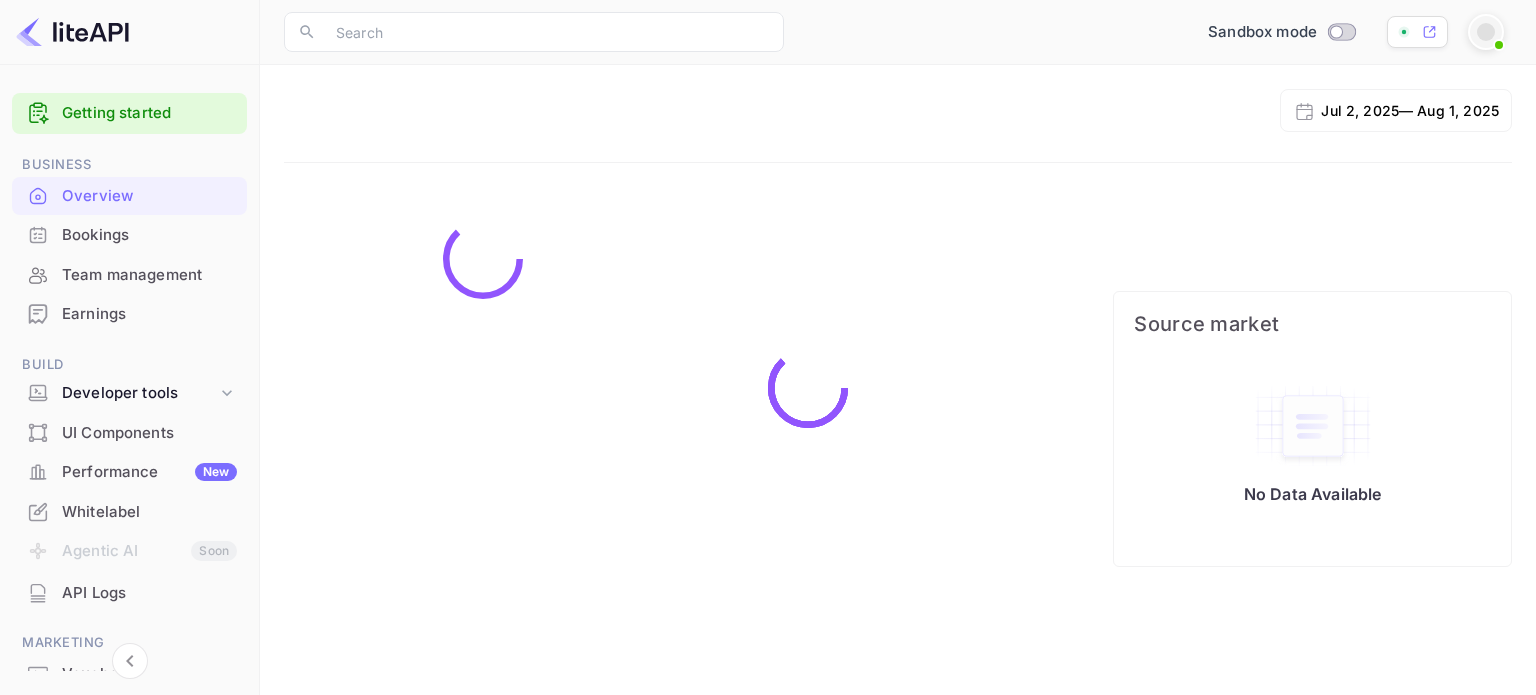 scroll, scrollTop: 0, scrollLeft: 0, axis: both 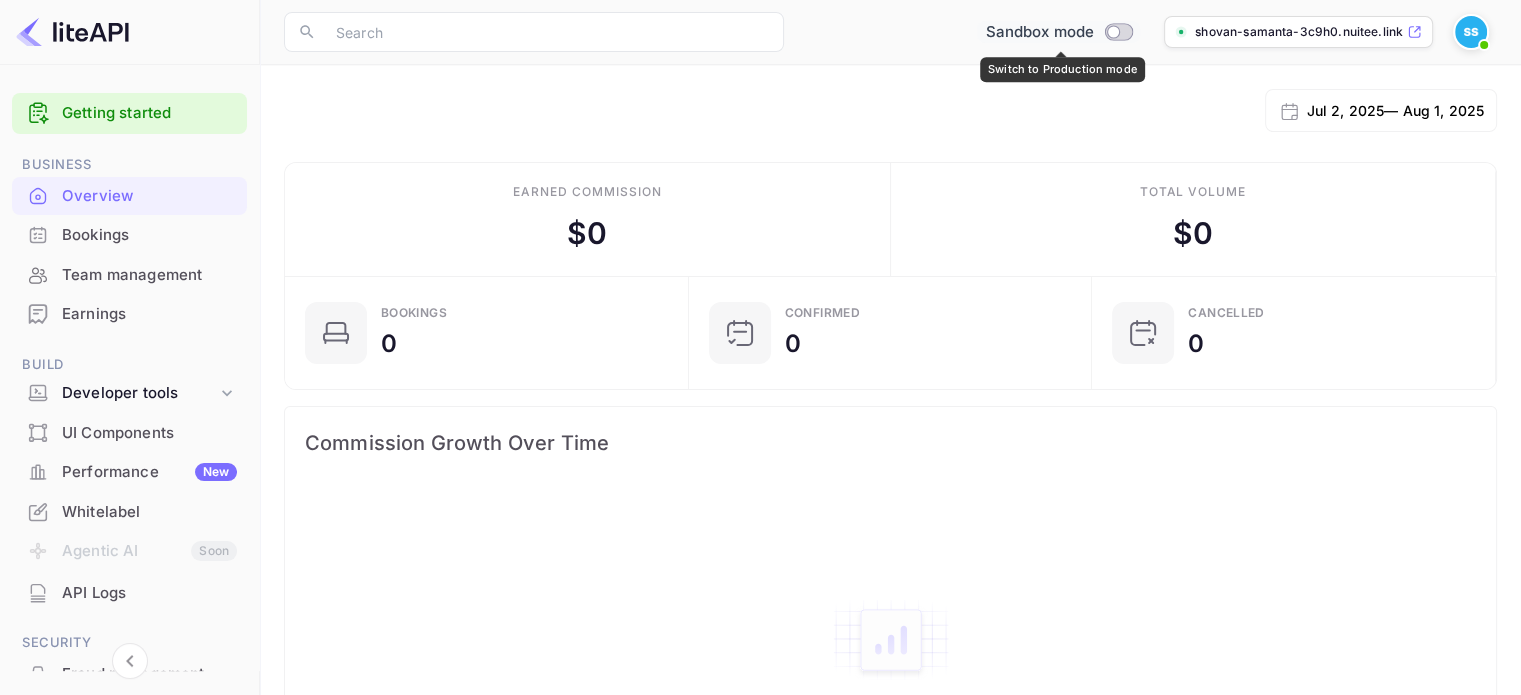 click at bounding box center [1114, 31] 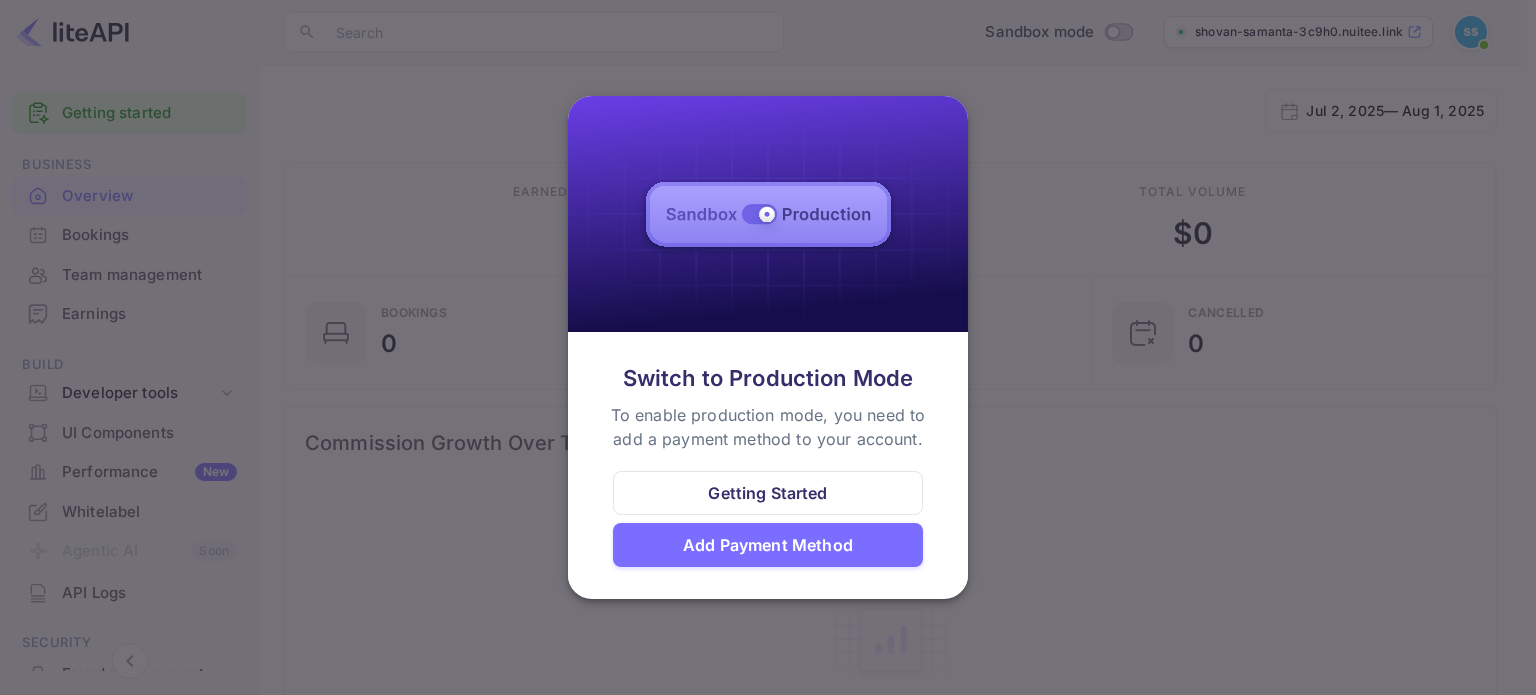 click on "Add Payment Method" at bounding box center [768, 545] 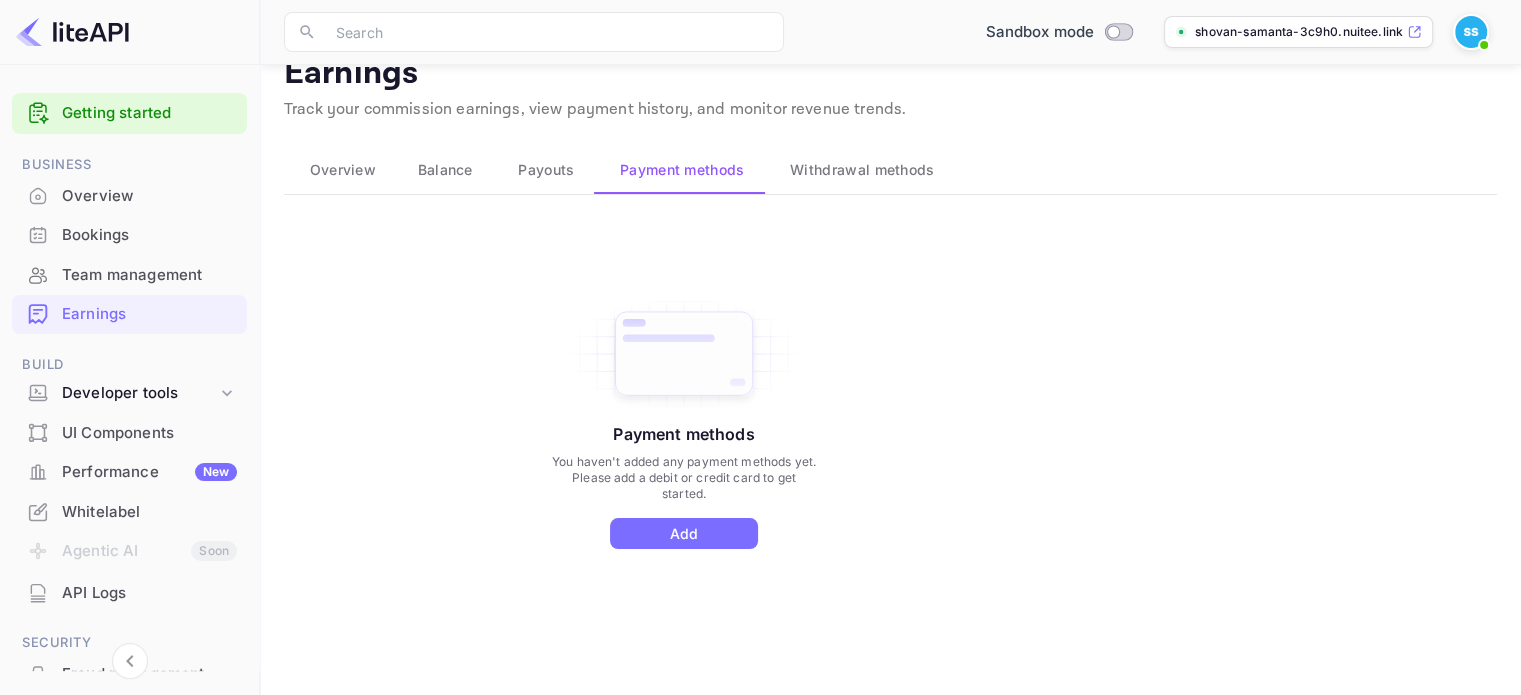 scroll, scrollTop: 52, scrollLeft: 0, axis: vertical 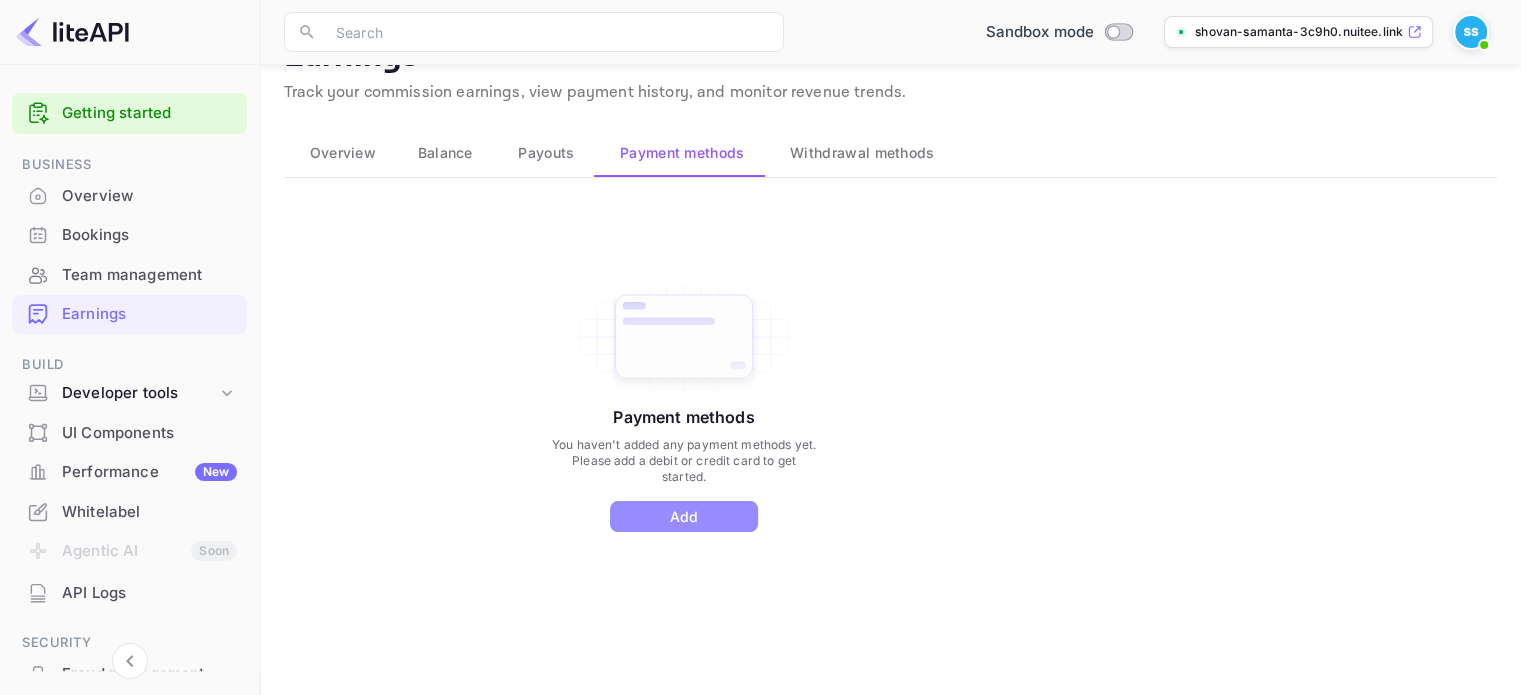click on "Add" at bounding box center (684, 516) 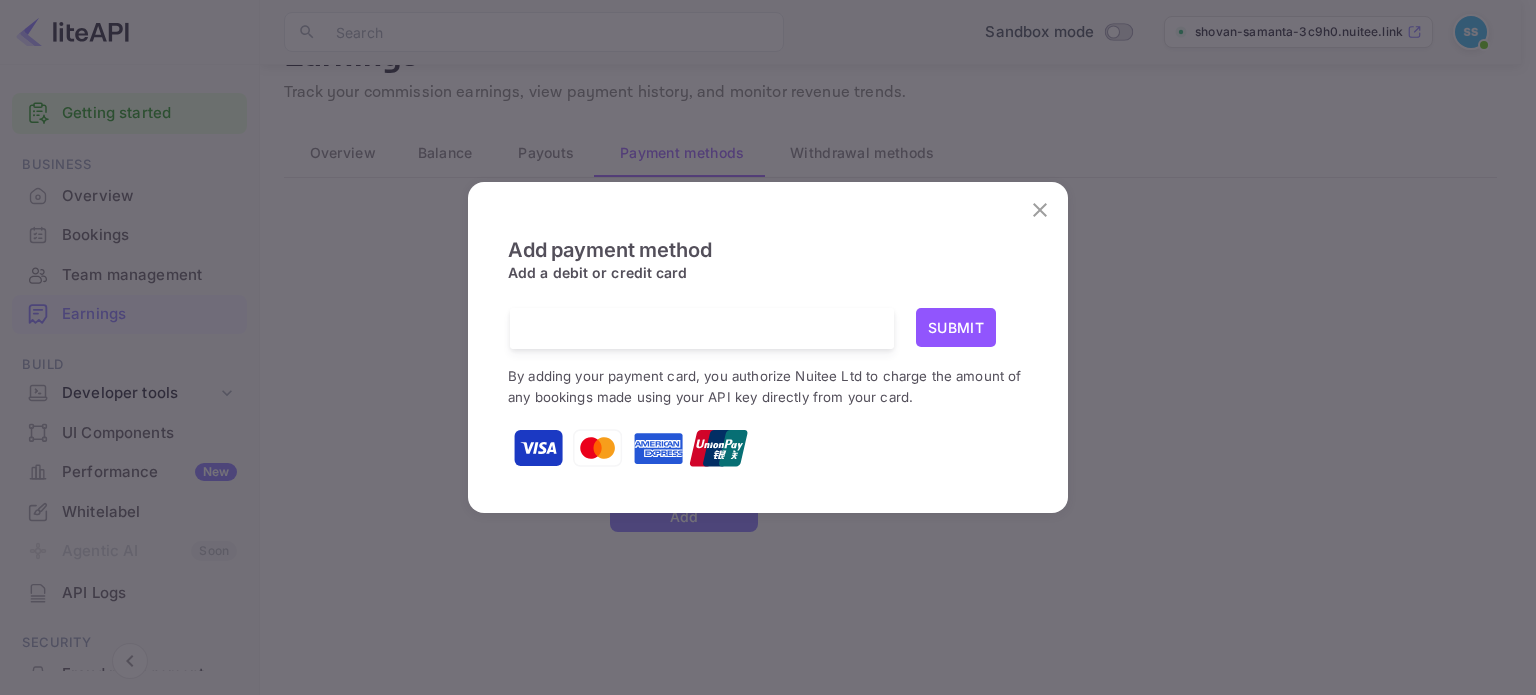 click 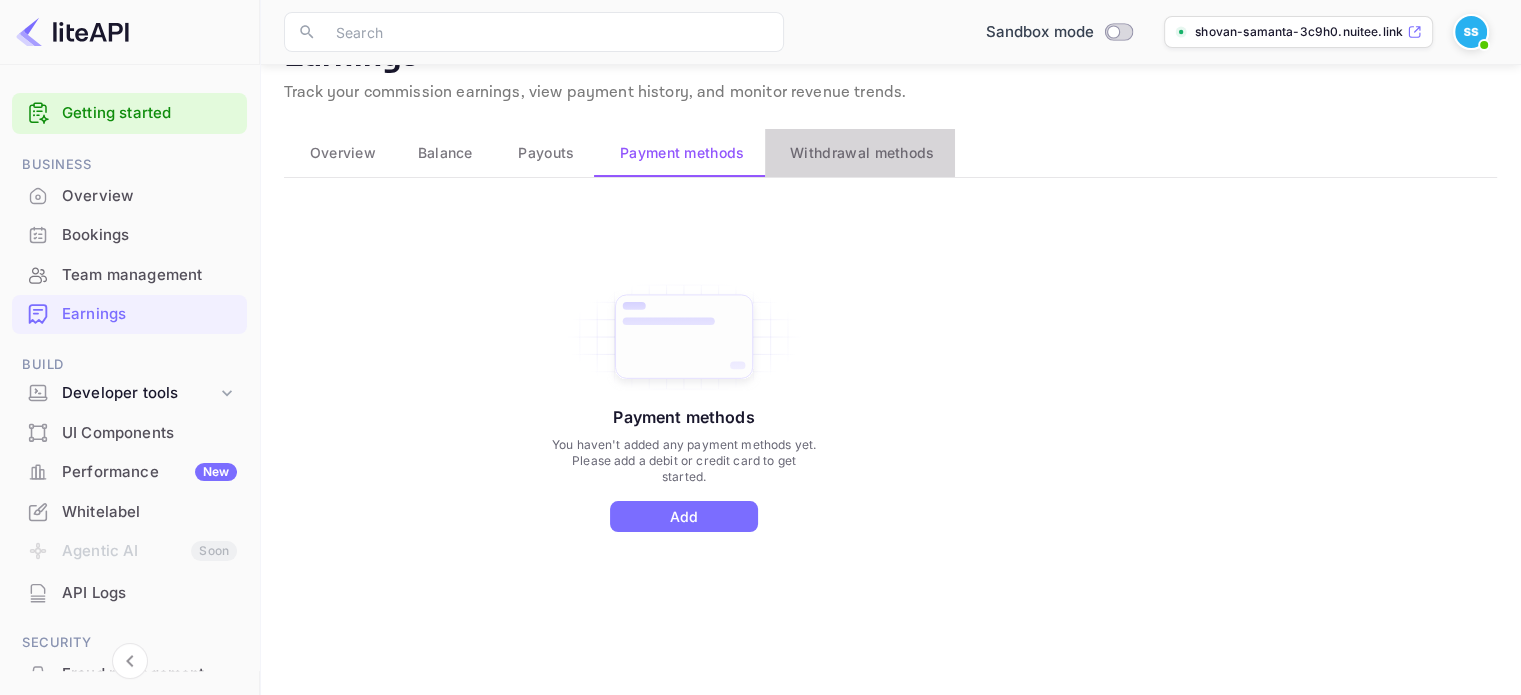 click on "Withdrawal methods" at bounding box center (860, 153) 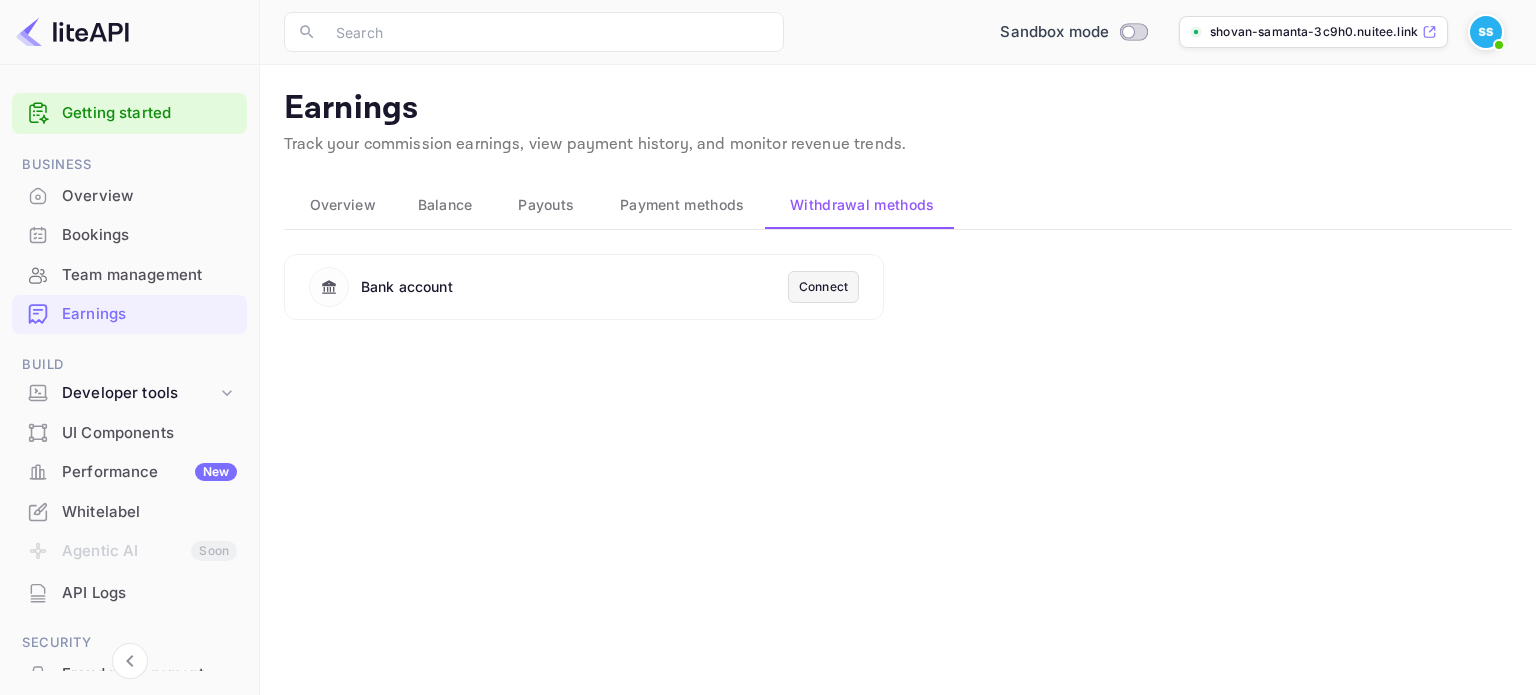 click on "Connect" at bounding box center [823, 287] 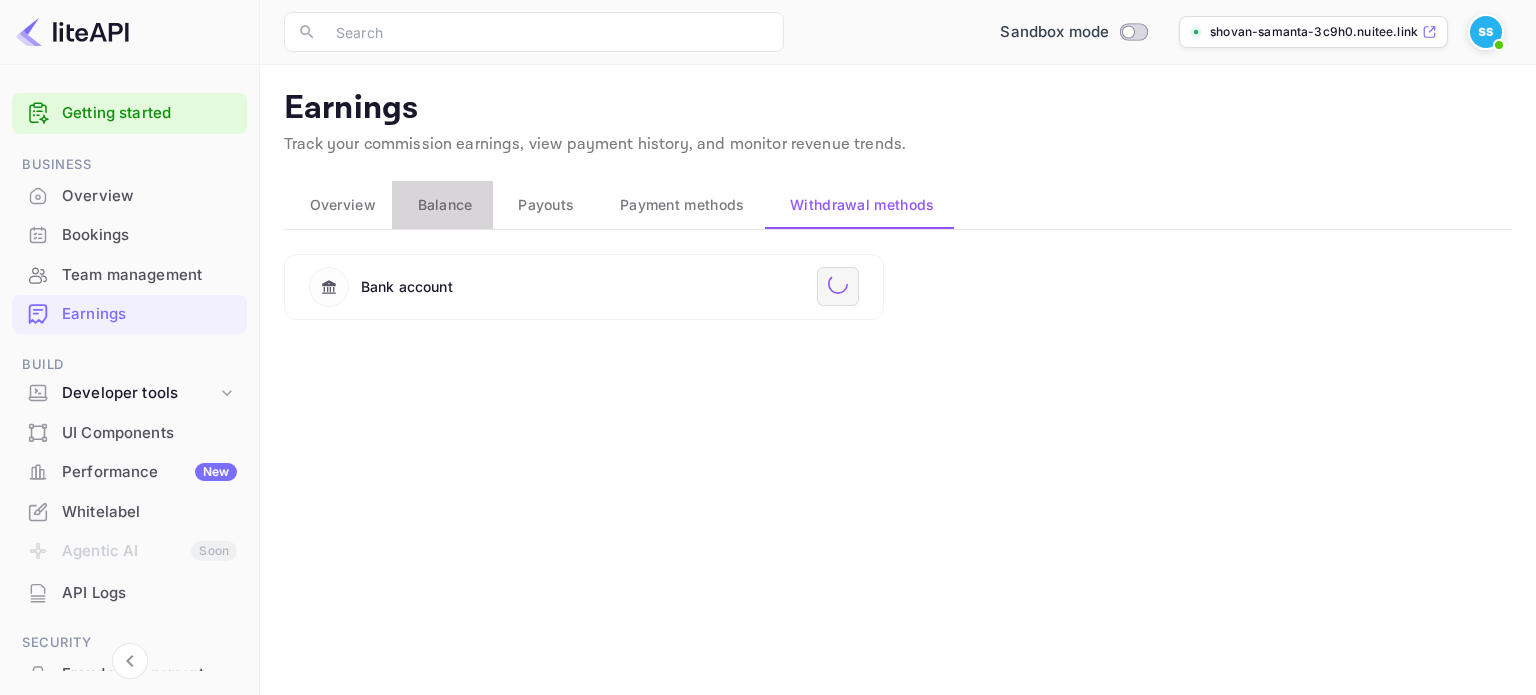click on "Balance" at bounding box center [445, 205] 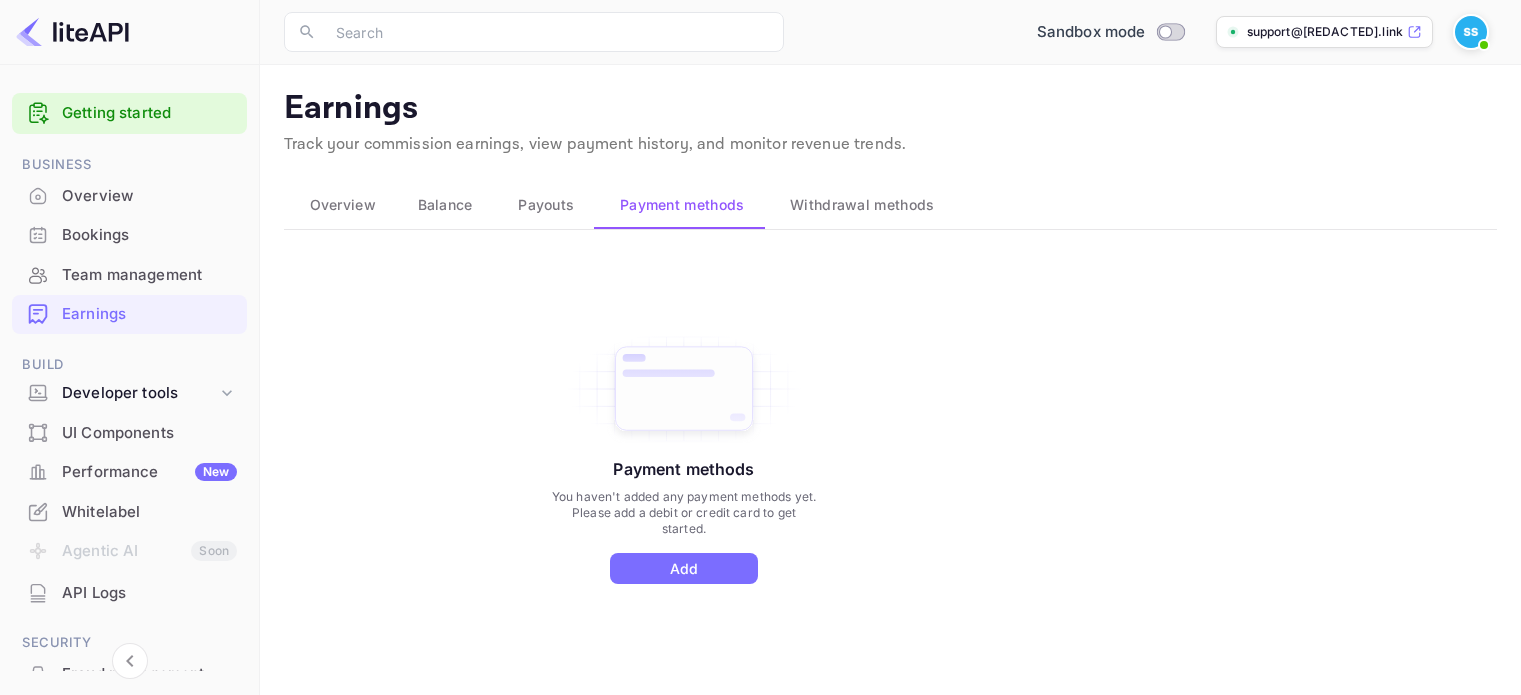 scroll, scrollTop: 0, scrollLeft: 0, axis: both 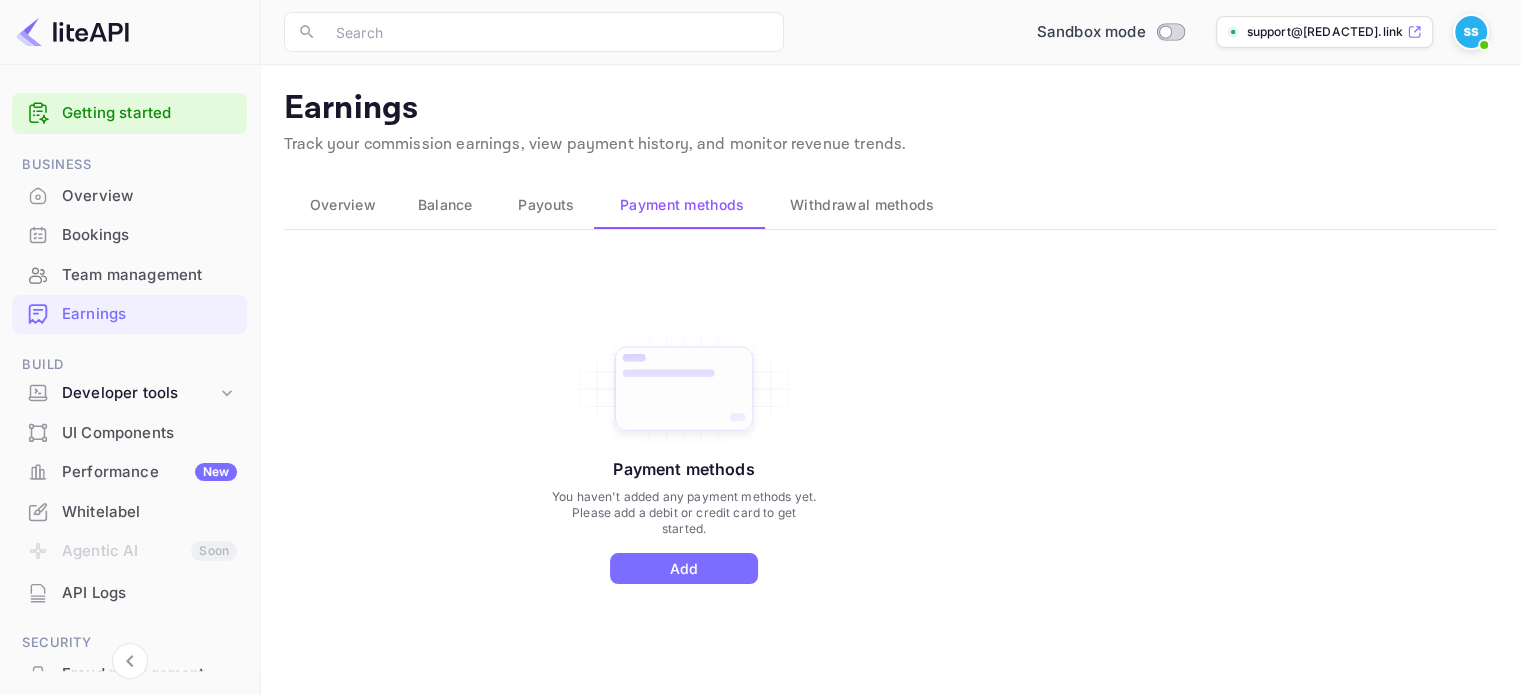 click on "Balance" at bounding box center [445, 205] 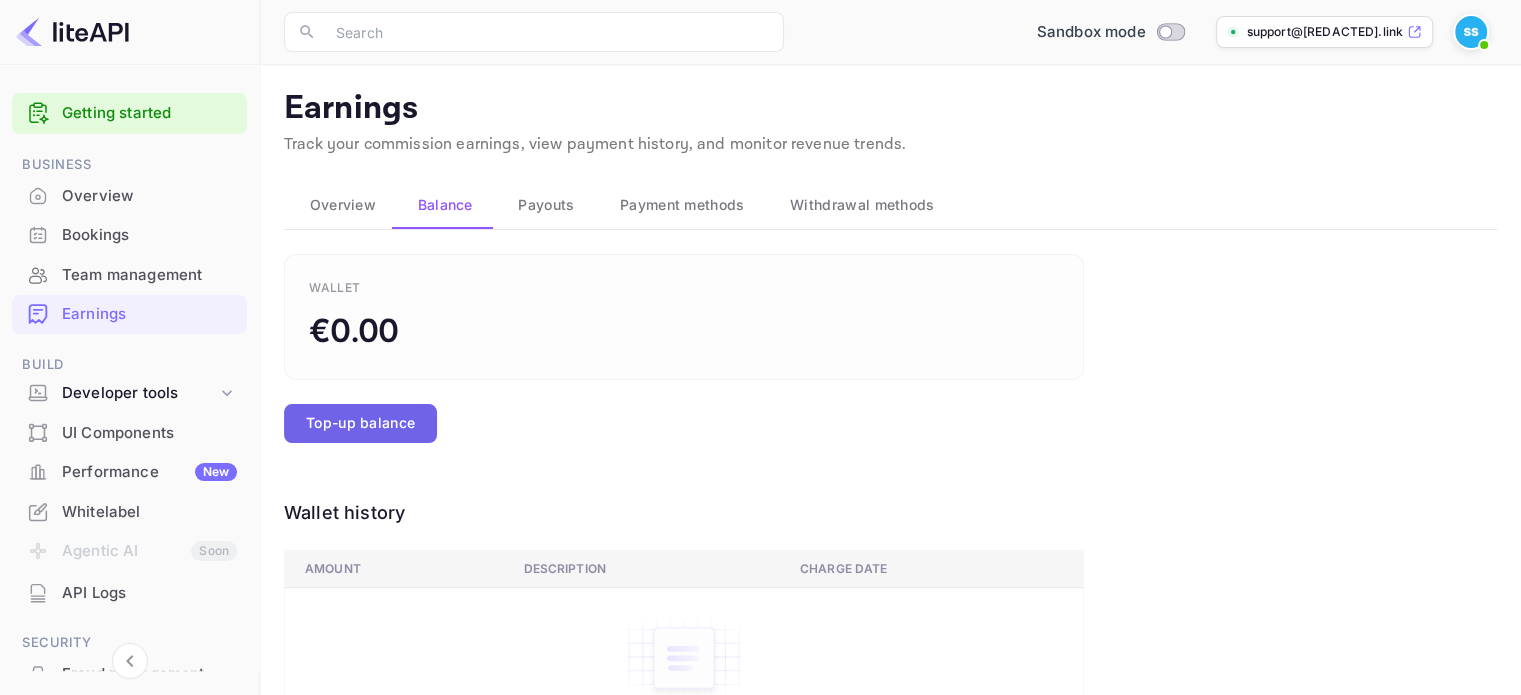 click on "Top-up balance" at bounding box center [360, 423] 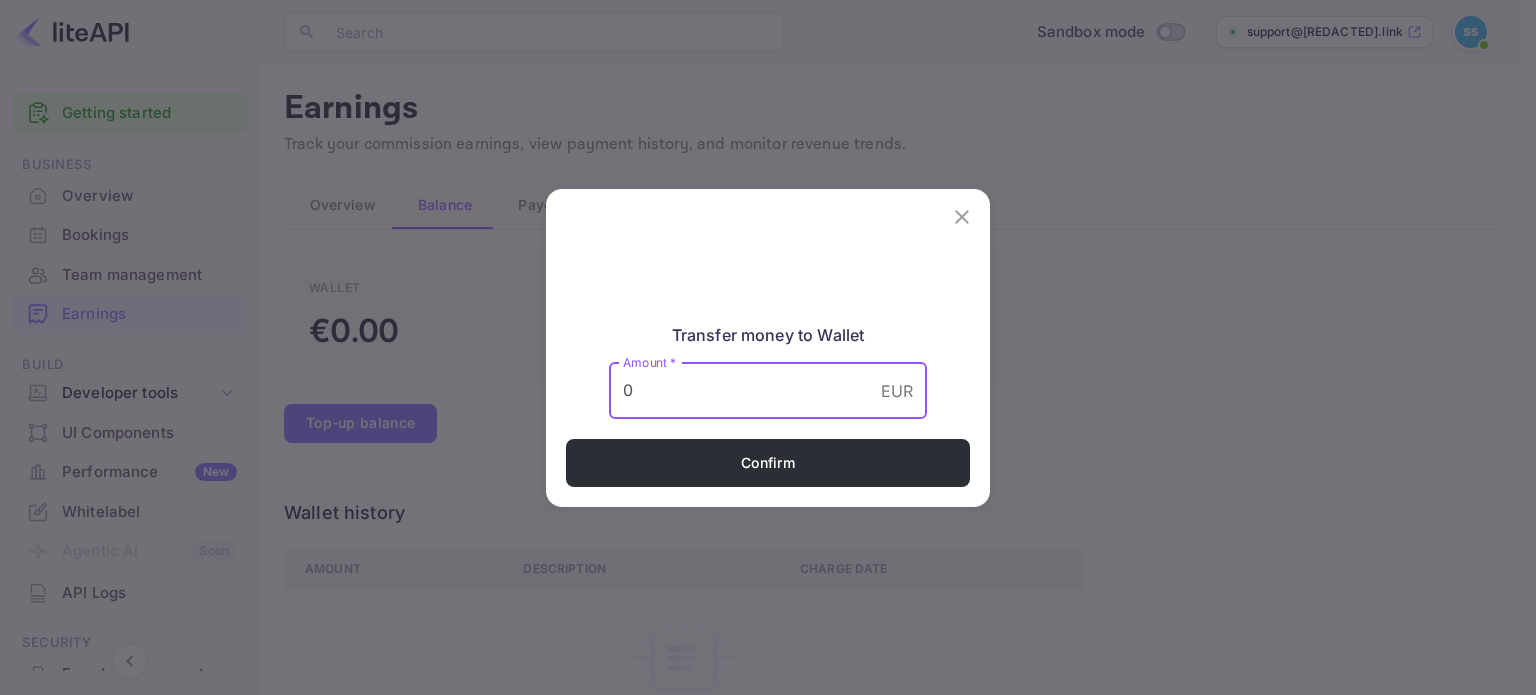 drag, startPoint x: 695, startPoint y: 383, endPoint x: 455, endPoint y: 367, distance: 240.53275 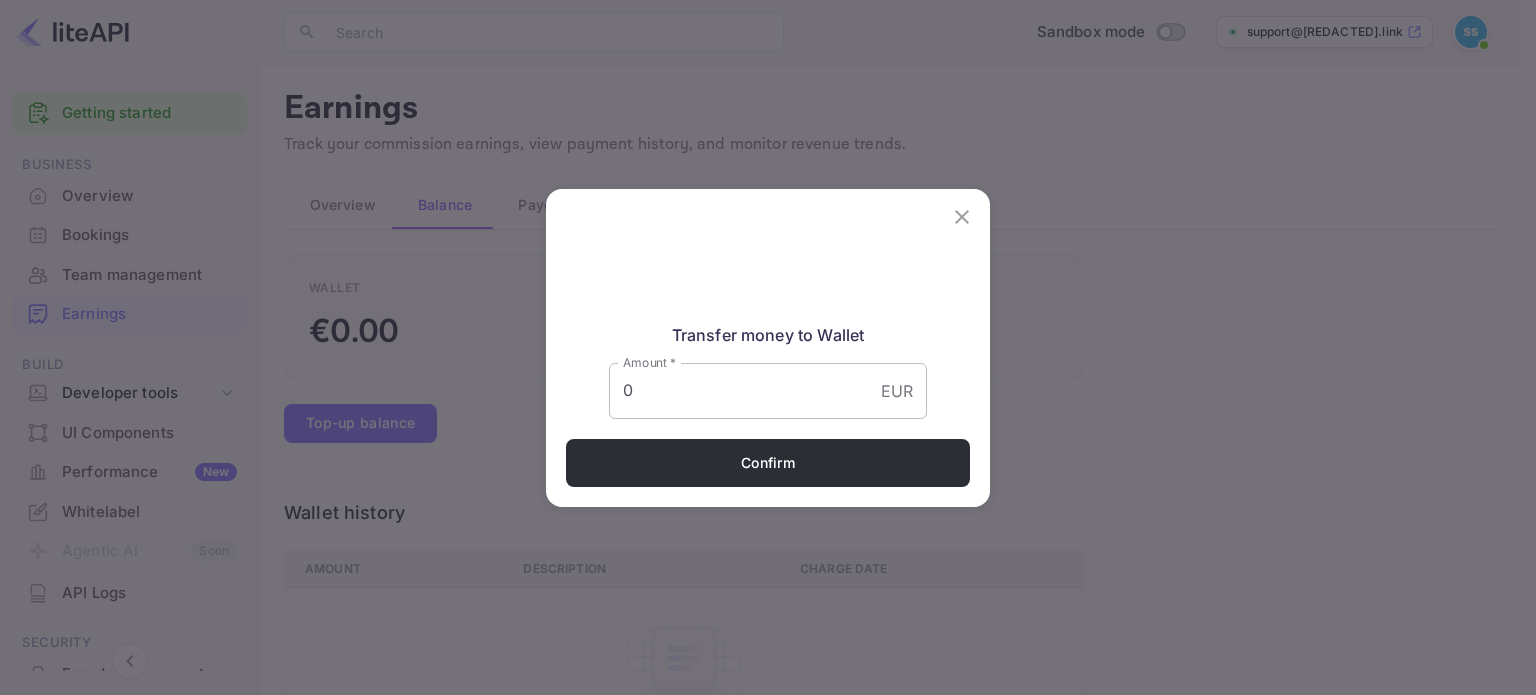 click on "EUR" at bounding box center [897, 391] 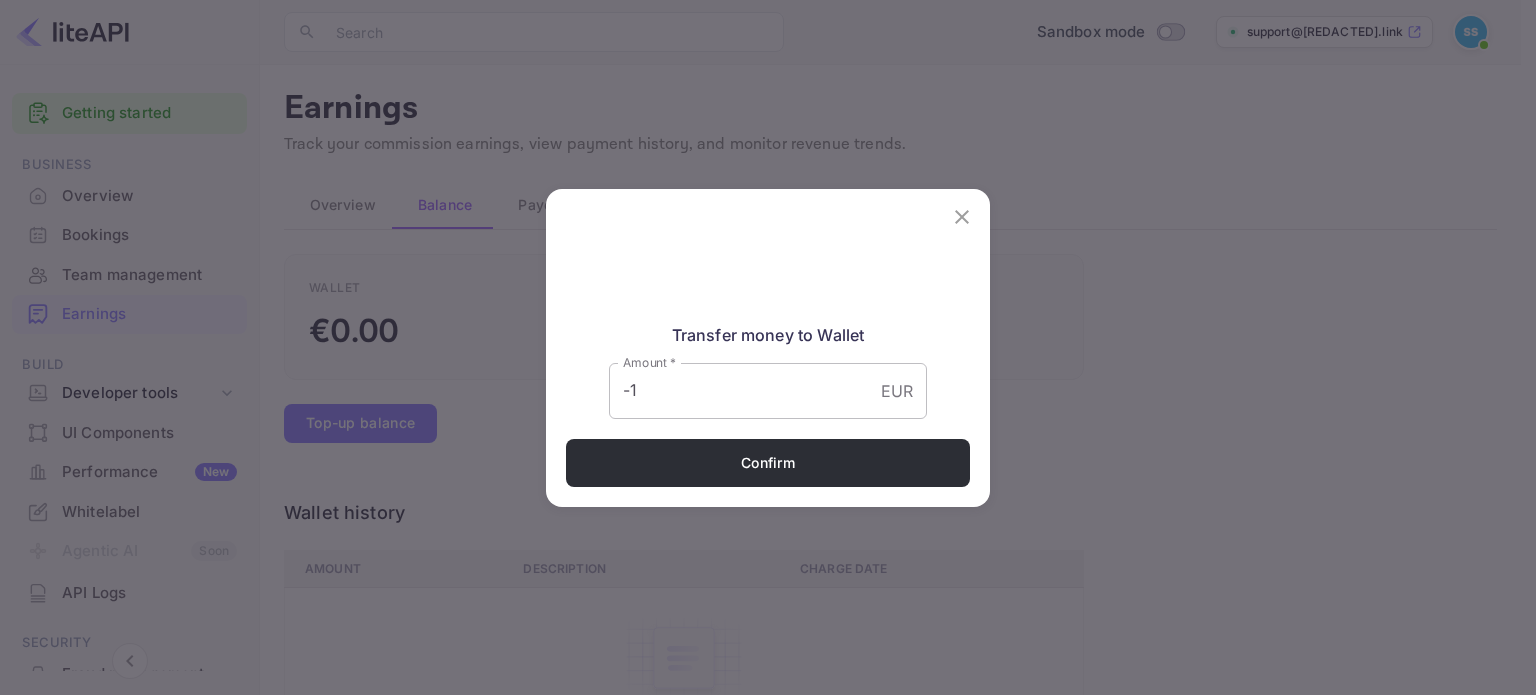 click on "-1" at bounding box center [741, 391] 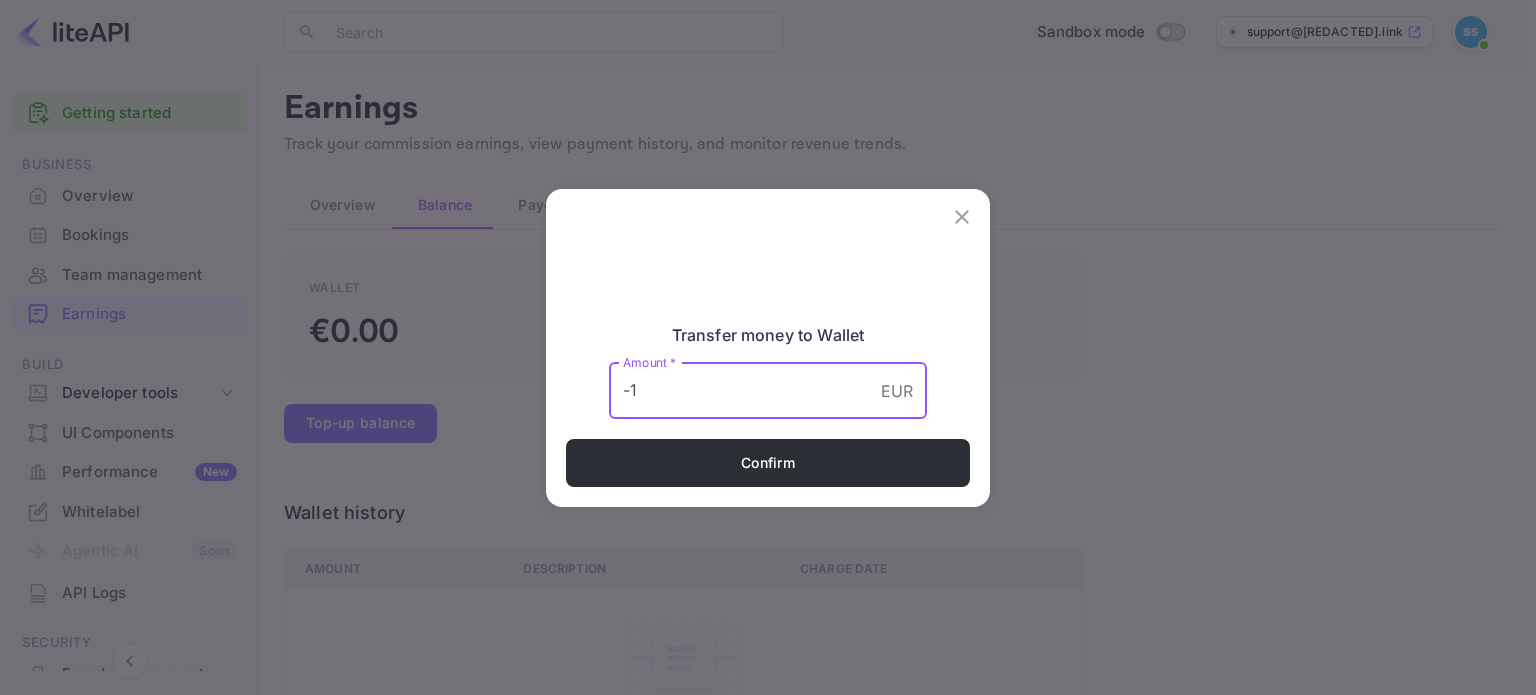 drag, startPoint x: 687, startPoint y: 376, endPoint x: 567, endPoint y: 377, distance: 120.004166 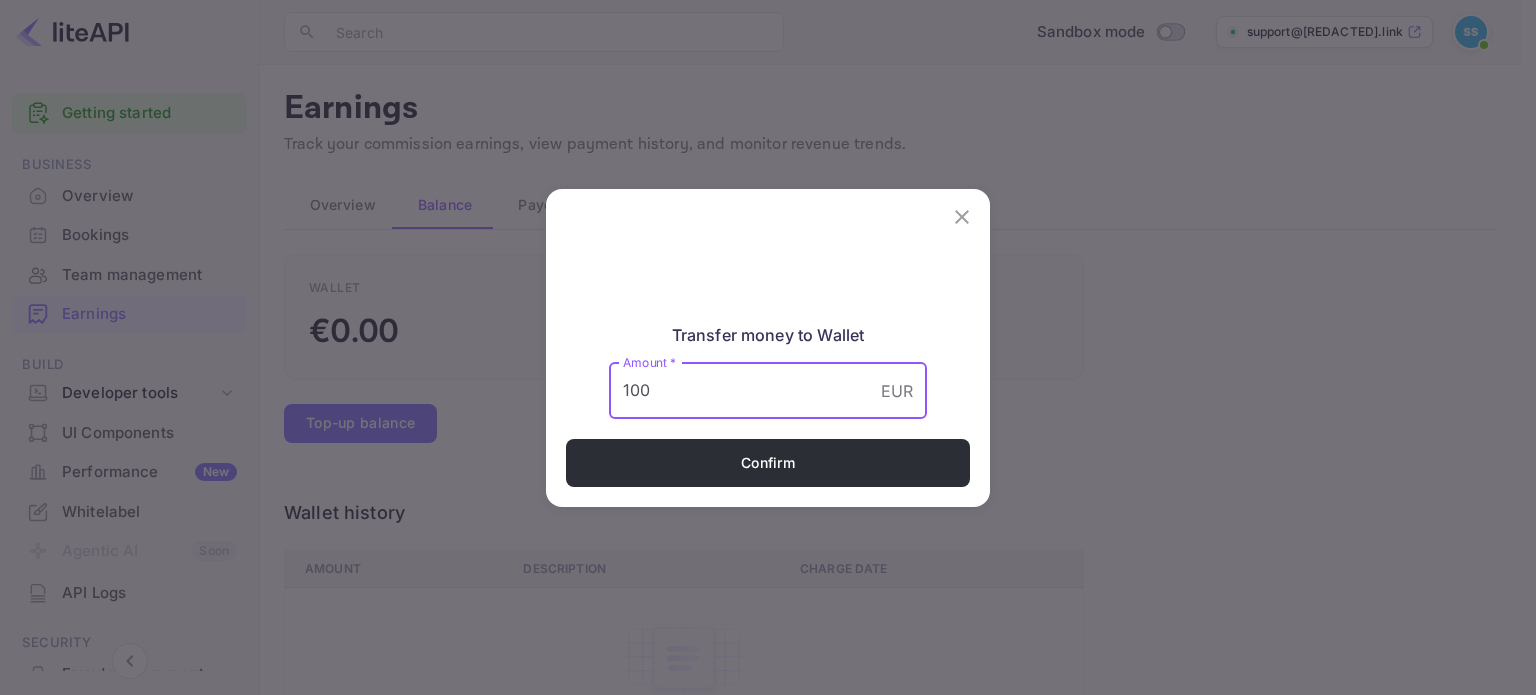 type on "100" 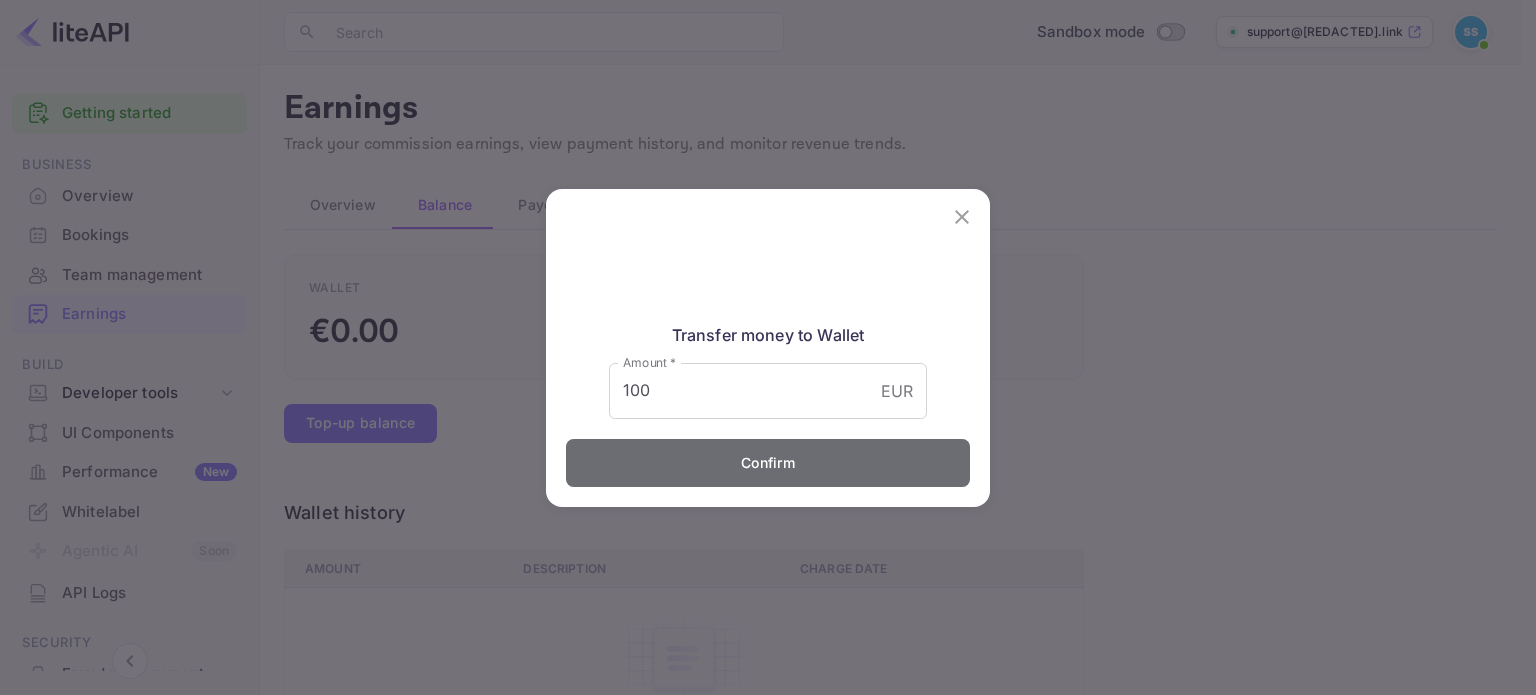 click on "Confirm" at bounding box center (768, 463) 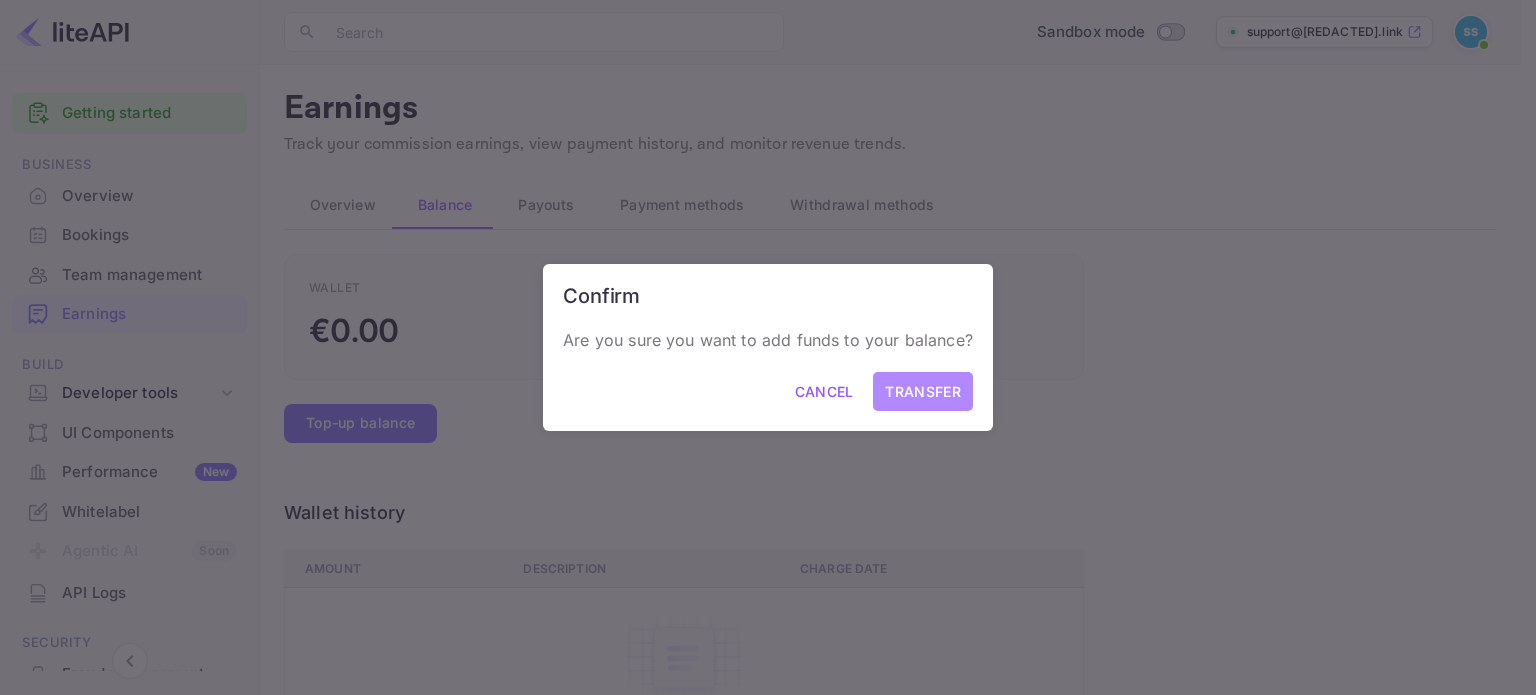 click on "Transfer" at bounding box center (922, 391) 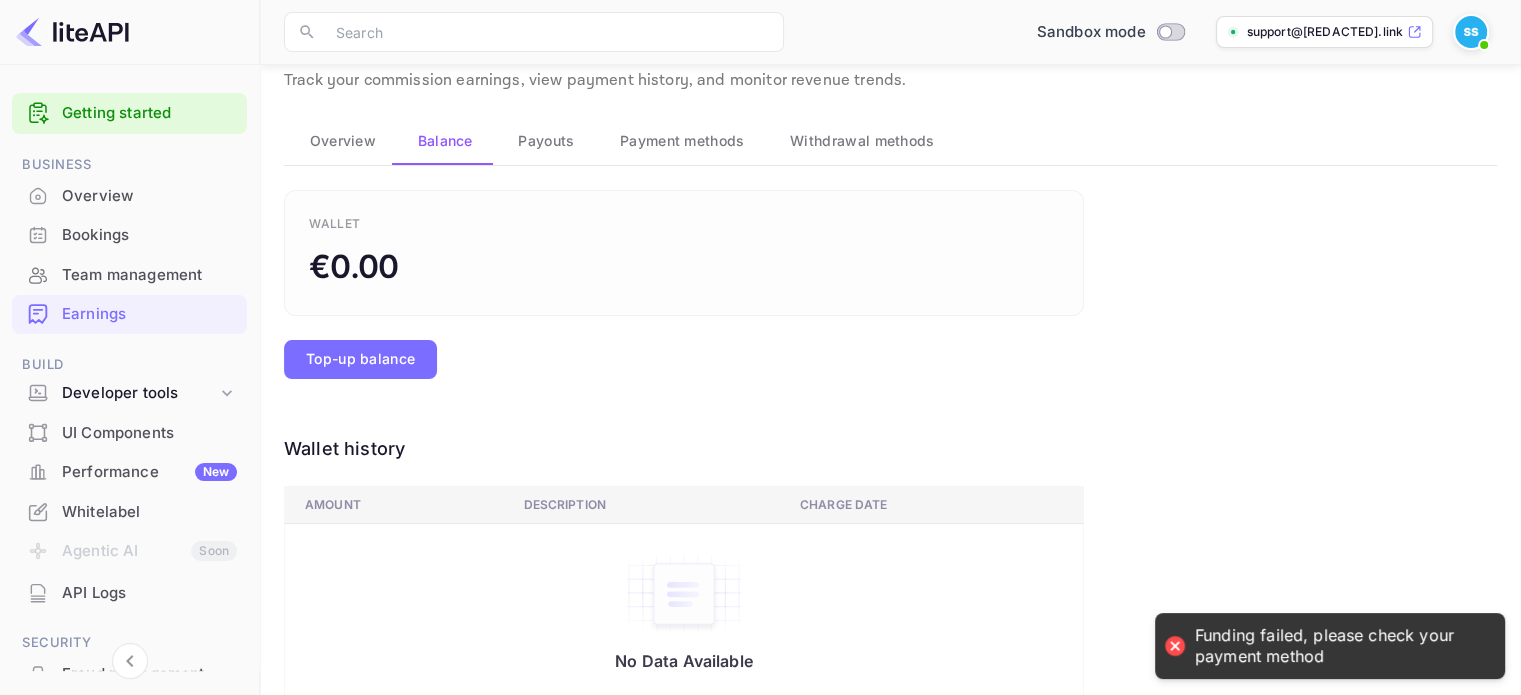 scroll, scrollTop: 100, scrollLeft: 0, axis: vertical 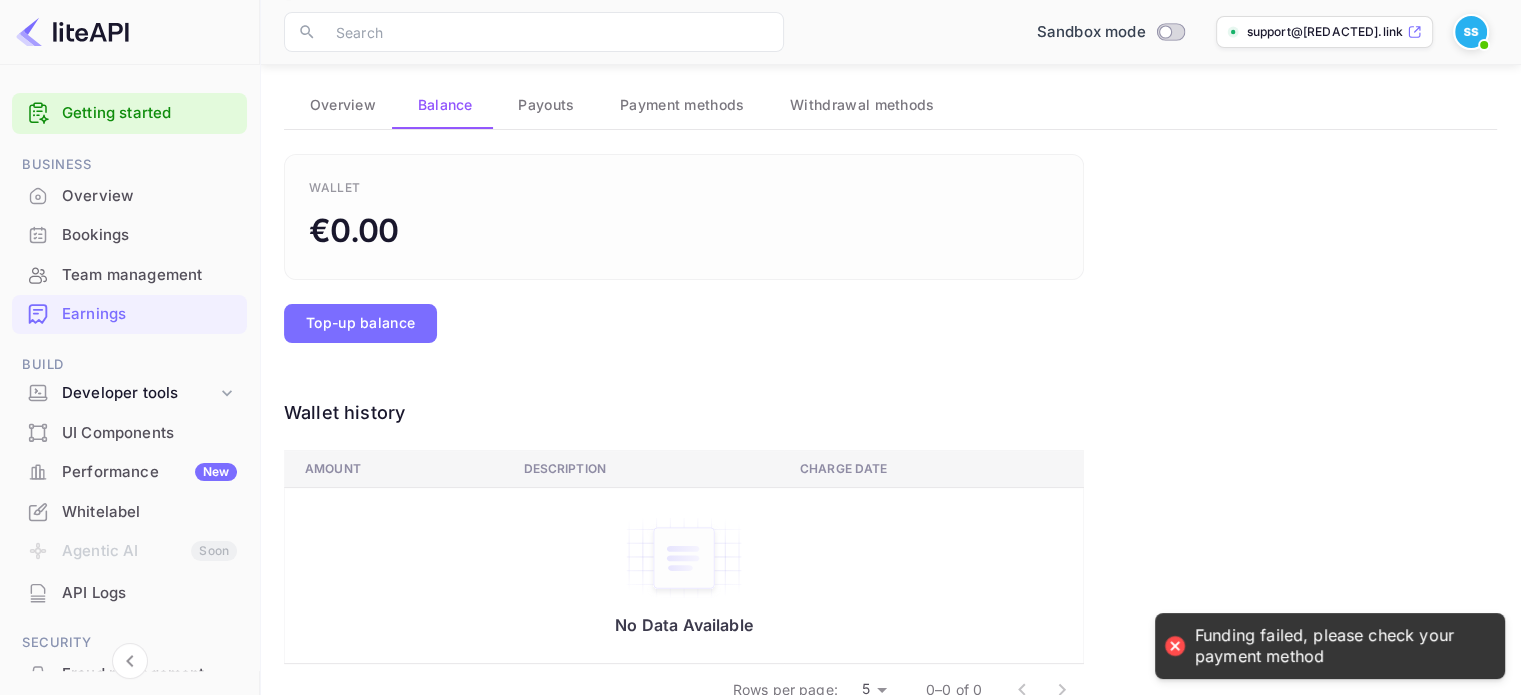 click on "Payouts" at bounding box center [544, 105] 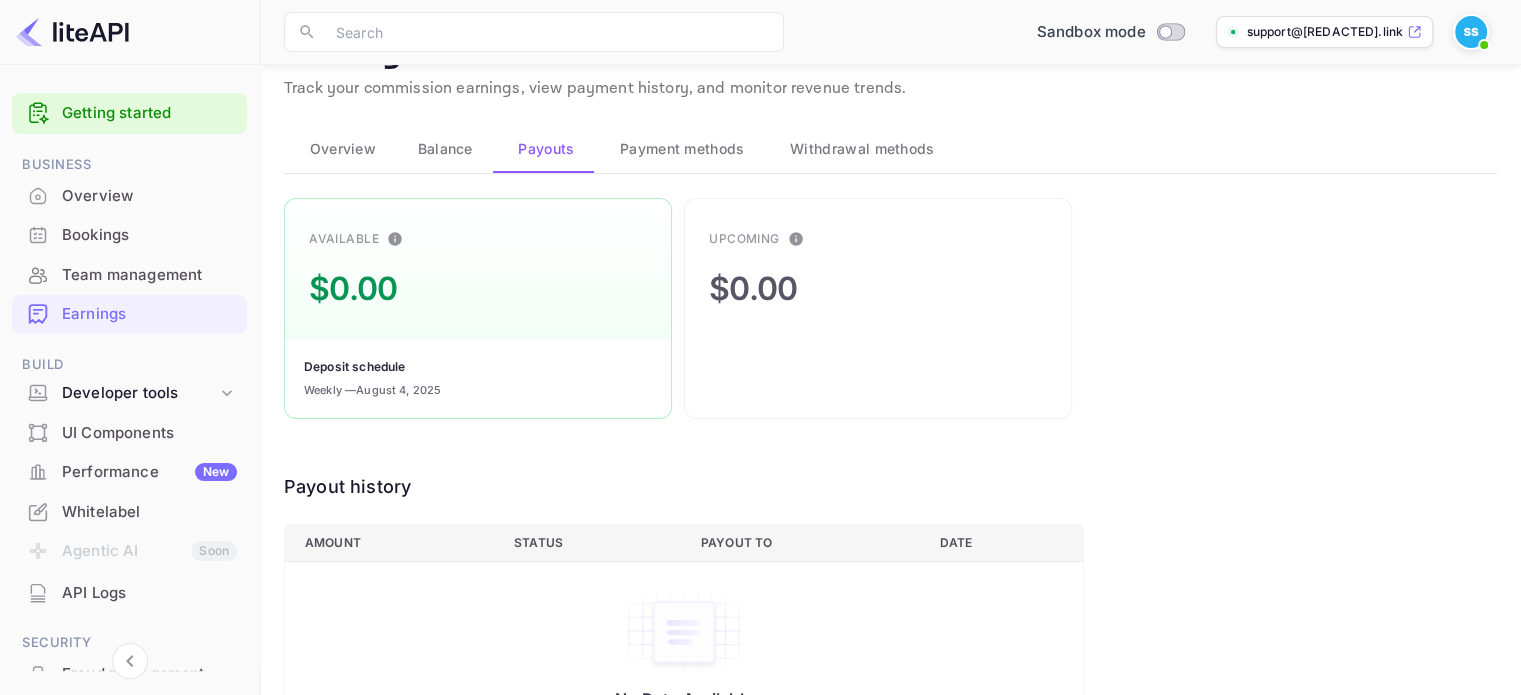 scroll, scrollTop: 22, scrollLeft: 0, axis: vertical 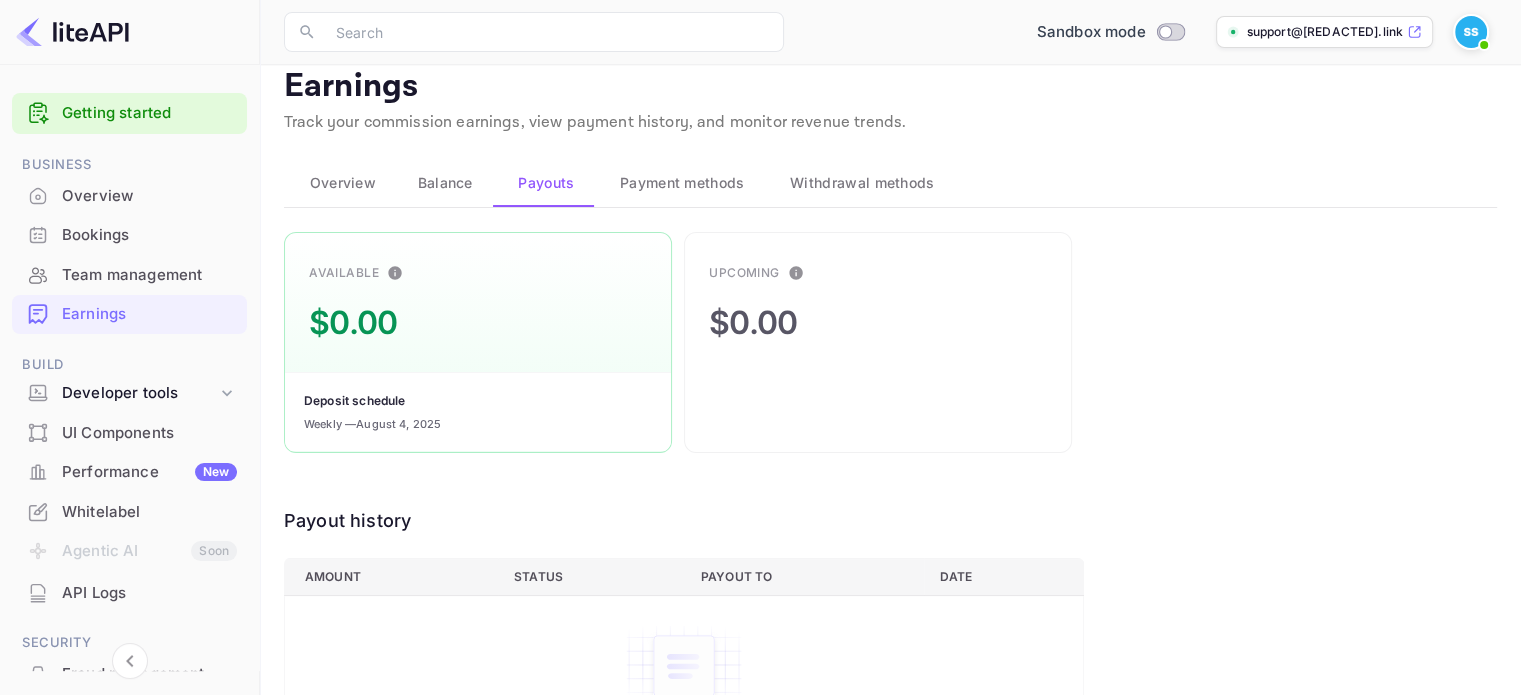 click on "Payment methods" at bounding box center [682, 183] 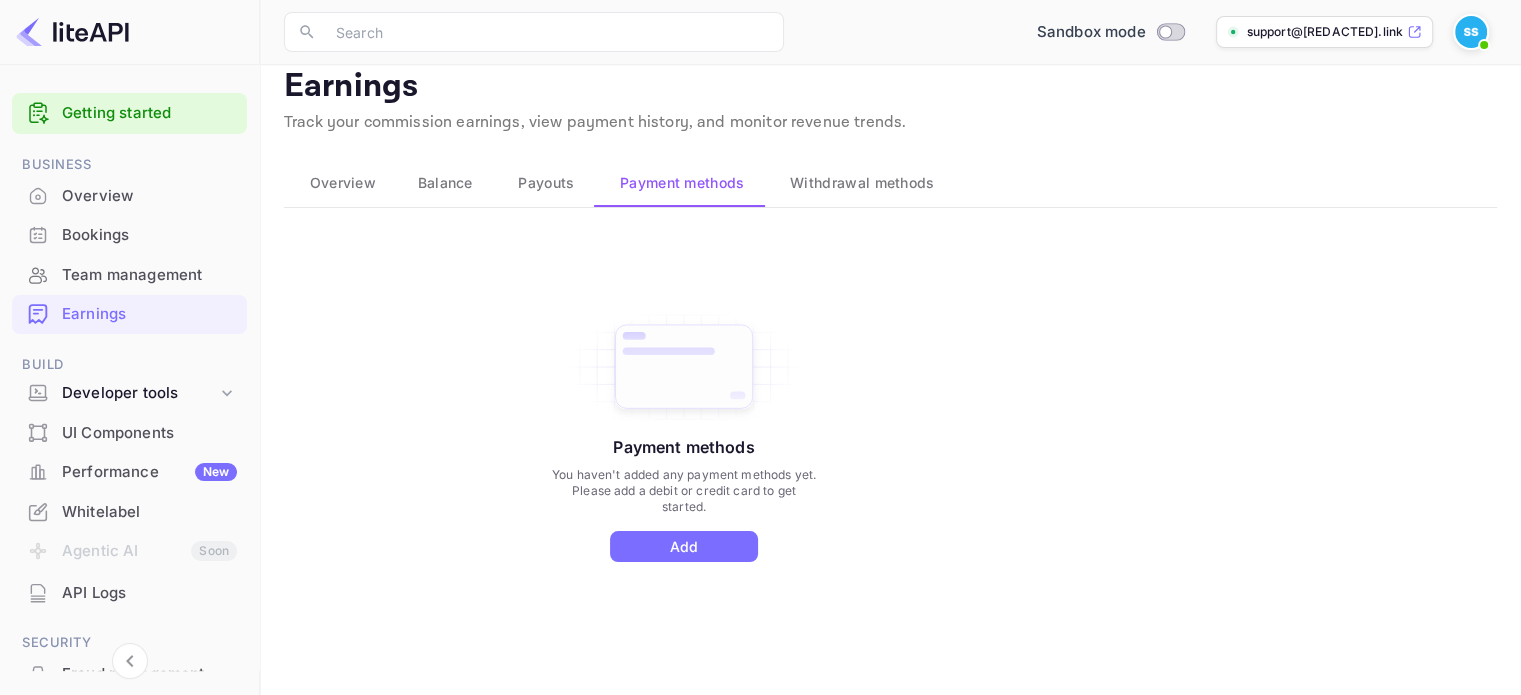 click on "Withdrawal methods" at bounding box center (862, 183) 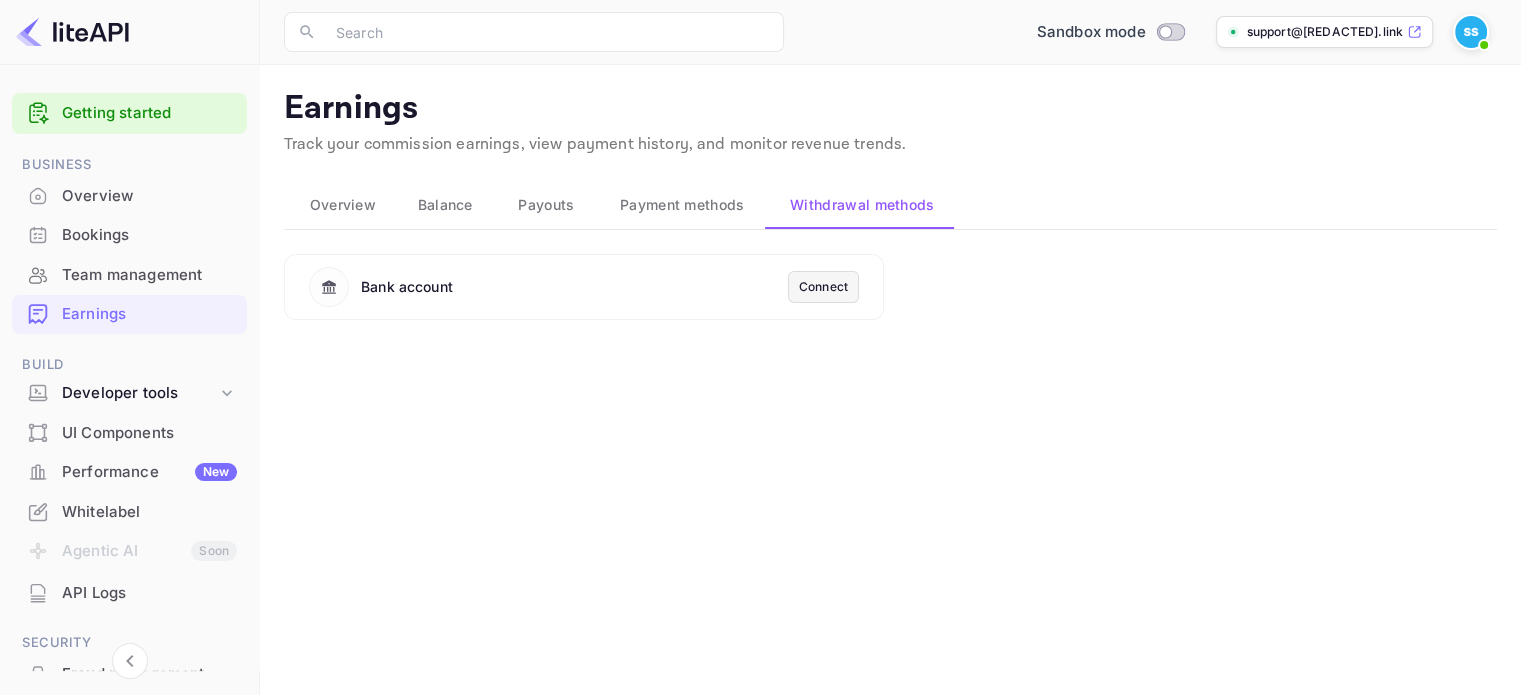 scroll, scrollTop: 0, scrollLeft: 0, axis: both 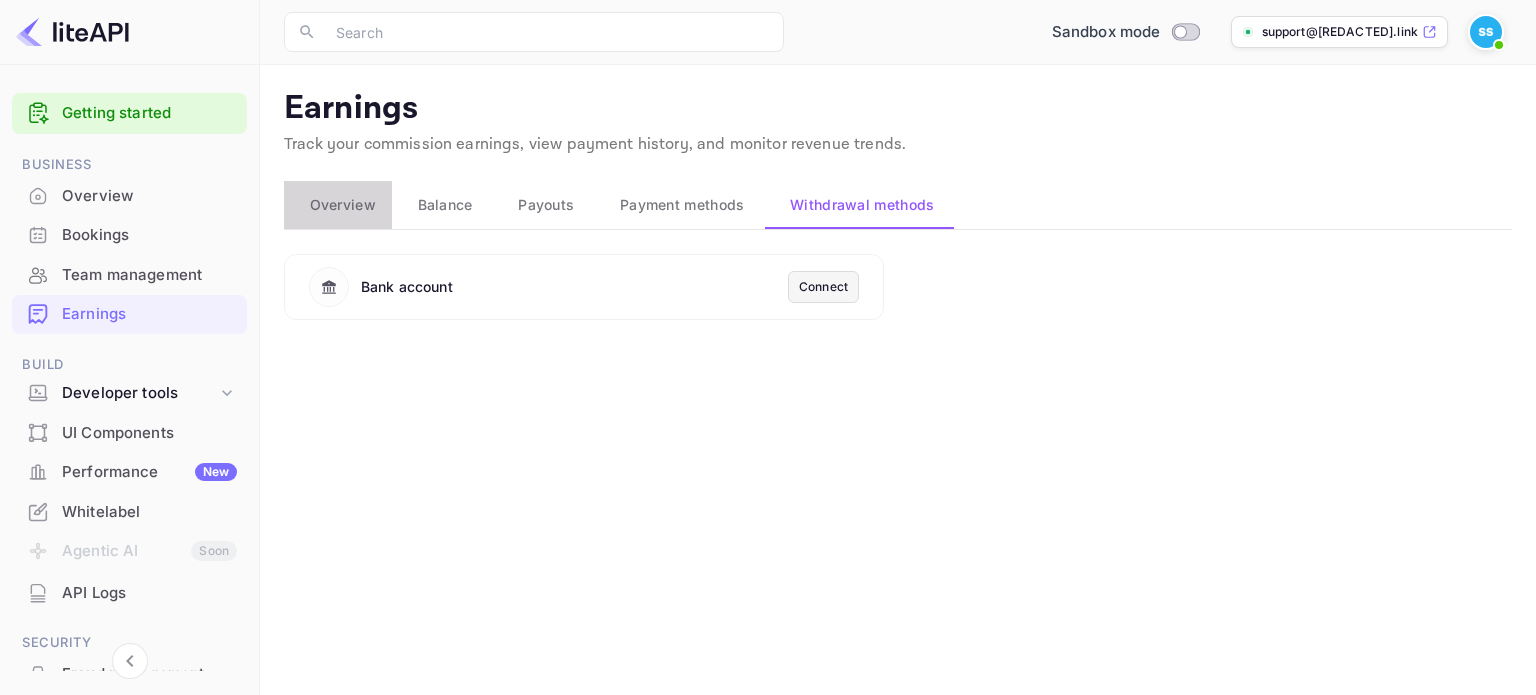 click on "Overview" at bounding box center (343, 205) 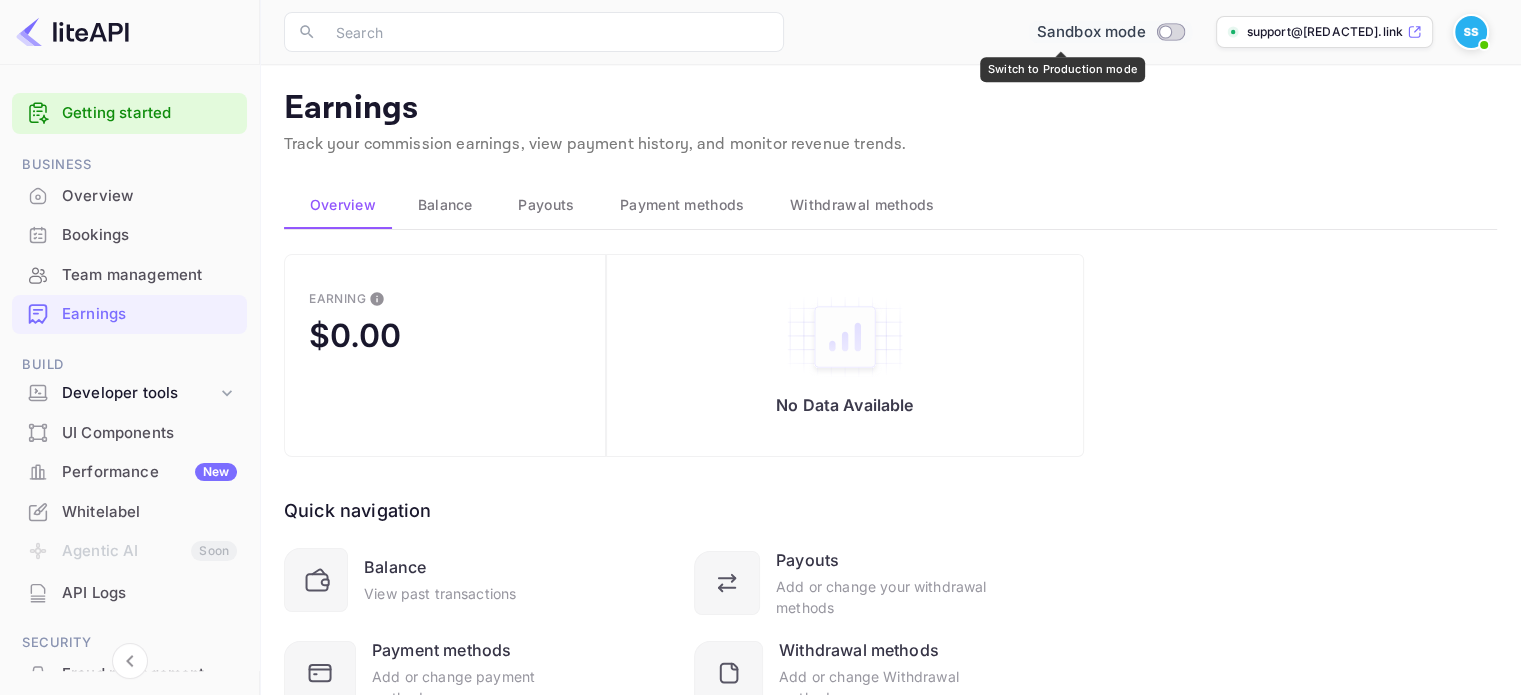 click at bounding box center [1165, 31] 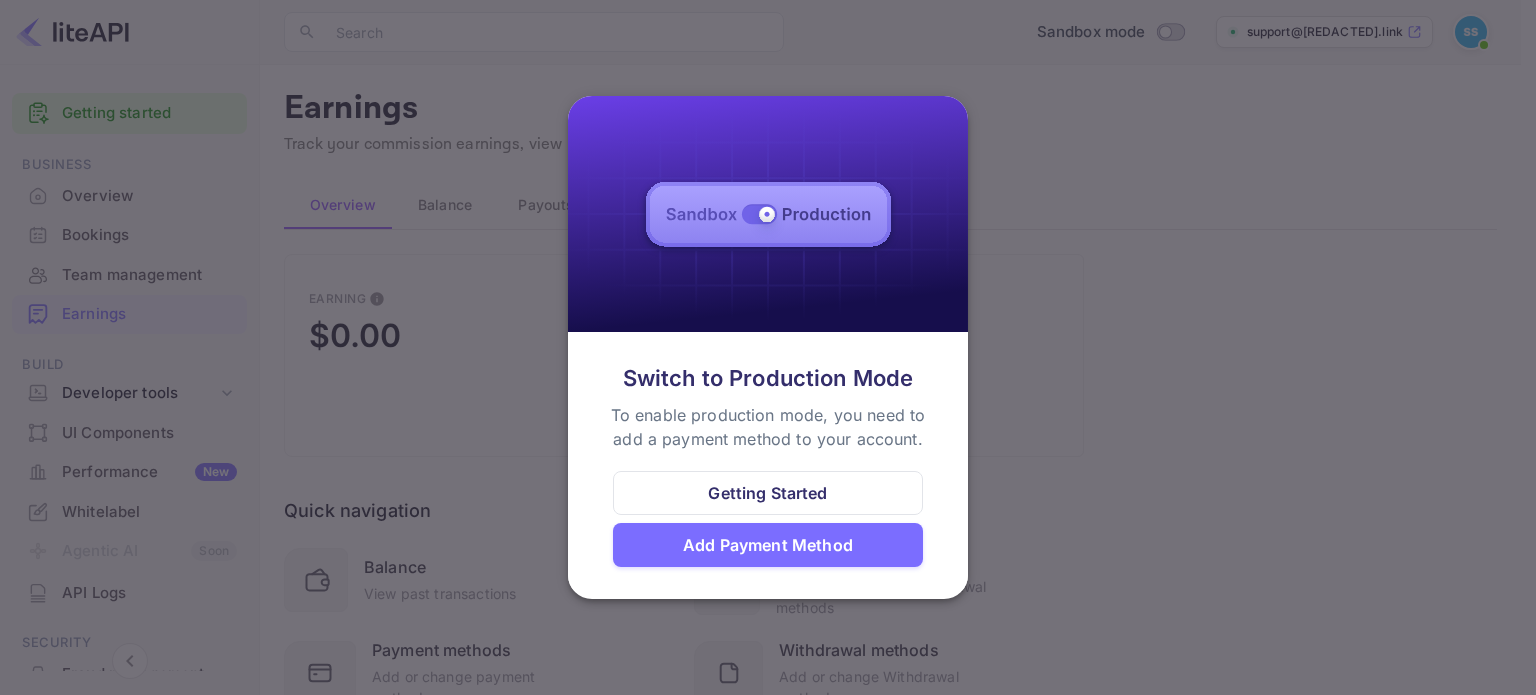 click on "Add Payment Method" at bounding box center (768, 545) 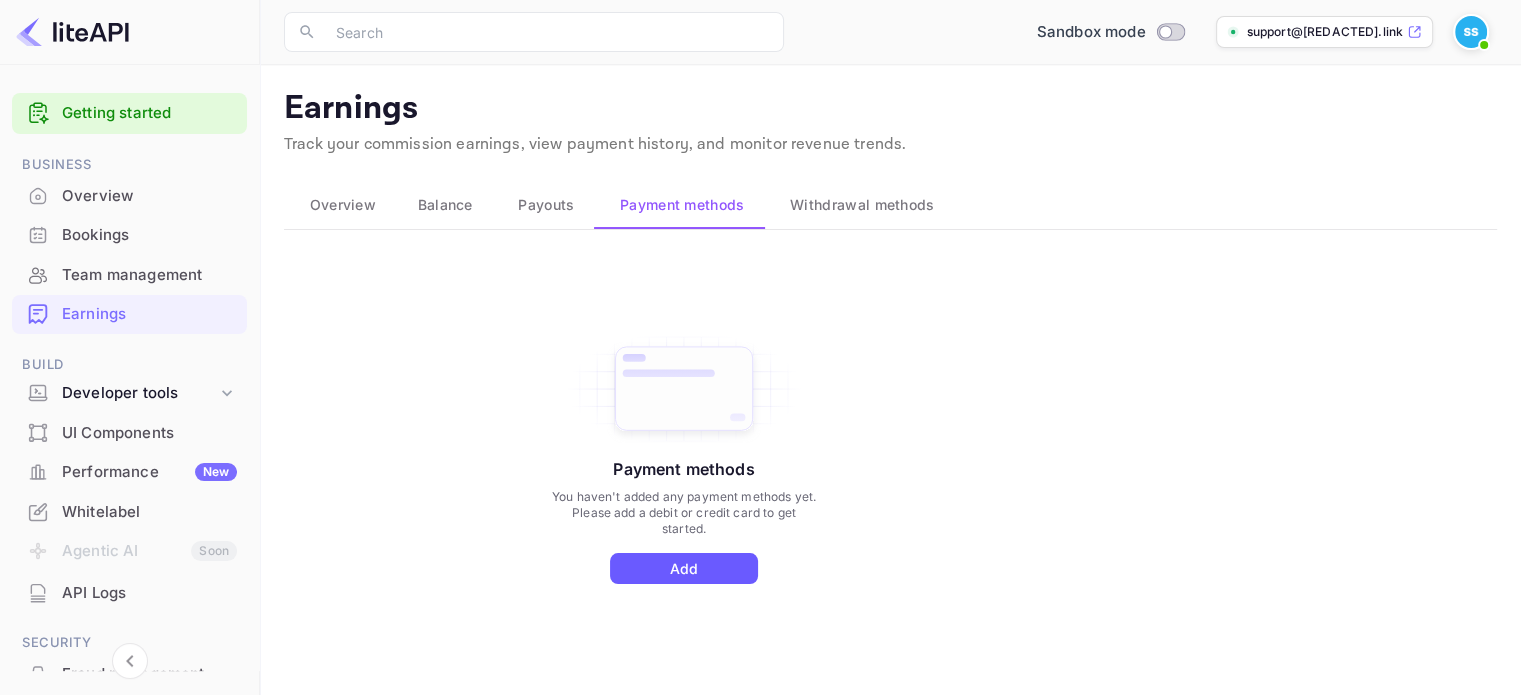 click on "Add" at bounding box center (684, 568) 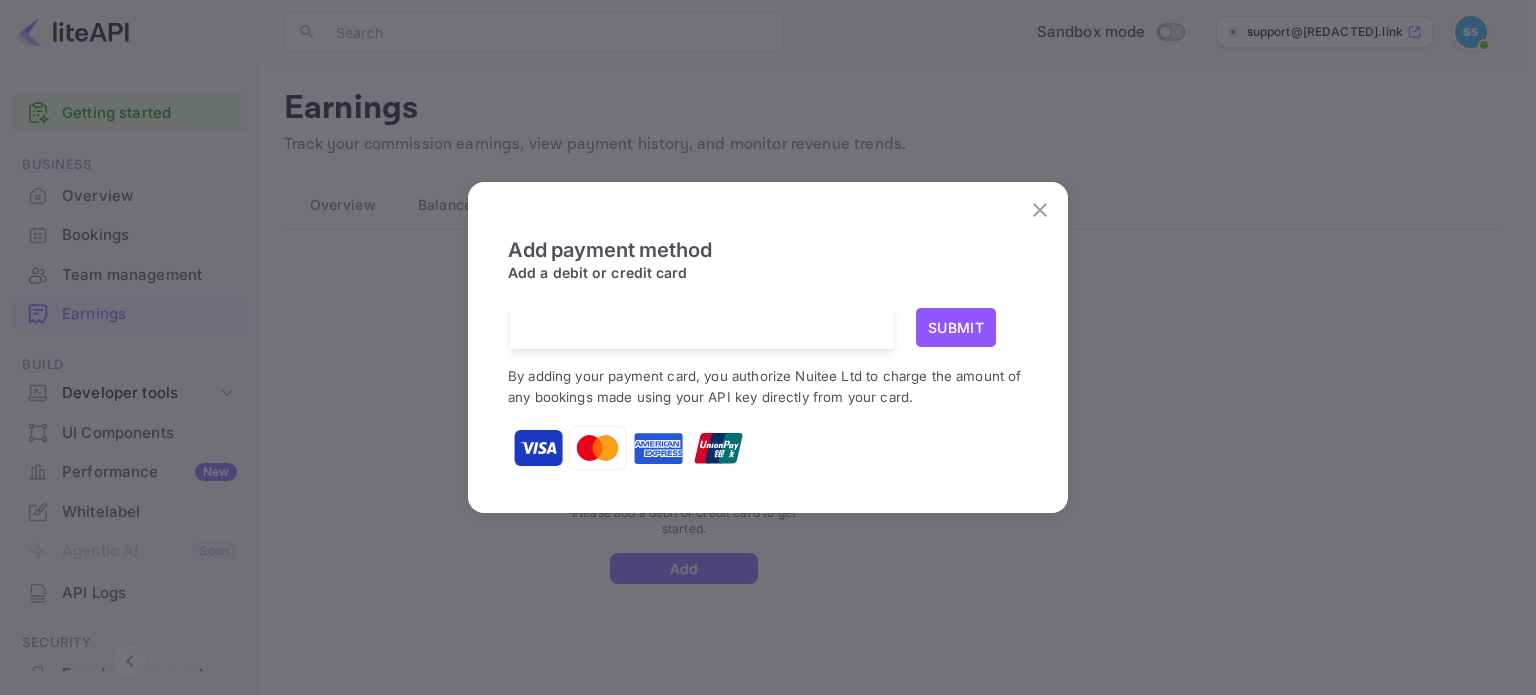 click 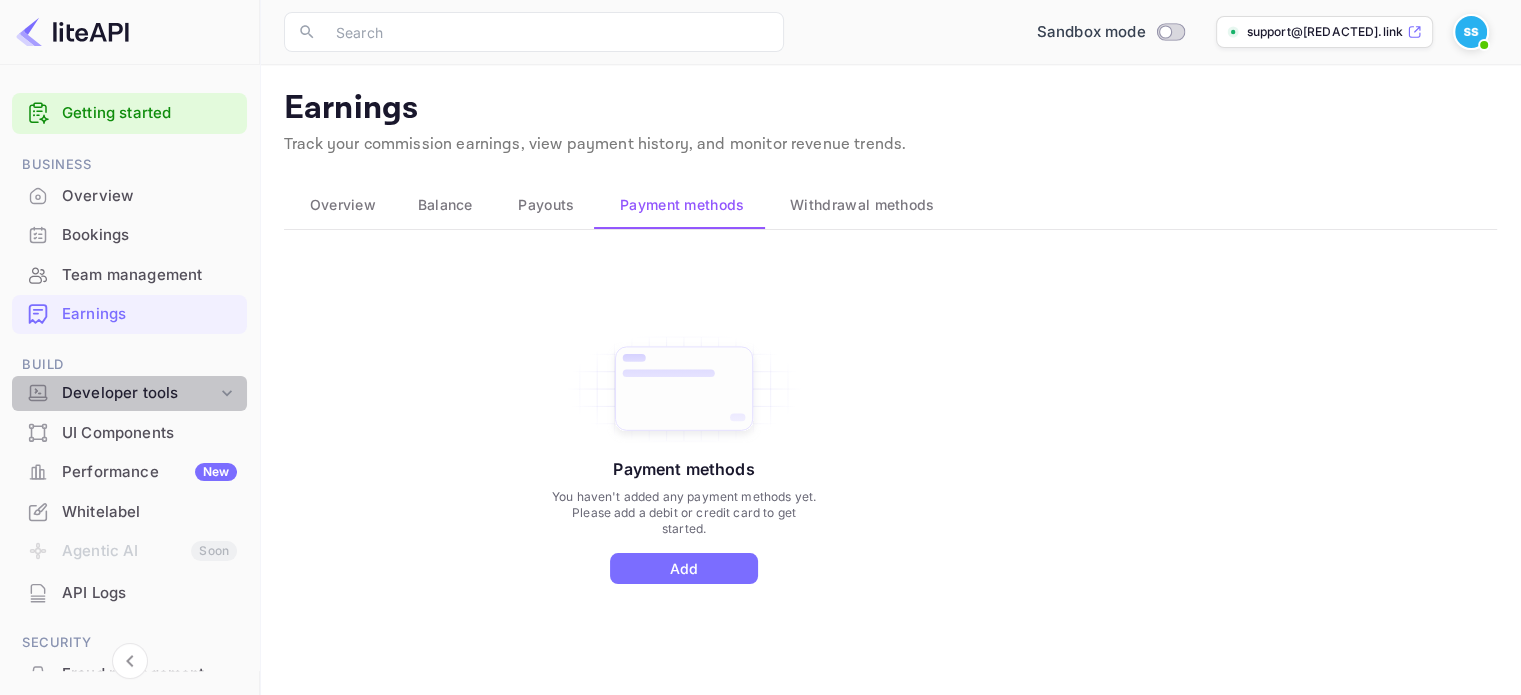 click on "Developer tools" at bounding box center (139, 393) 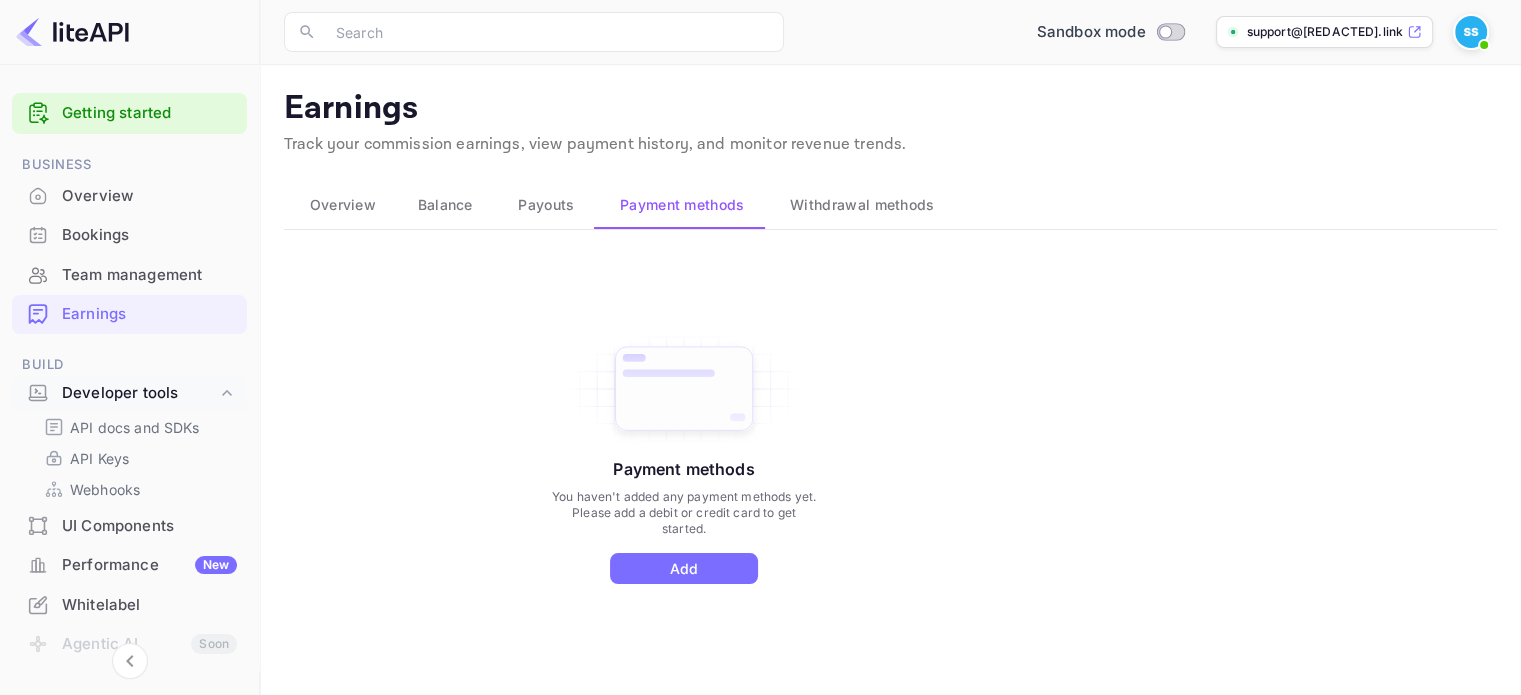 click on "Whitelabel" at bounding box center (149, 605) 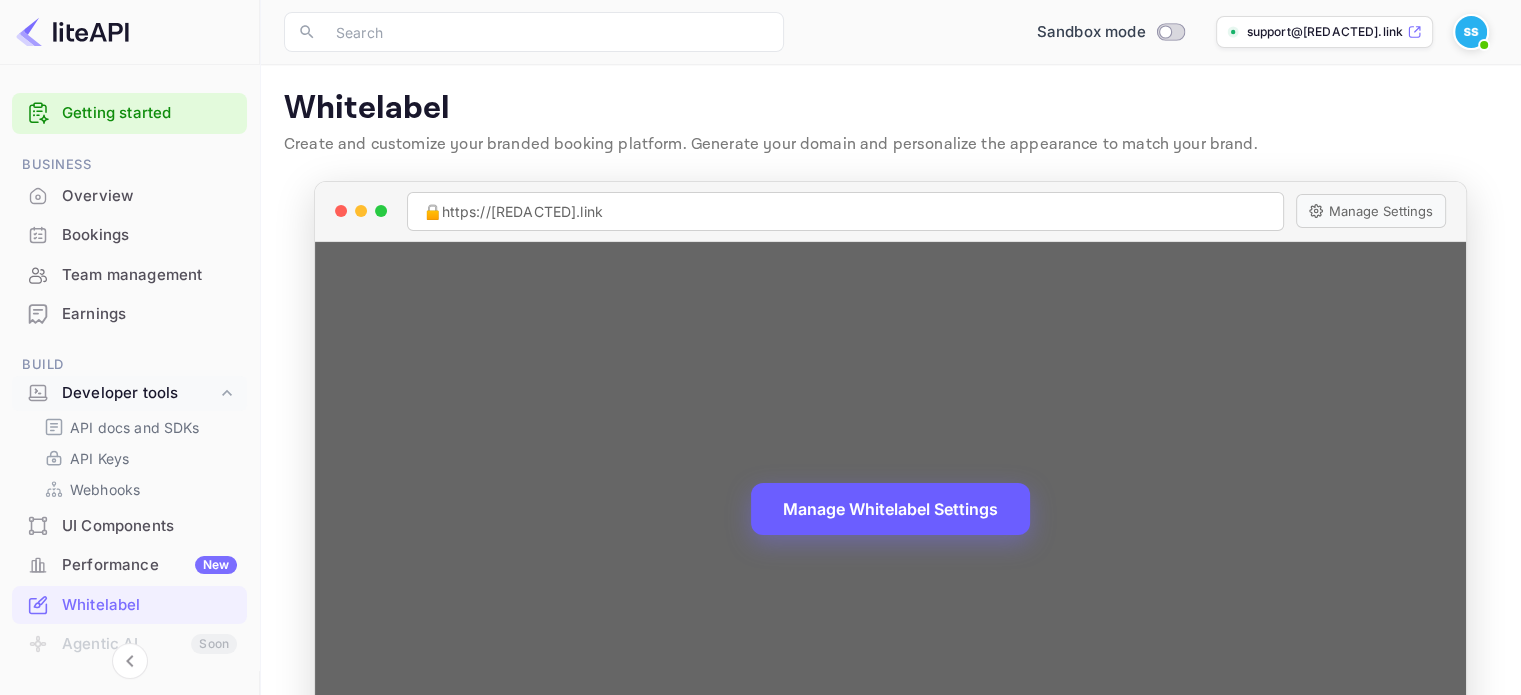 click on "Manage Whitelabel Settings" at bounding box center [890, 509] 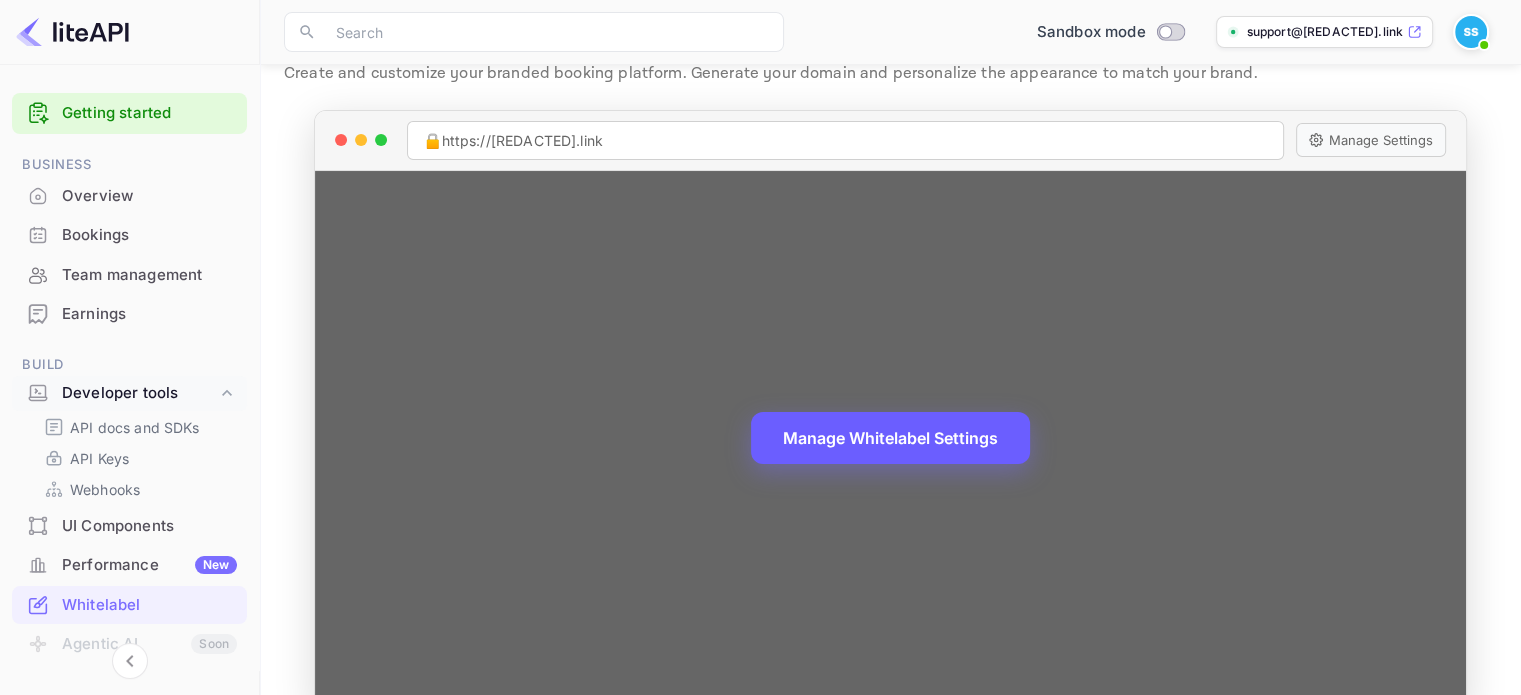 scroll, scrollTop: 100, scrollLeft: 0, axis: vertical 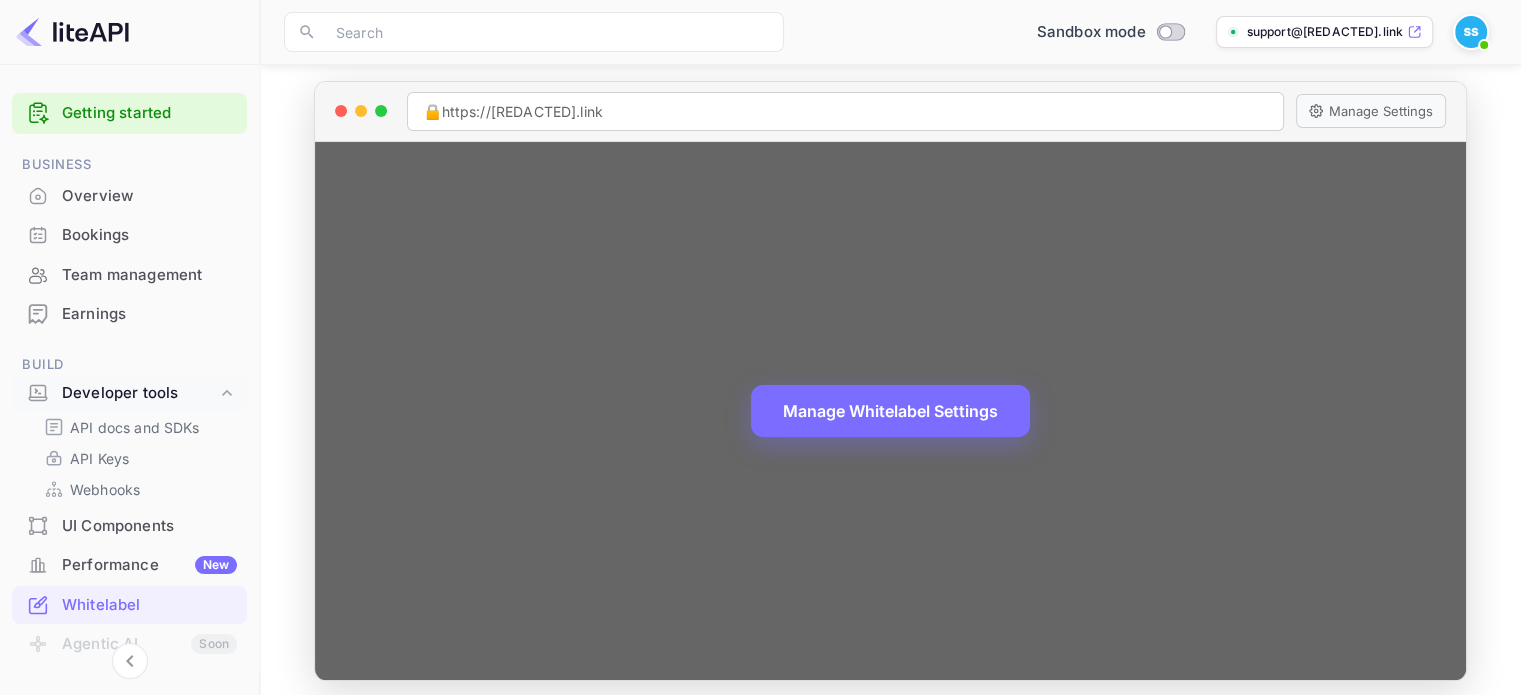 click on "Manage Whitelabel Settings" at bounding box center [890, 411] 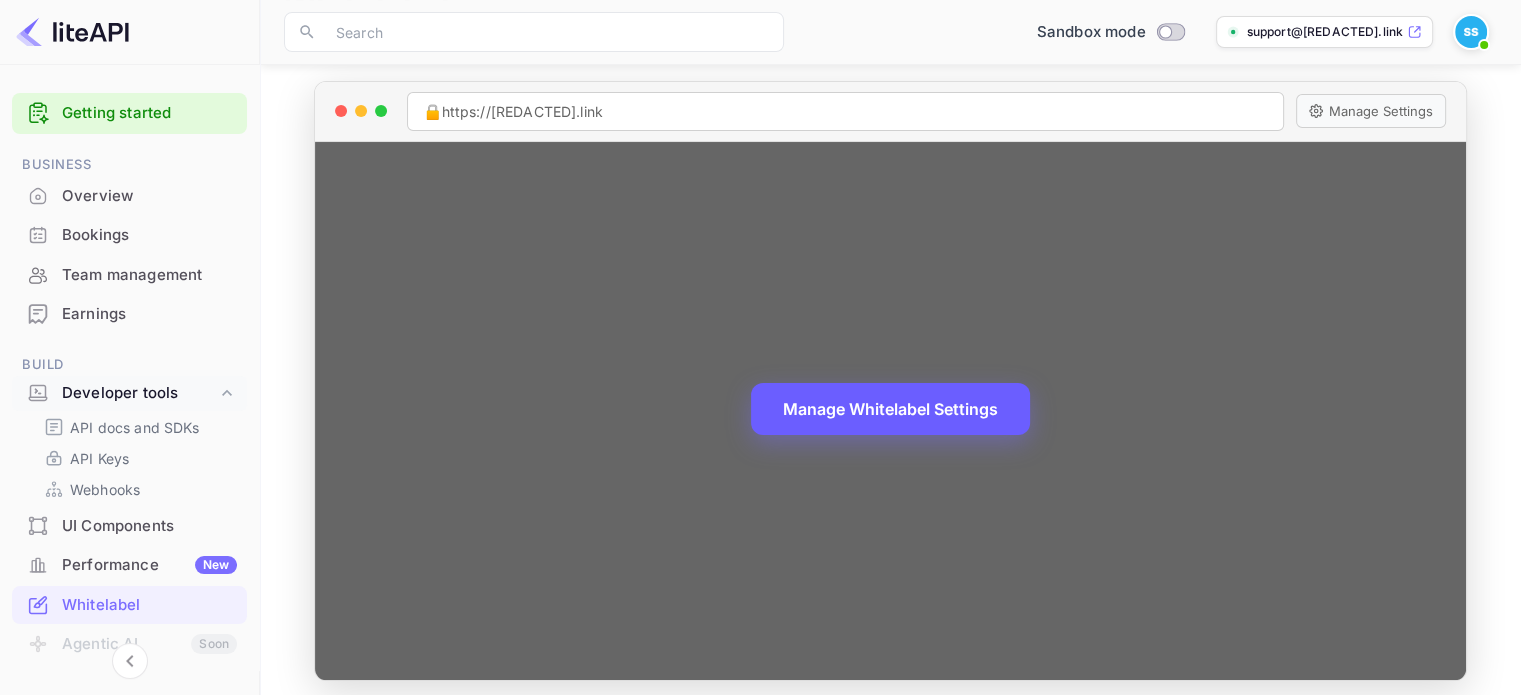 click on "Manage Whitelabel Settings" at bounding box center (890, 409) 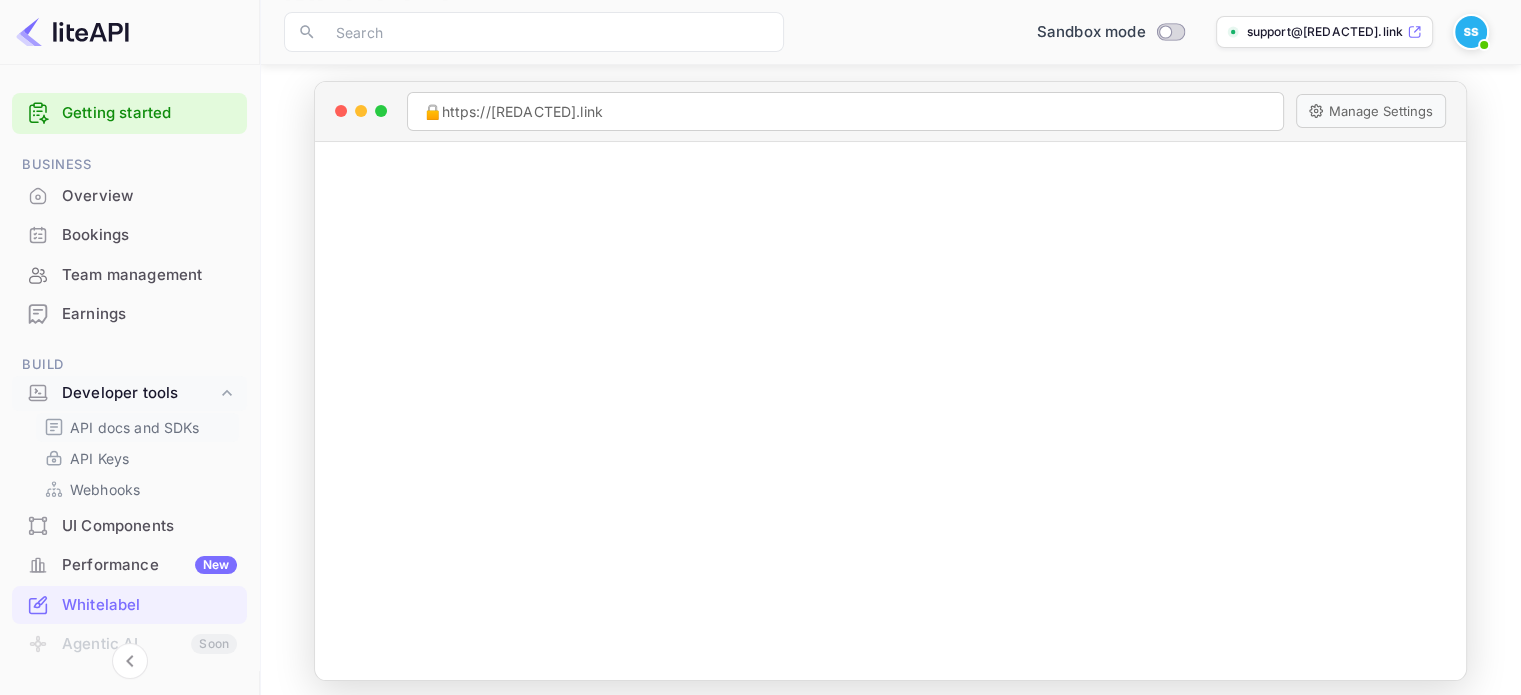 click on "API docs and SDKs" at bounding box center [135, 427] 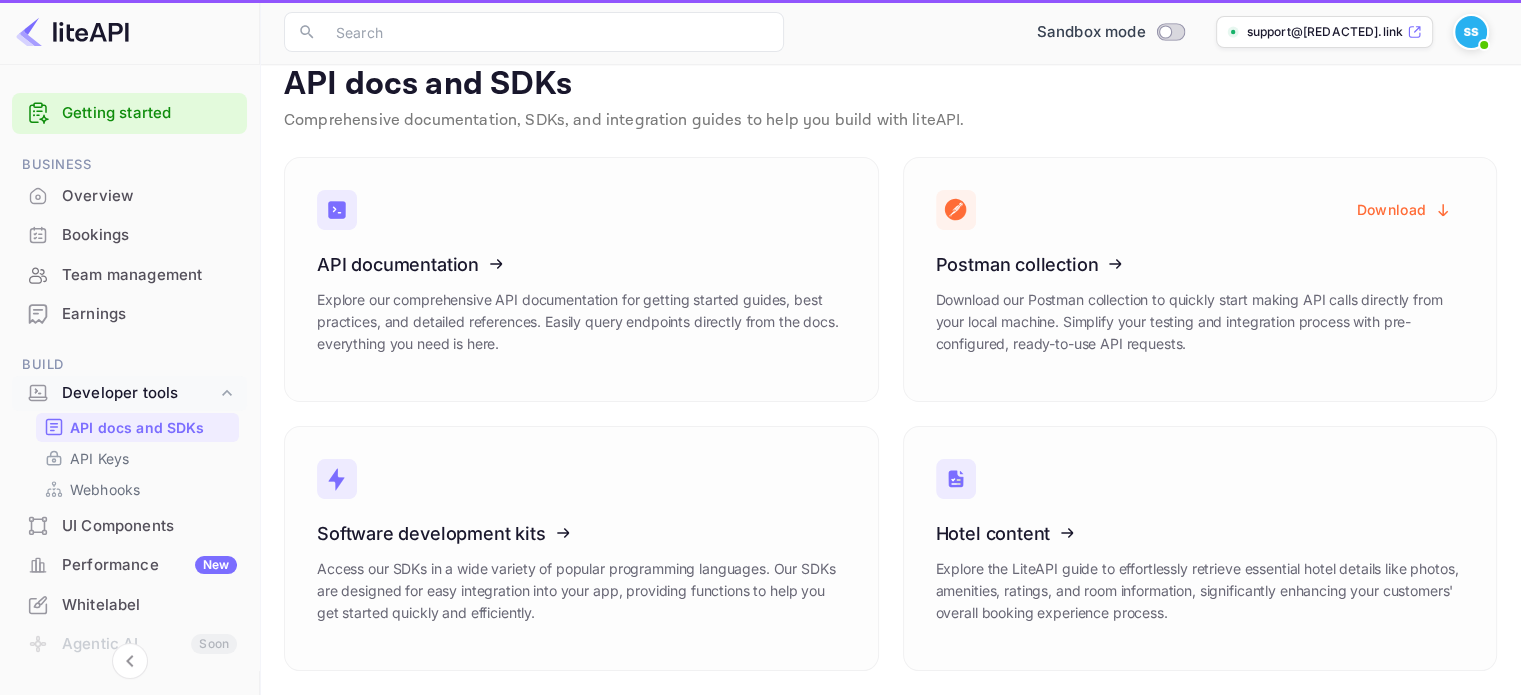 scroll, scrollTop: 0, scrollLeft: 0, axis: both 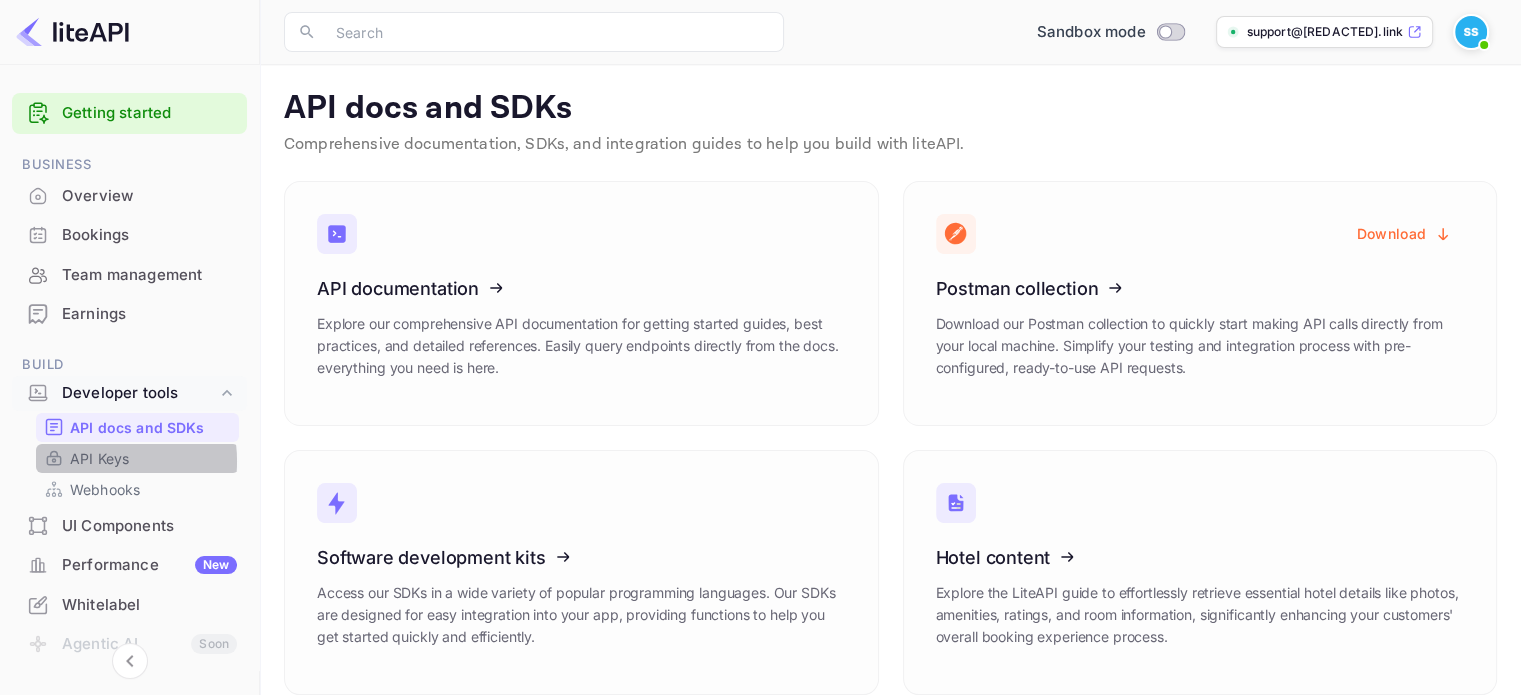 click on "API Keys" at bounding box center (99, 458) 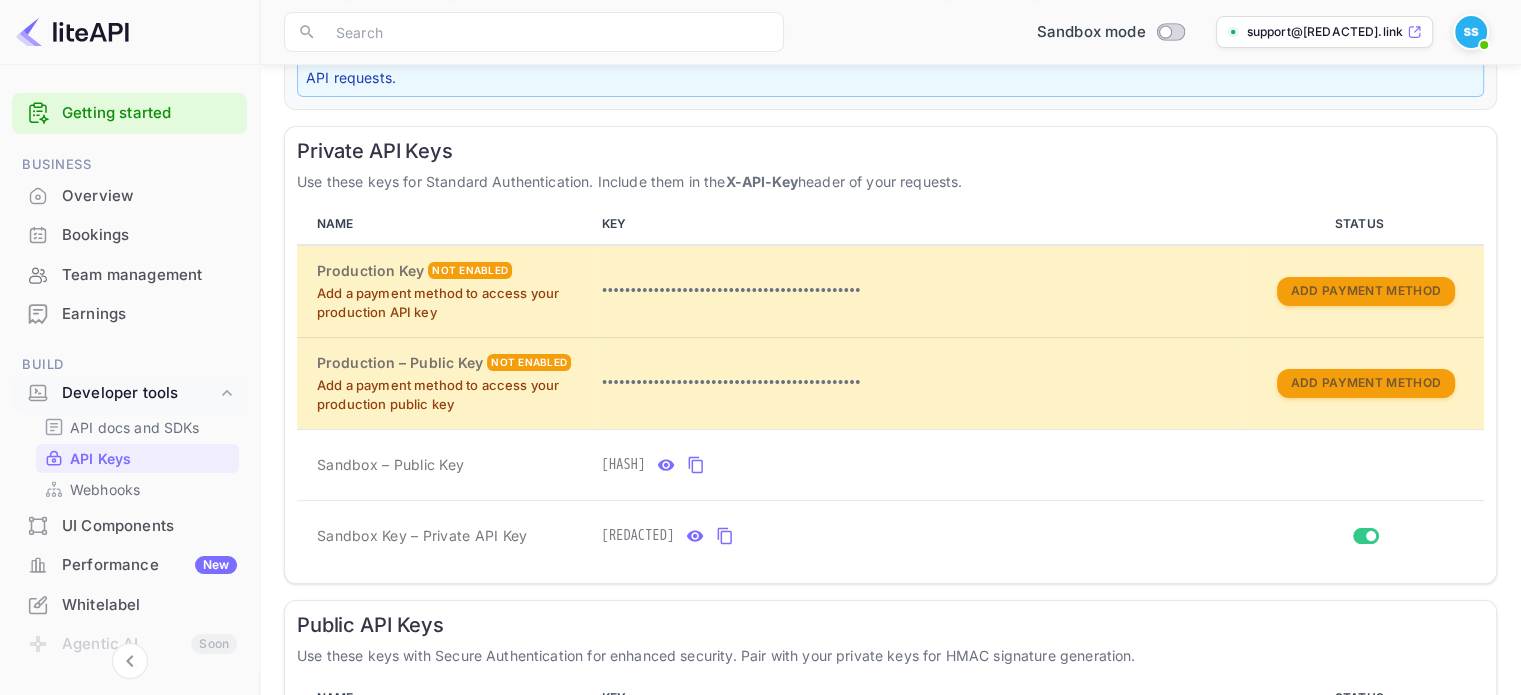 scroll, scrollTop: 284, scrollLeft: 0, axis: vertical 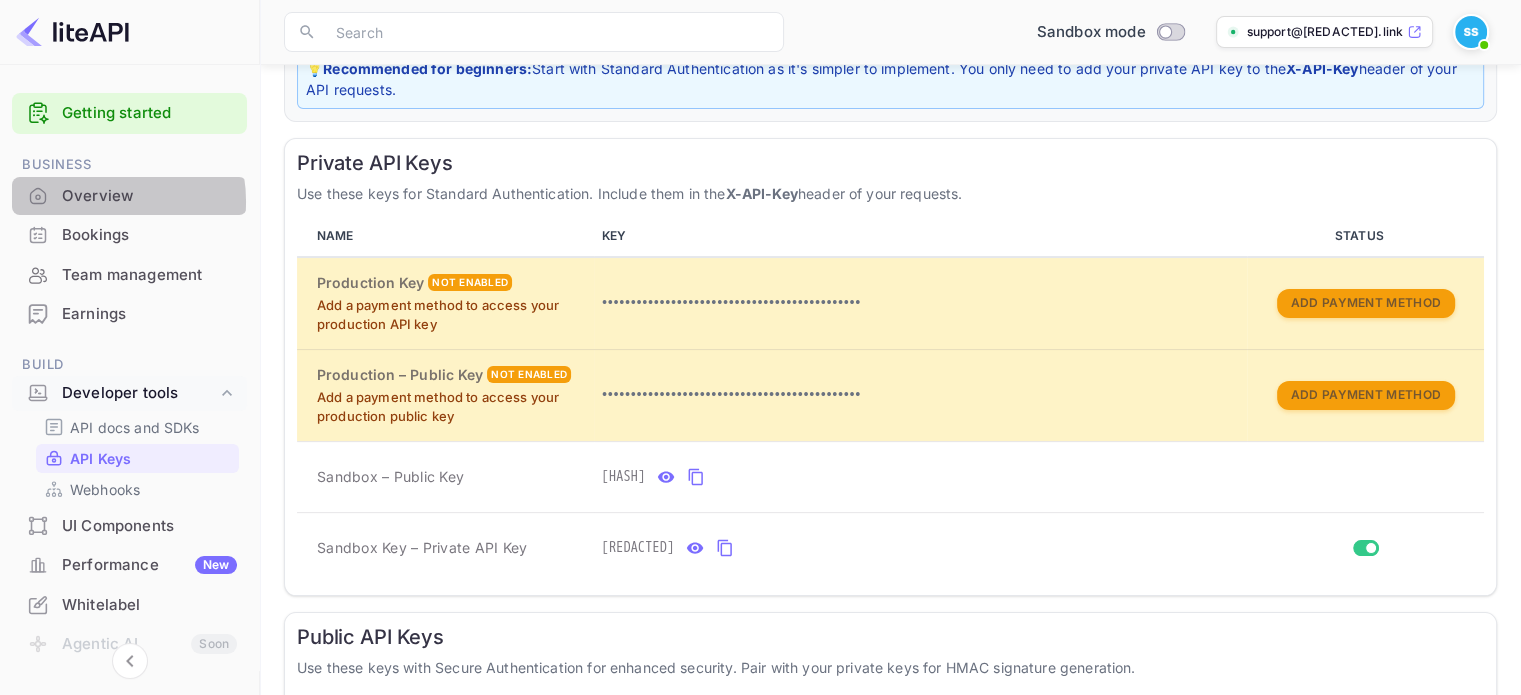 click on "Overview" at bounding box center [149, 196] 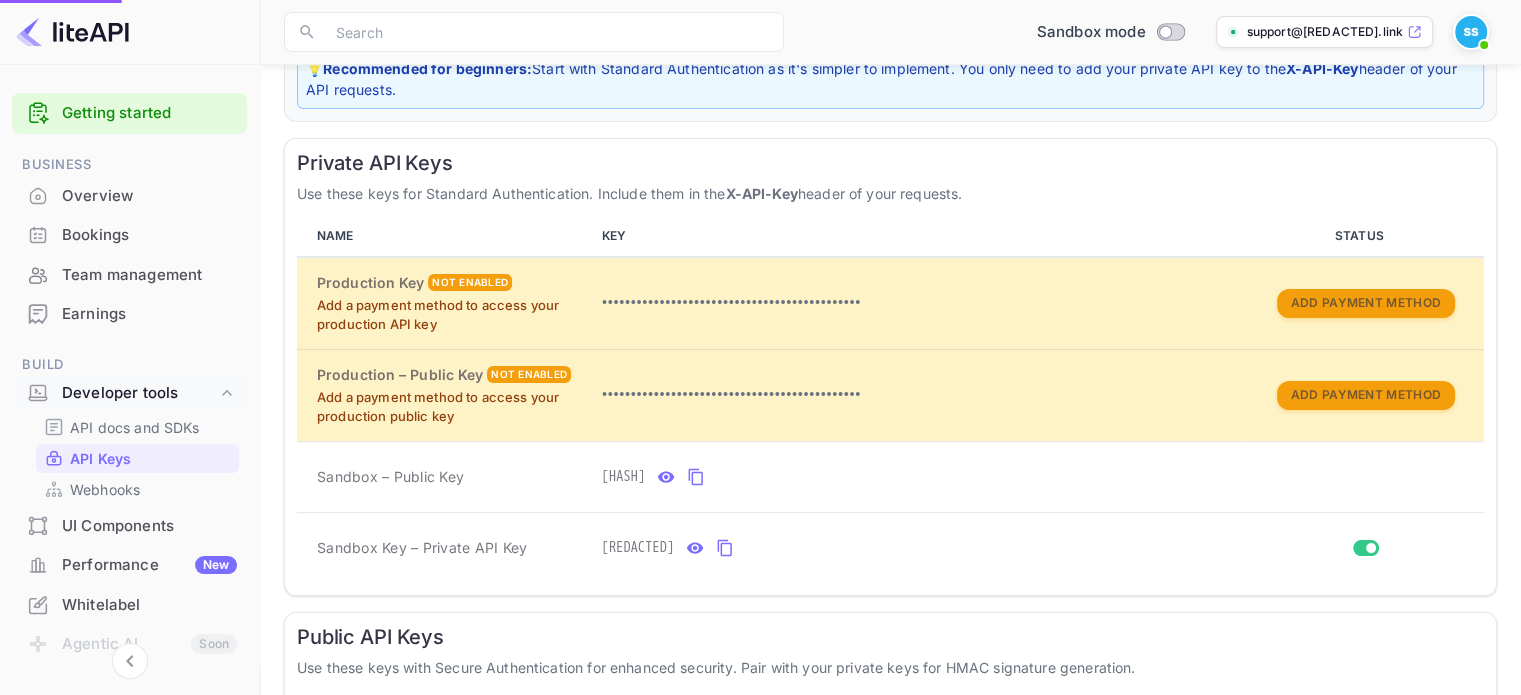 scroll, scrollTop: 0, scrollLeft: 0, axis: both 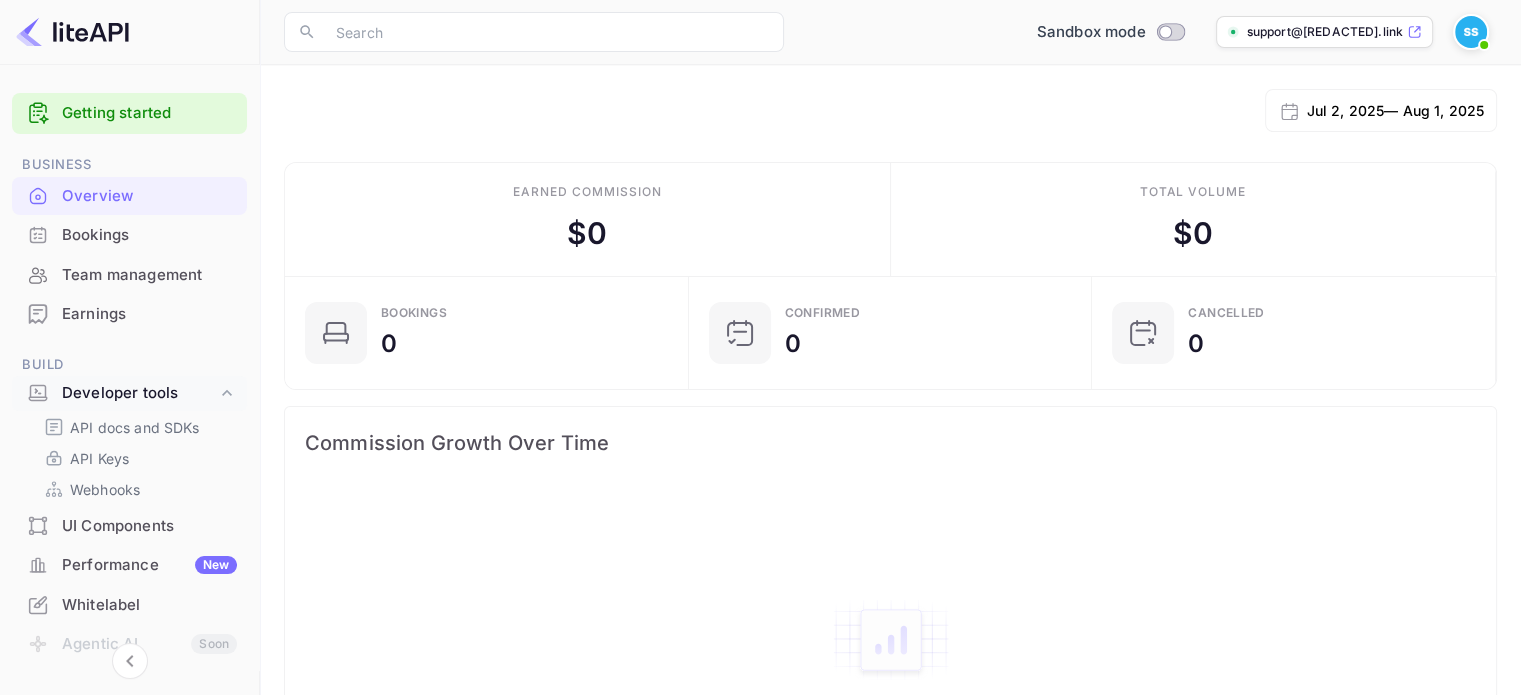click on "Bookings" at bounding box center [149, 235] 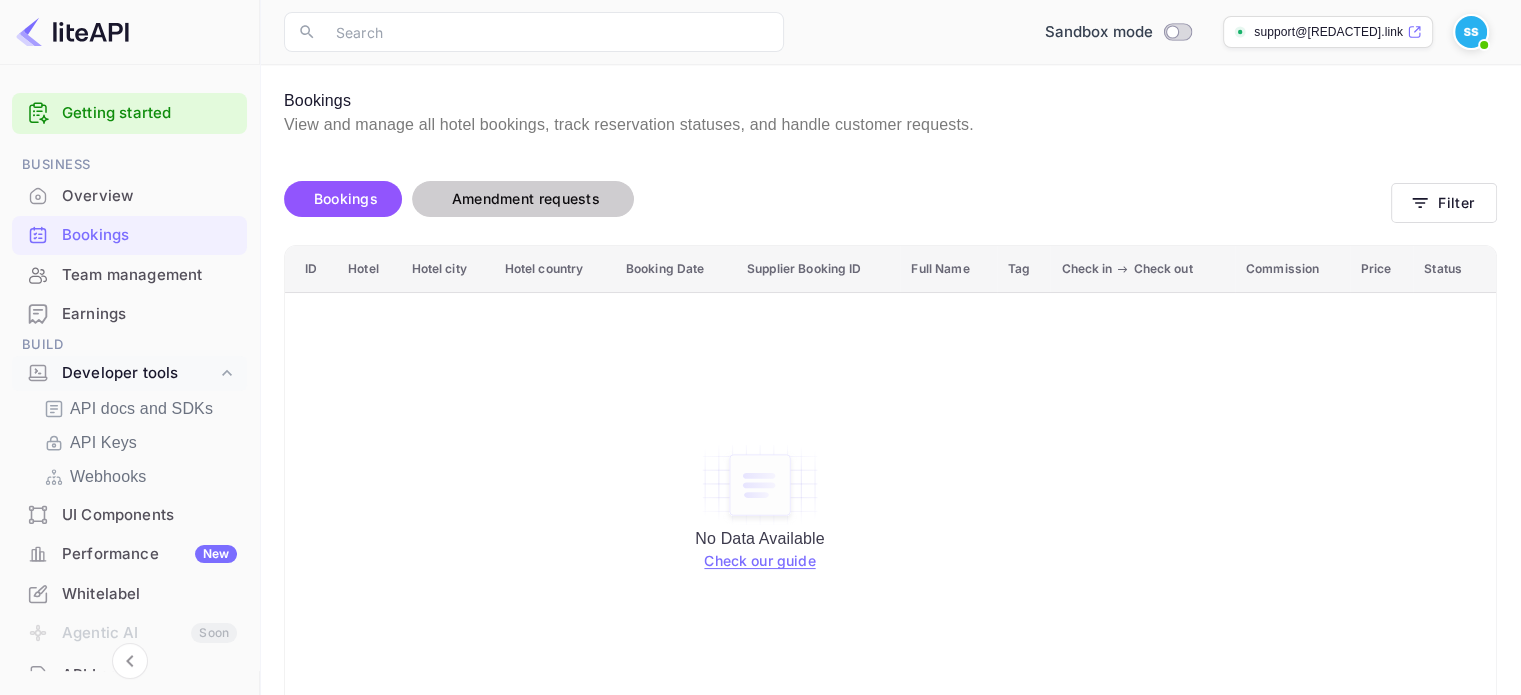 click on "Amendment requests" at bounding box center (526, 198) 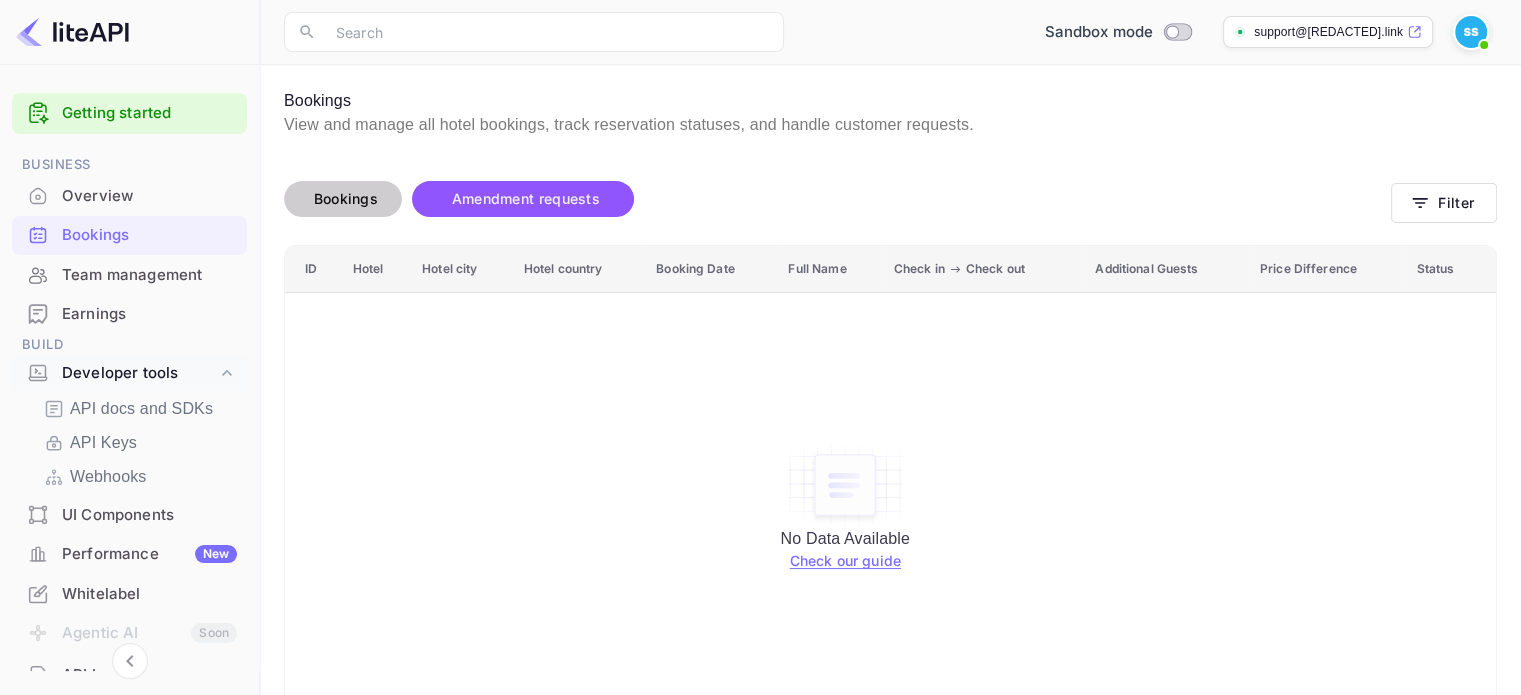 click on "Bookings" at bounding box center (346, 198) 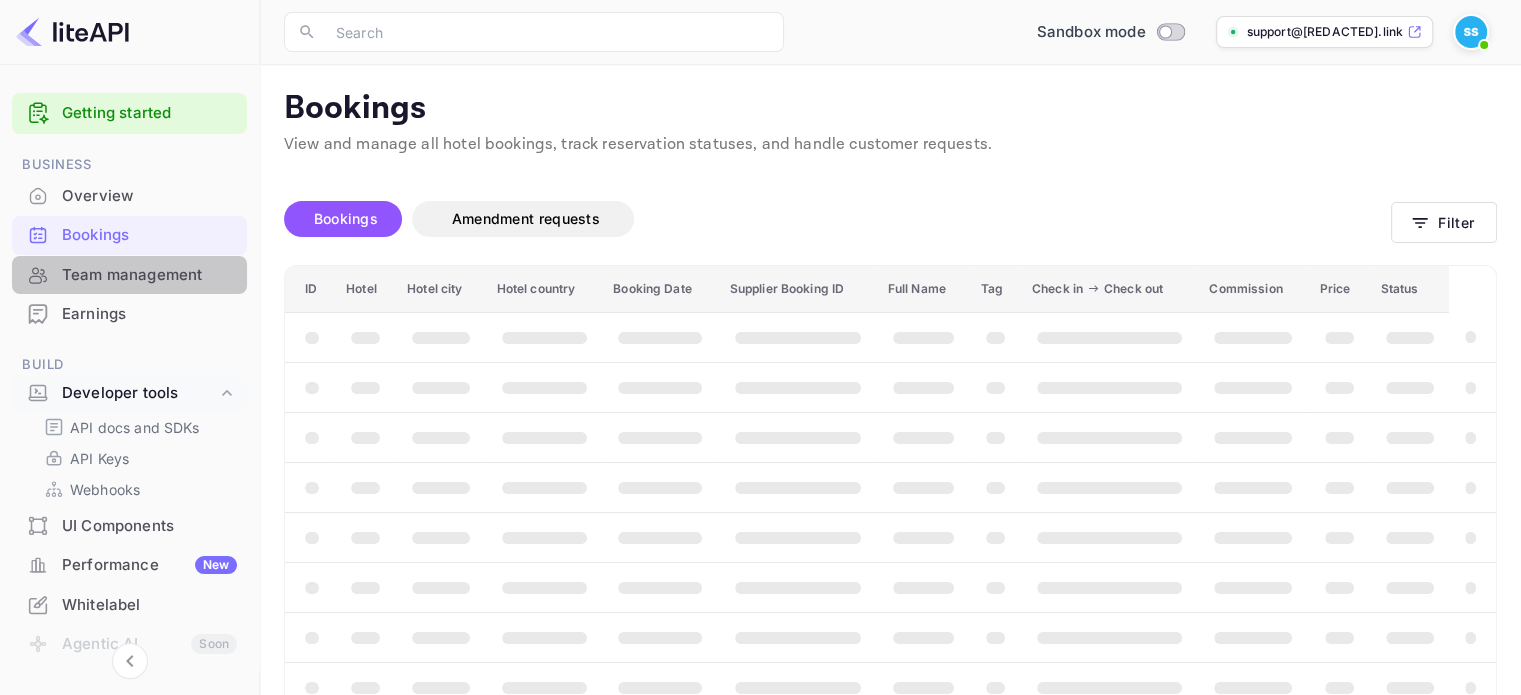 click on "Team management" at bounding box center [149, 275] 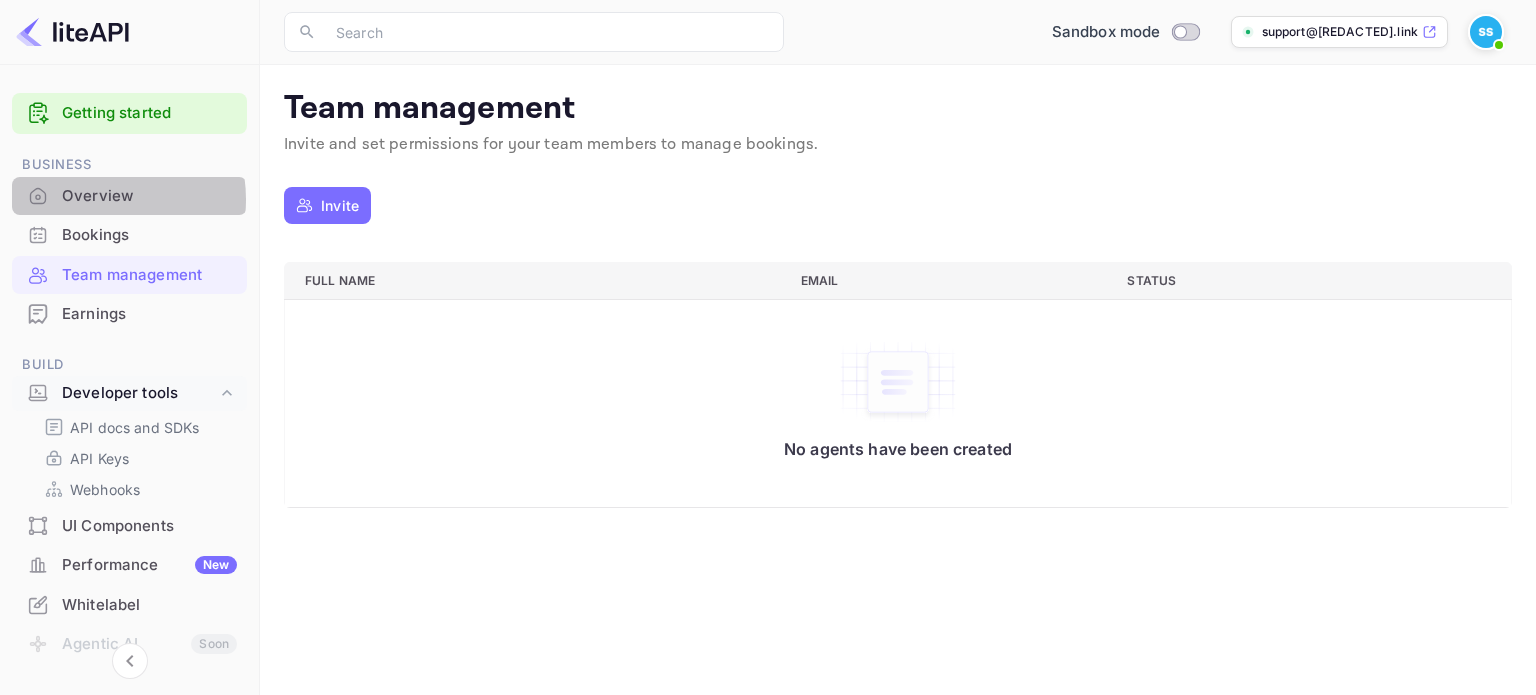 click on "Overview" at bounding box center [149, 196] 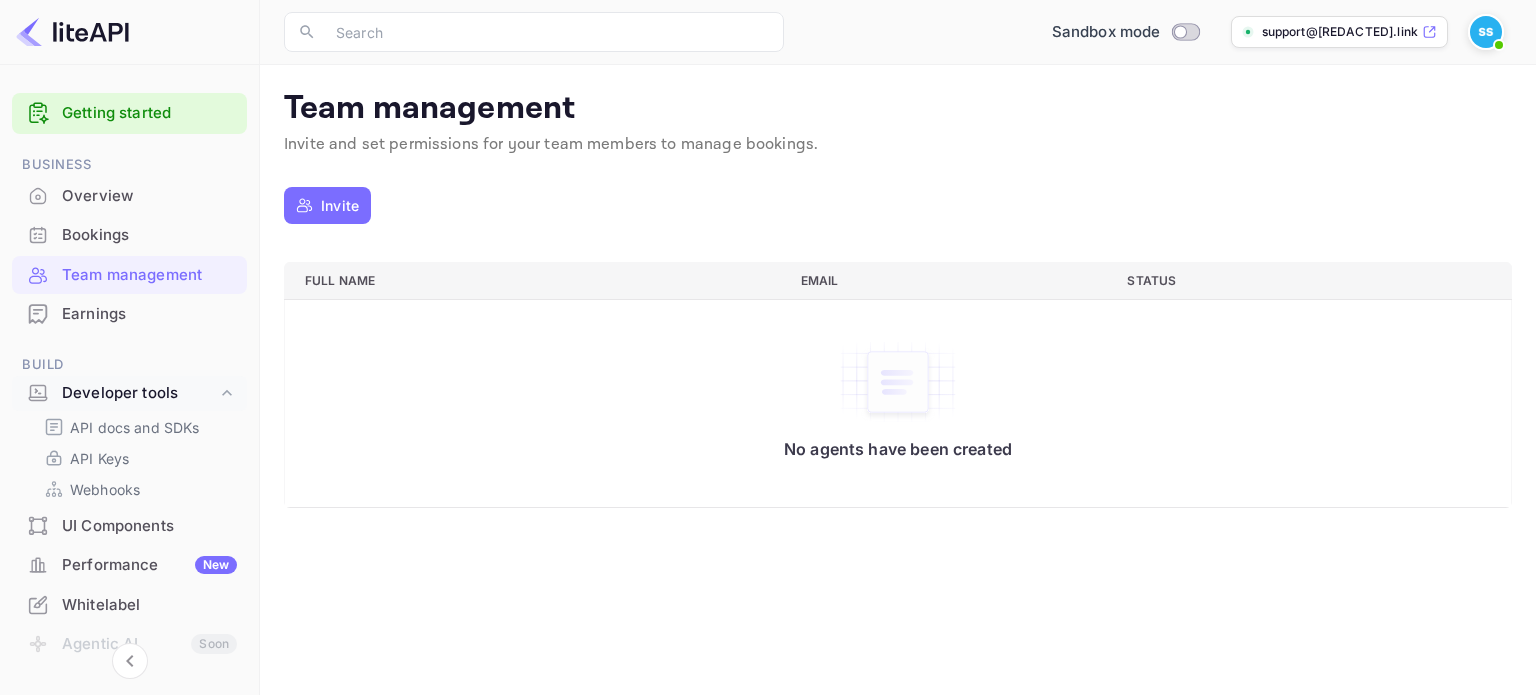 click on "Bookings" at bounding box center (129, 235) 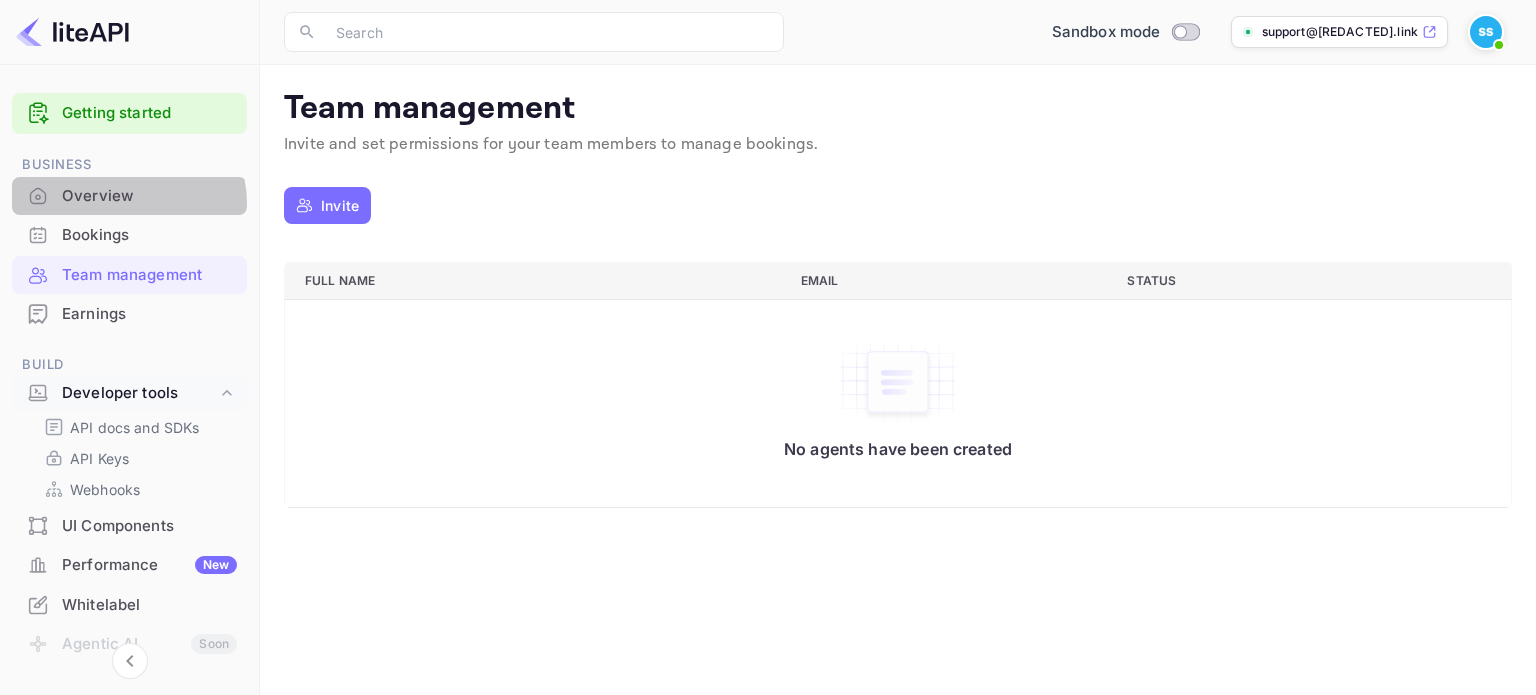 click on "Overview" at bounding box center [149, 196] 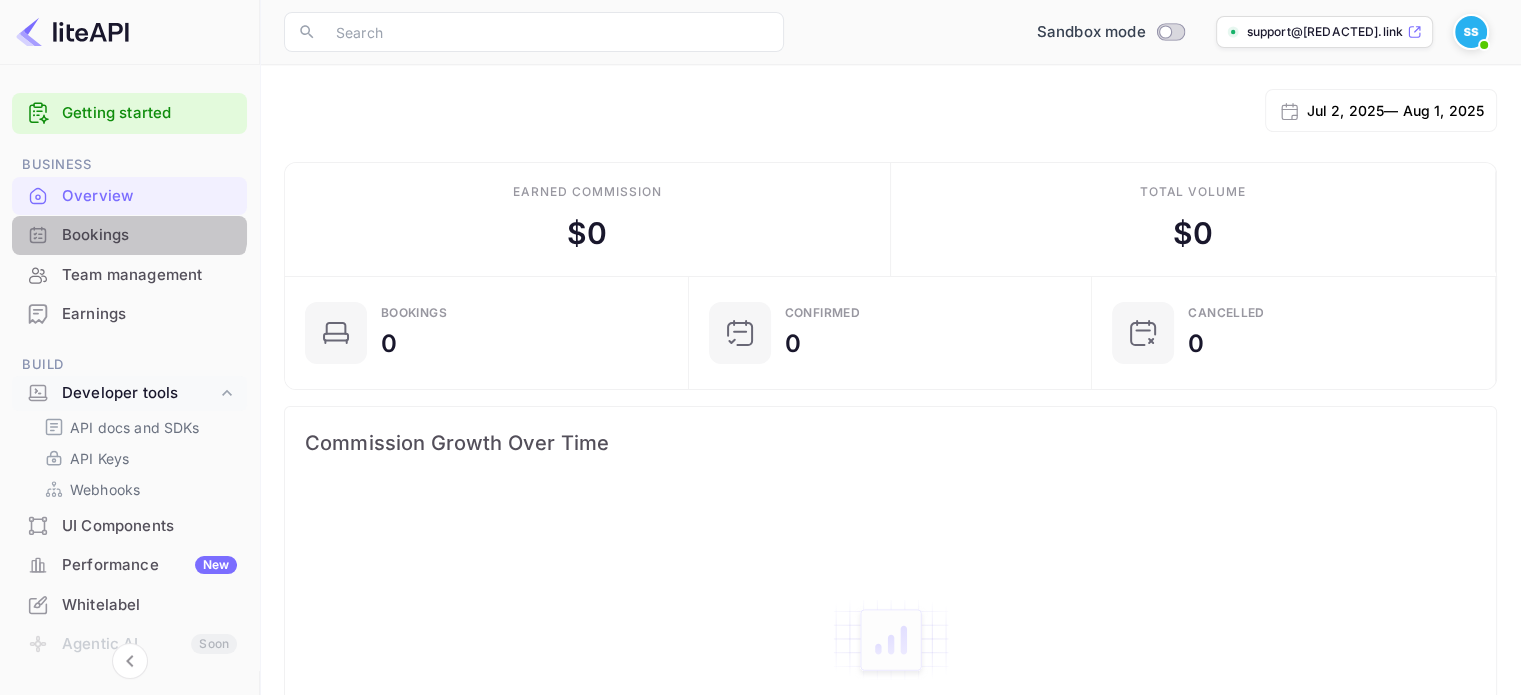 click on "Bookings" at bounding box center [129, 235] 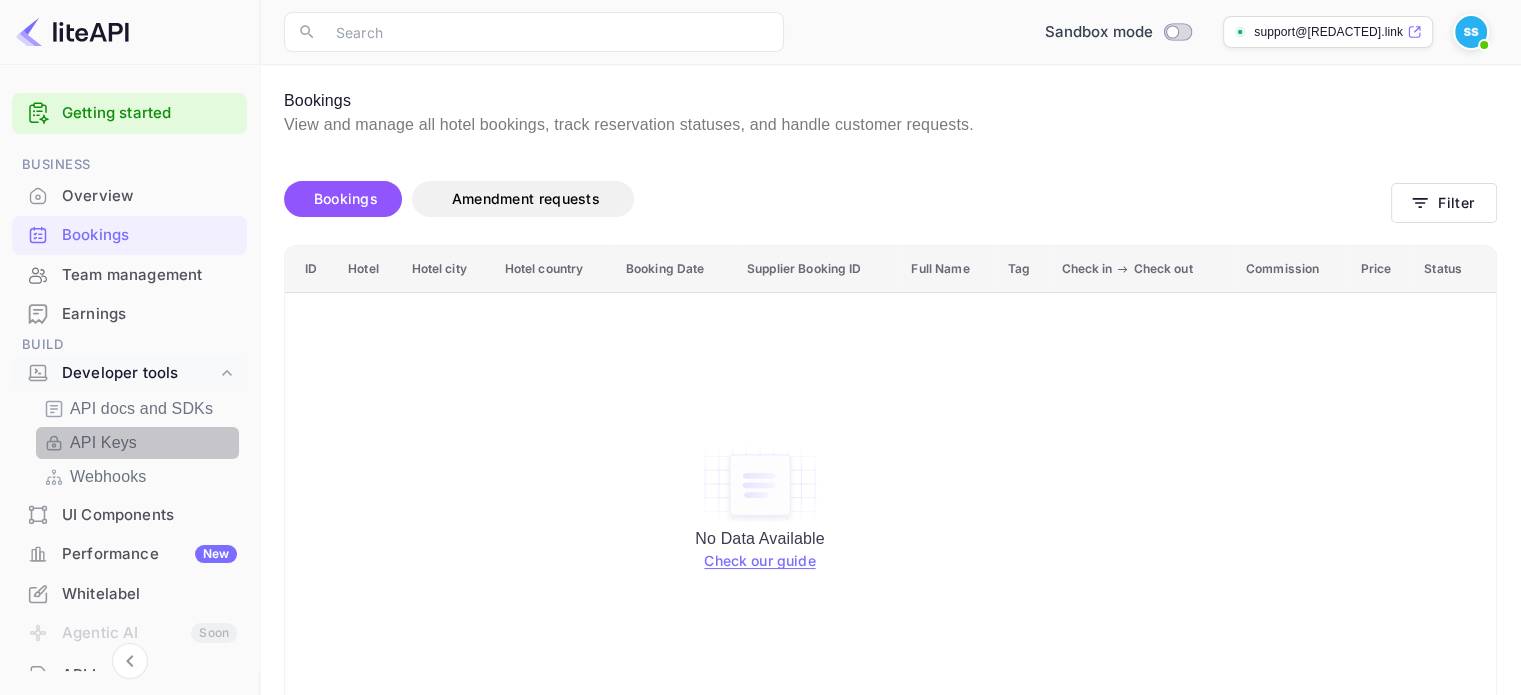 click on "API Keys" at bounding box center (137, 443) 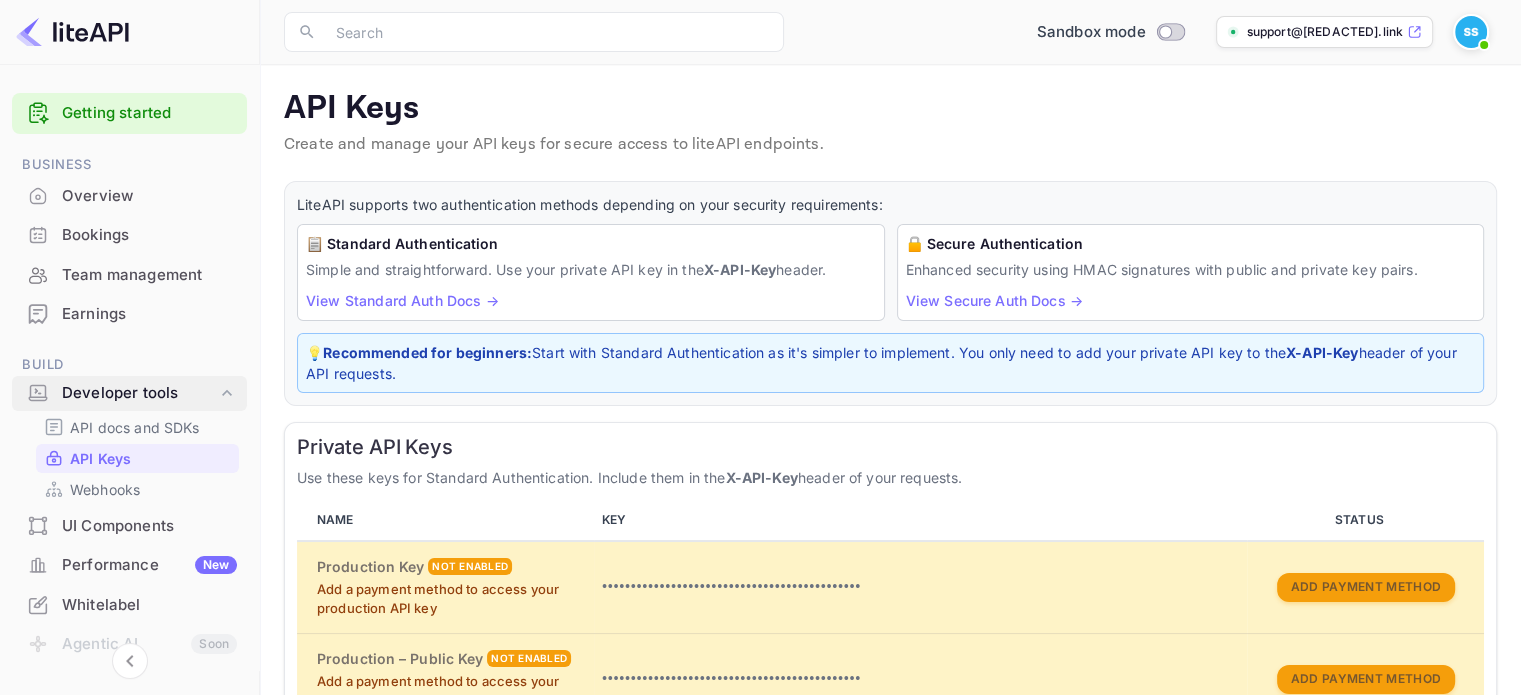 click on "Developer tools" at bounding box center (139, 393) 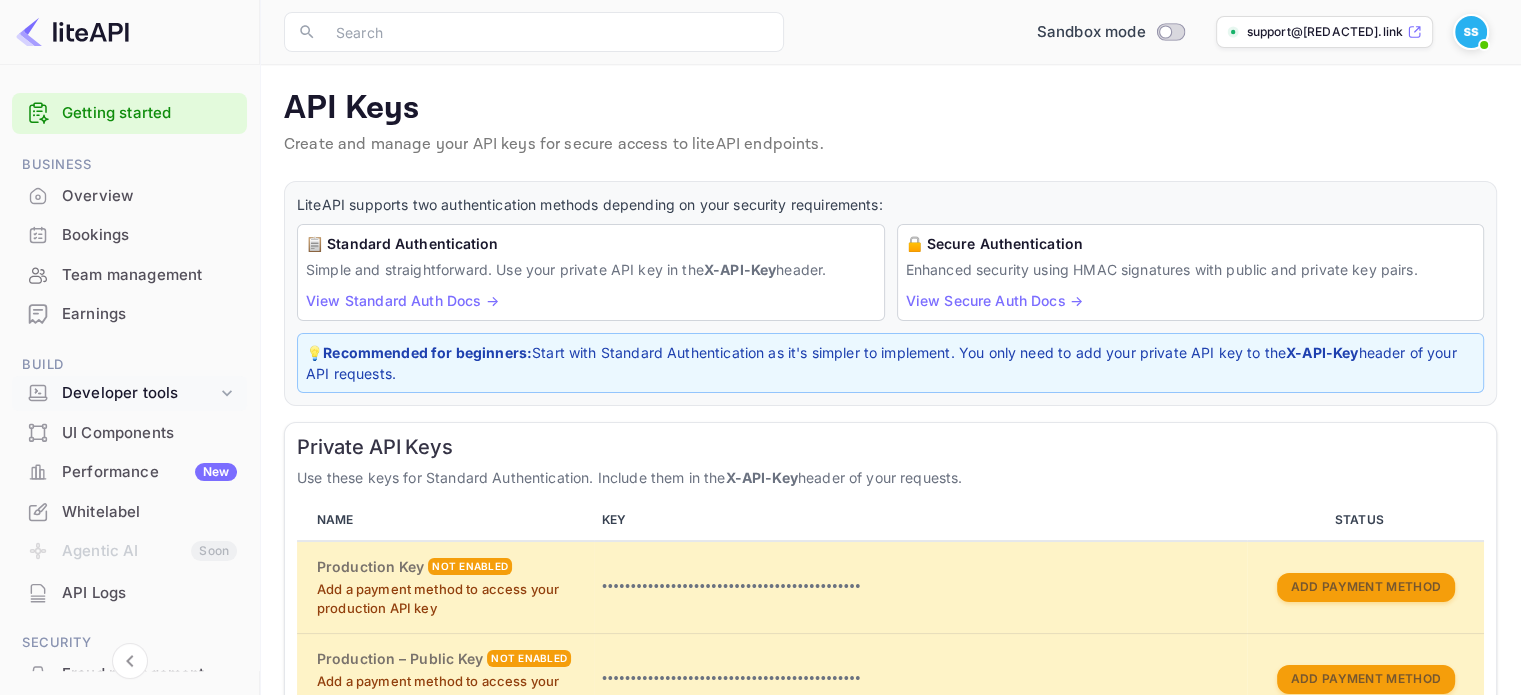 click on "Developer tools" at bounding box center (139, 393) 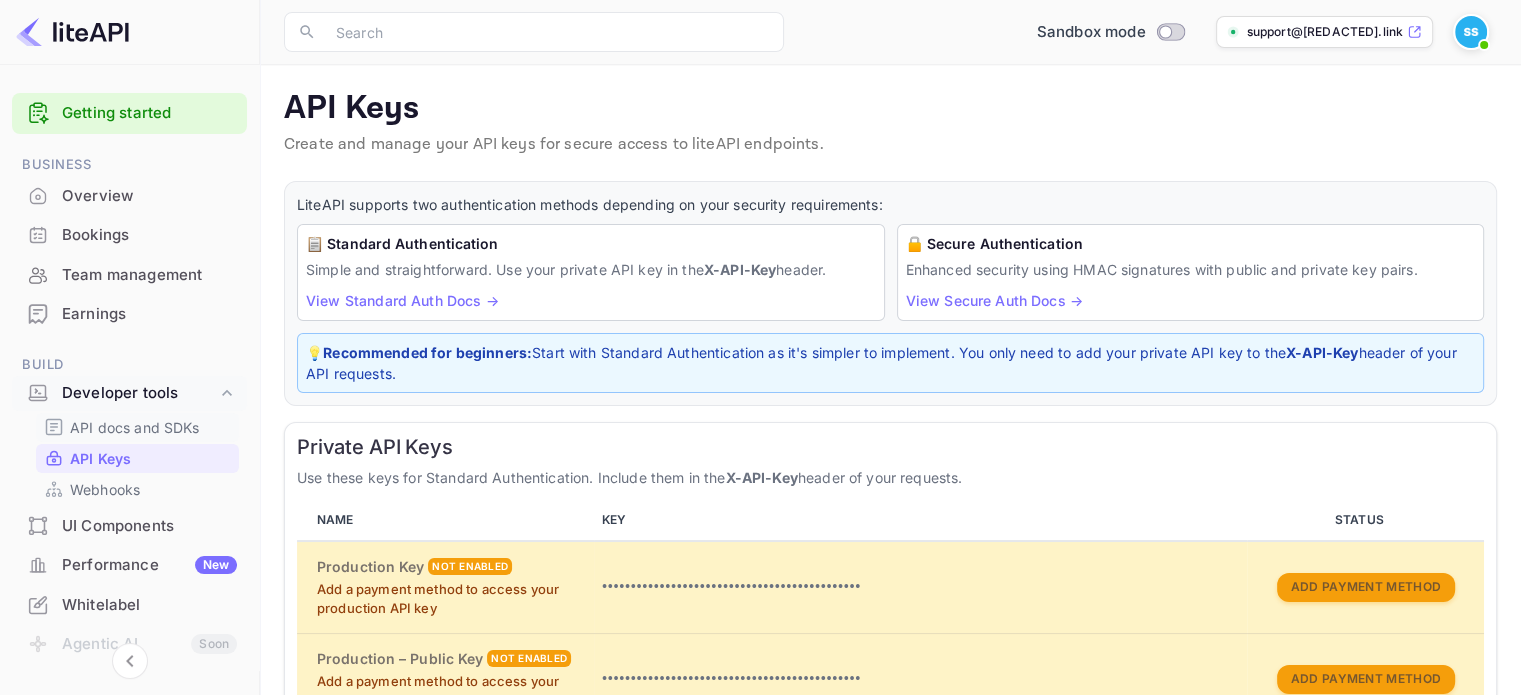 click on "API docs and SDKs" at bounding box center [135, 427] 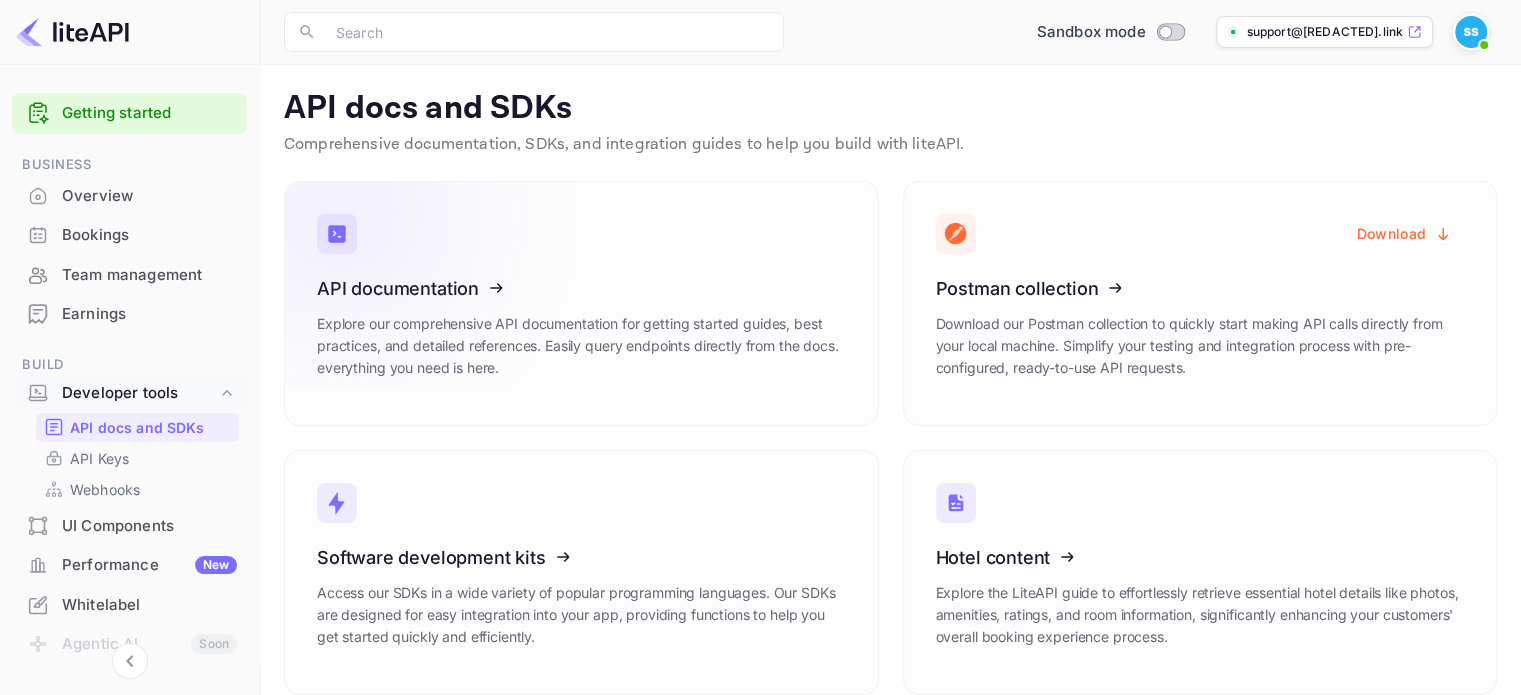 scroll, scrollTop: 24, scrollLeft: 0, axis: vertical 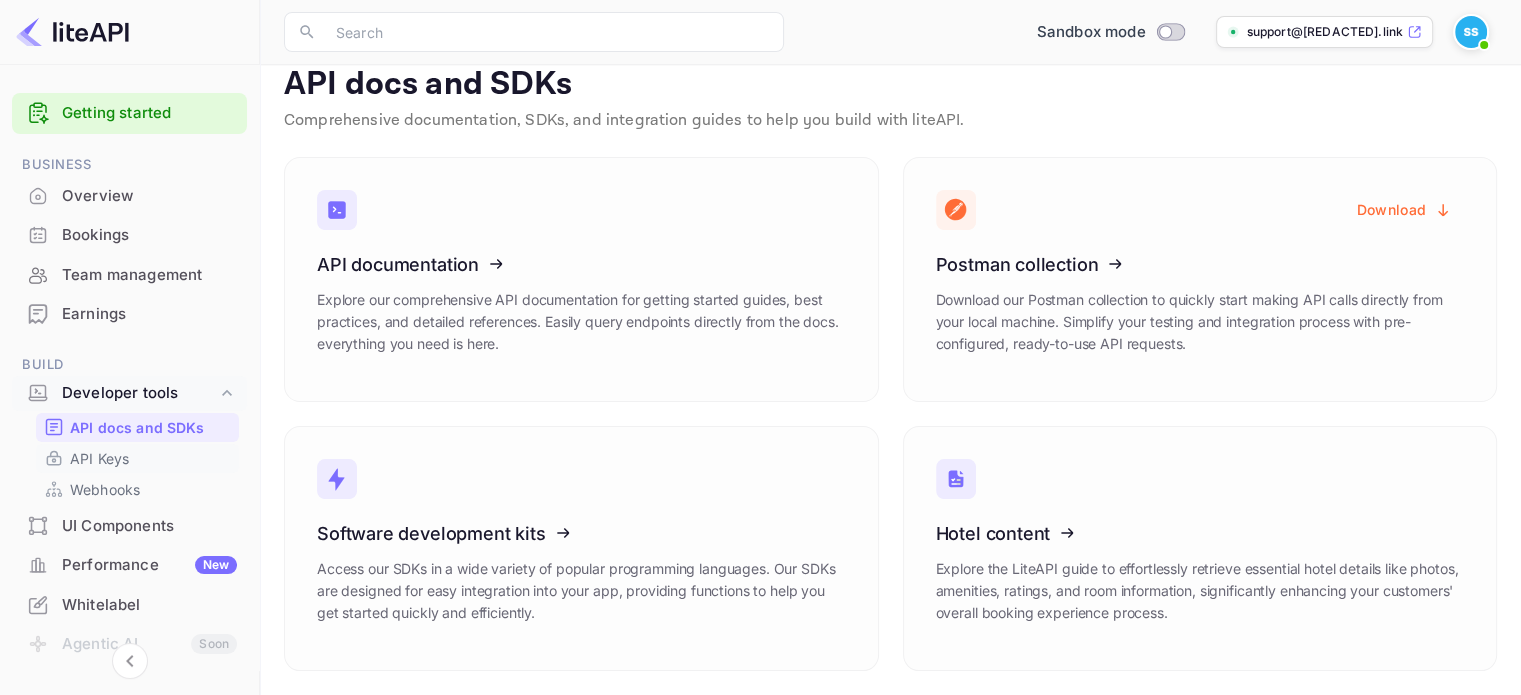 click on "API Keys" at bounding box center (137, 458) 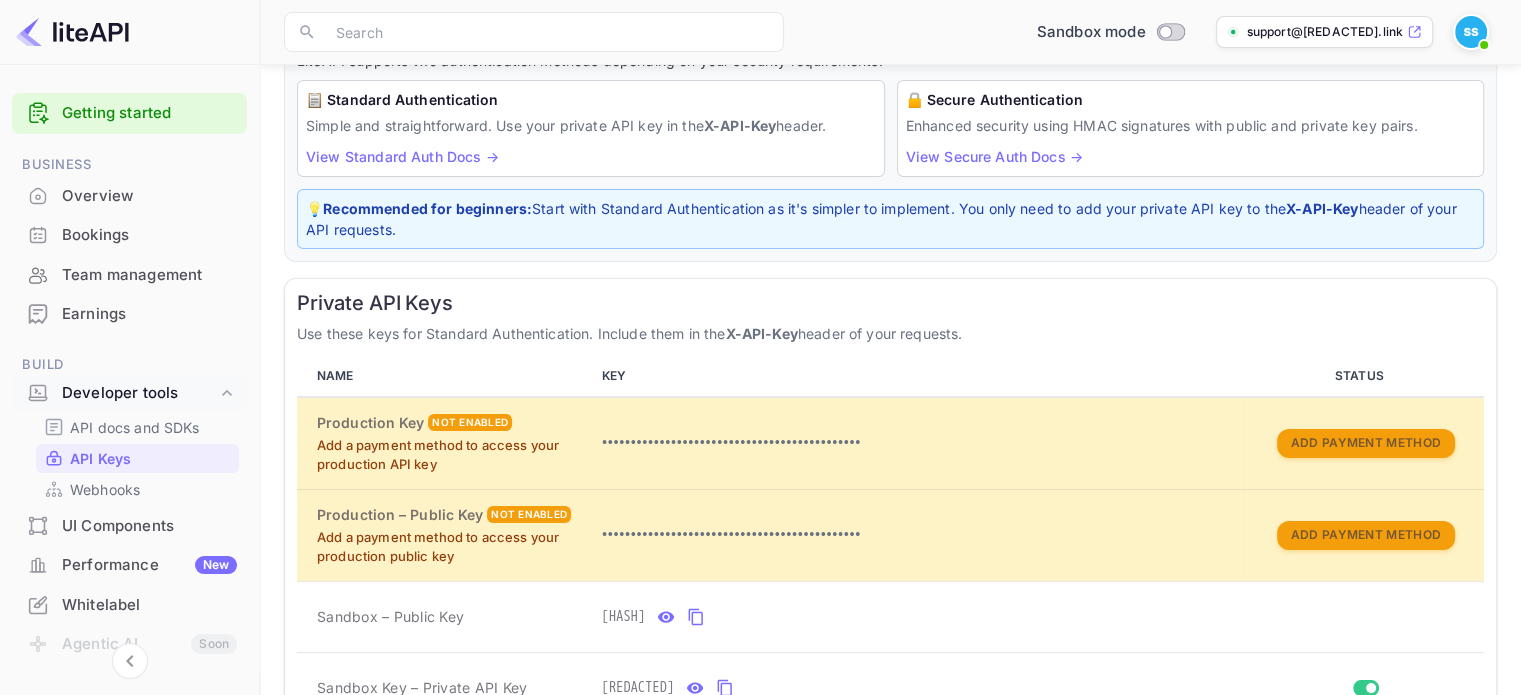 scroll, scrollTop: 100, scrollLeft: 0, axis: vertical 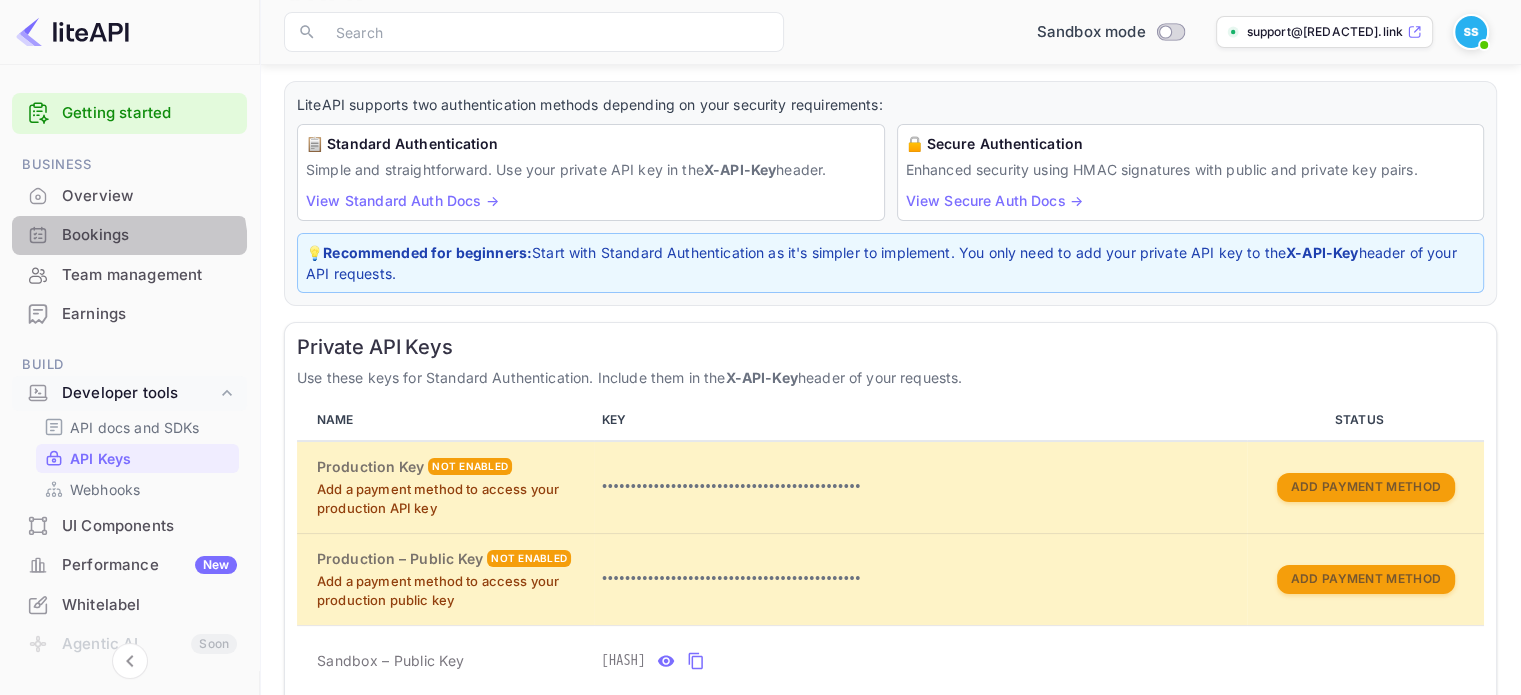 click on "Bookings" at bounding box center (129, 235) 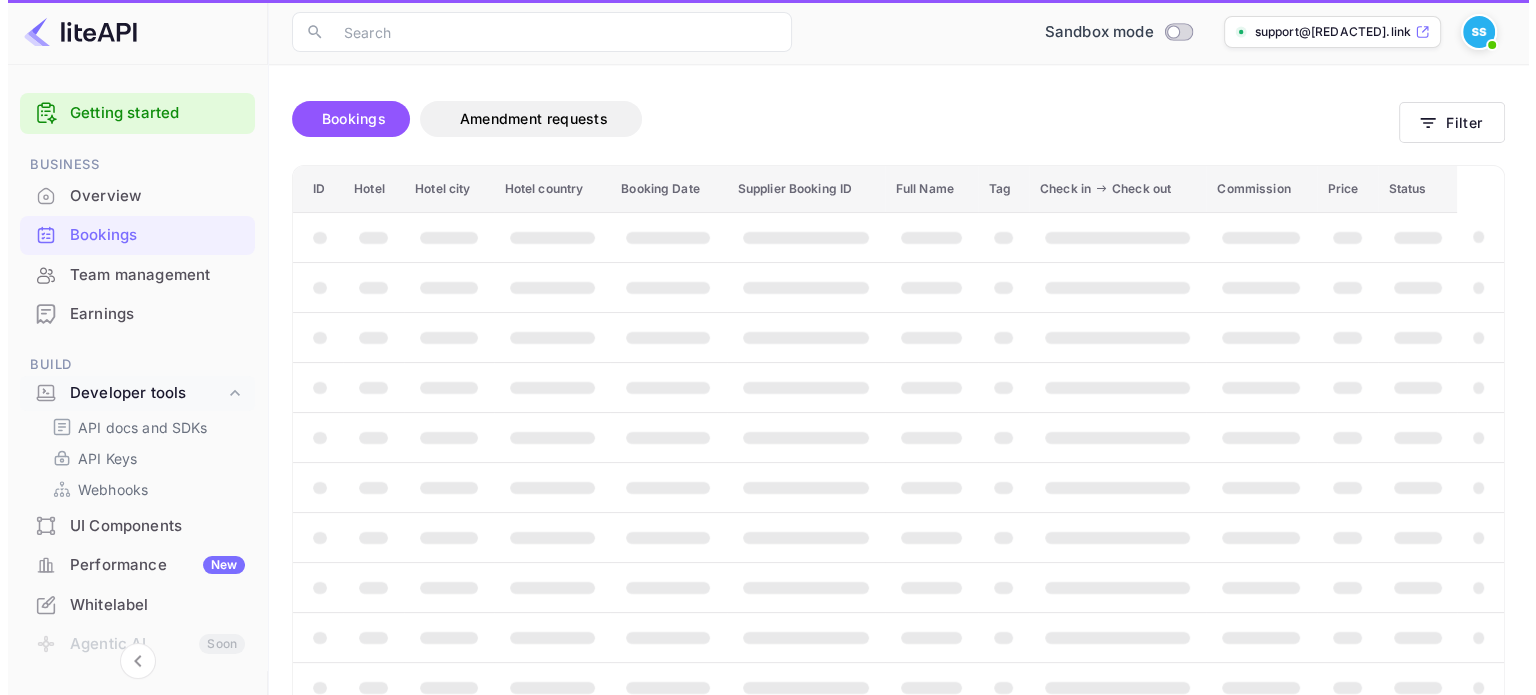 scroll, scrollTop: 0, scrollLeft: 0, axis: both 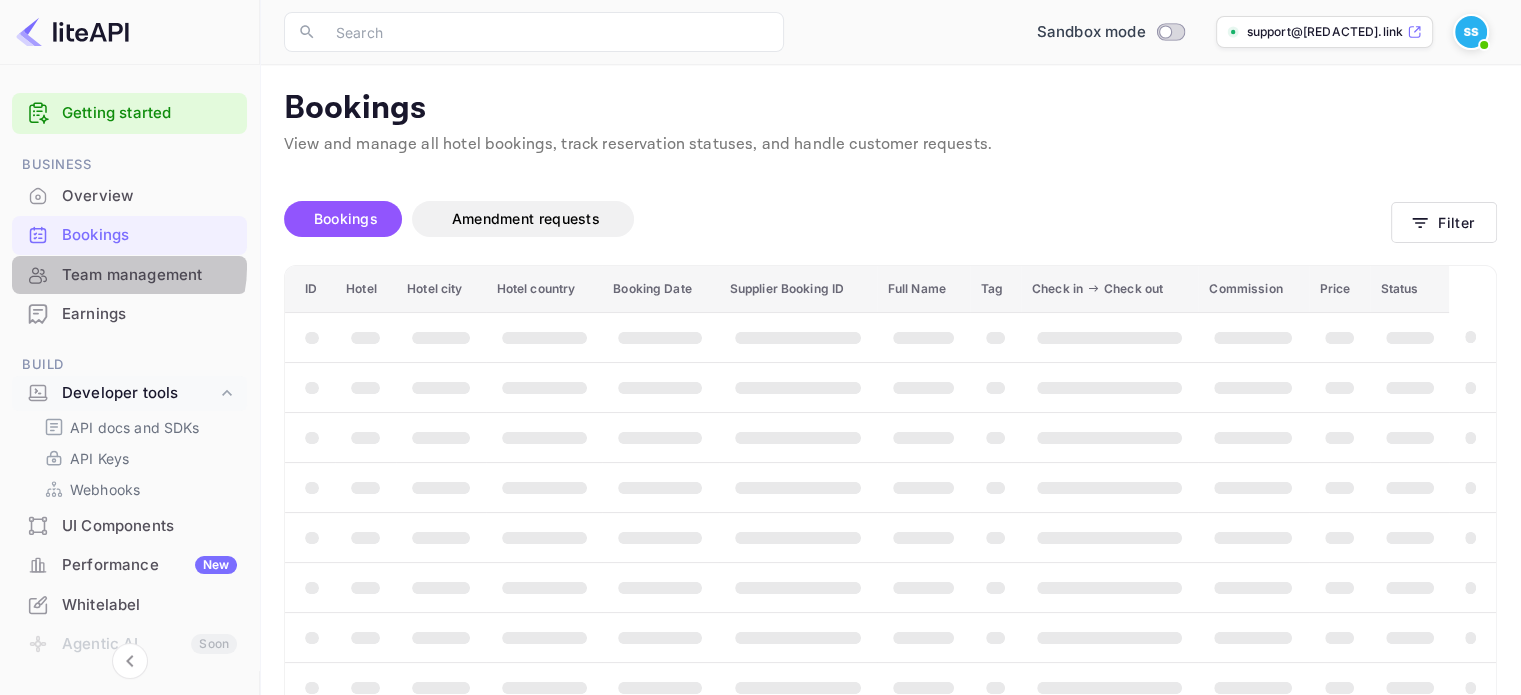 click on "Team management" at bounding box center [149, 275] 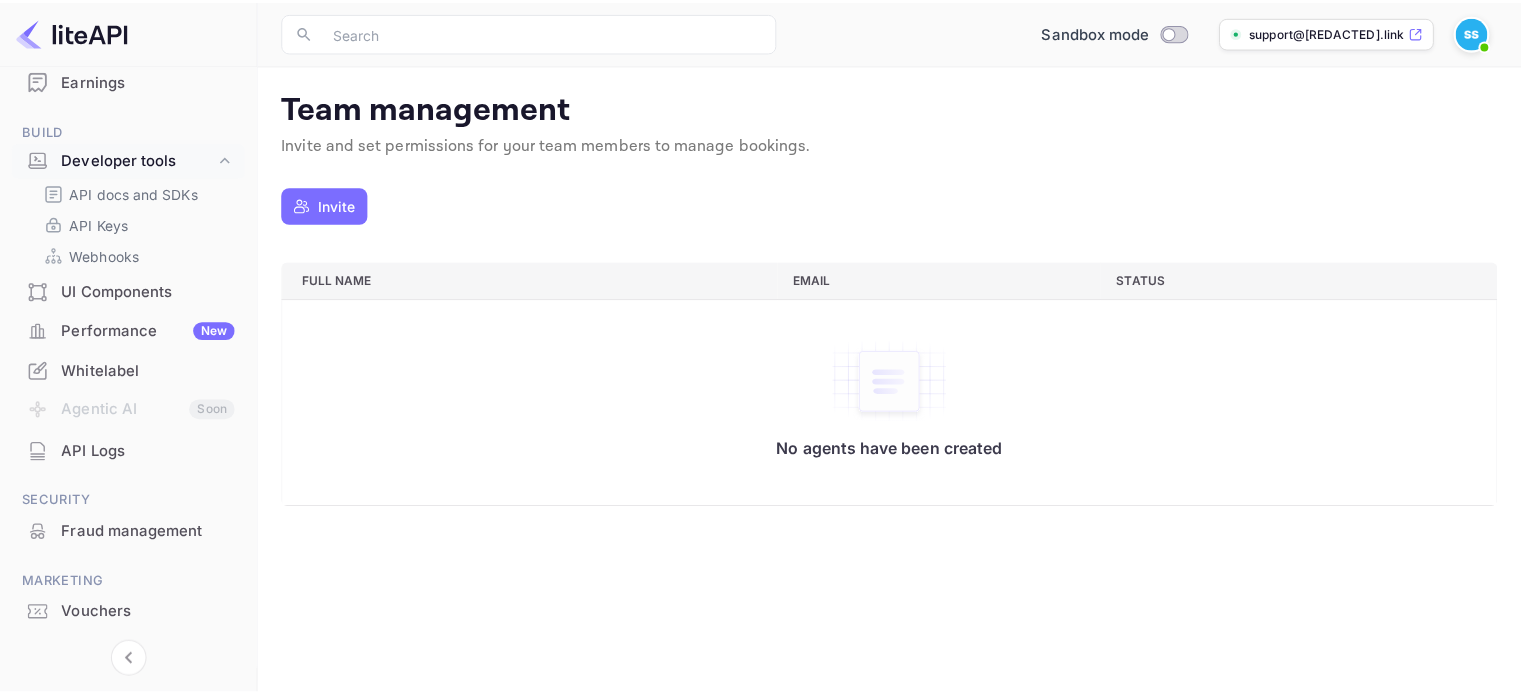 scroll, scrollTop: 283, scrollLeft: 0, axis: vertical 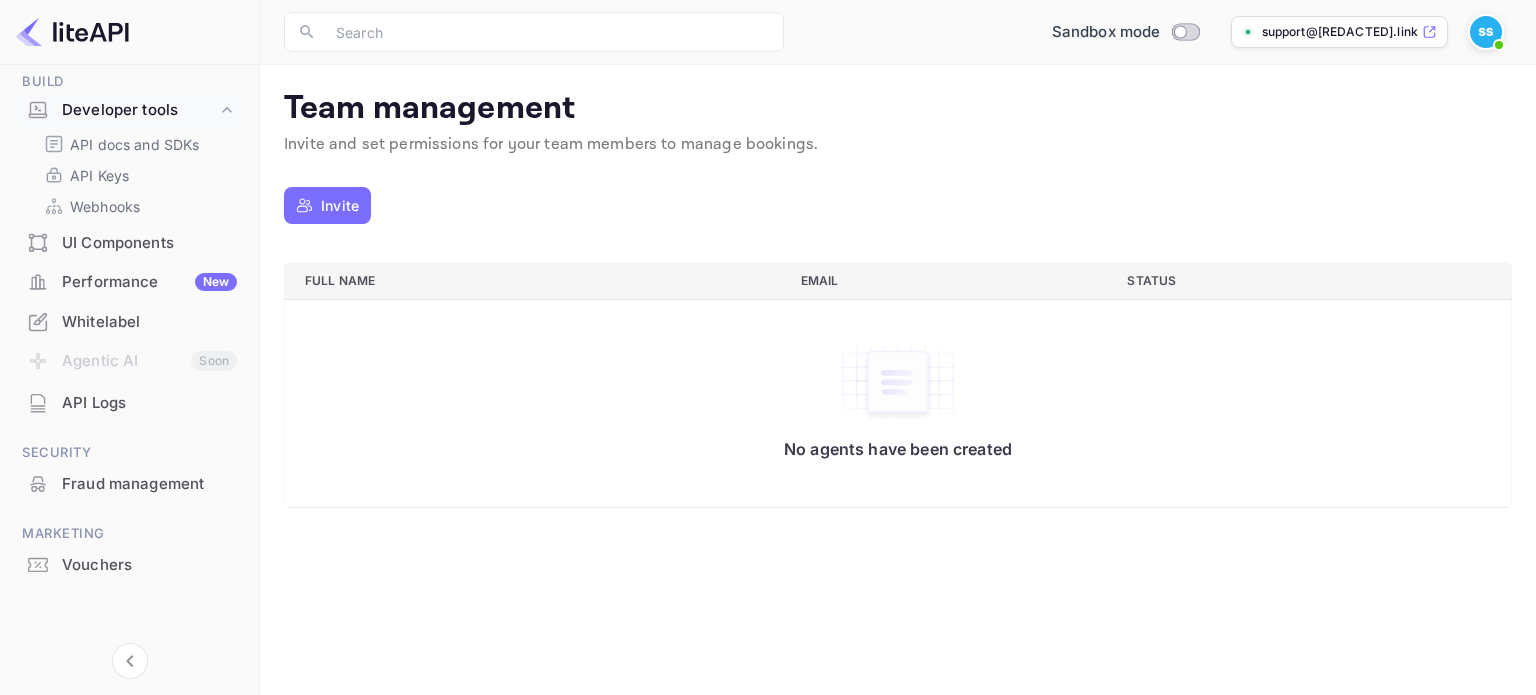 click on "Agentic AI Soon" at bounding box center (129, 362) 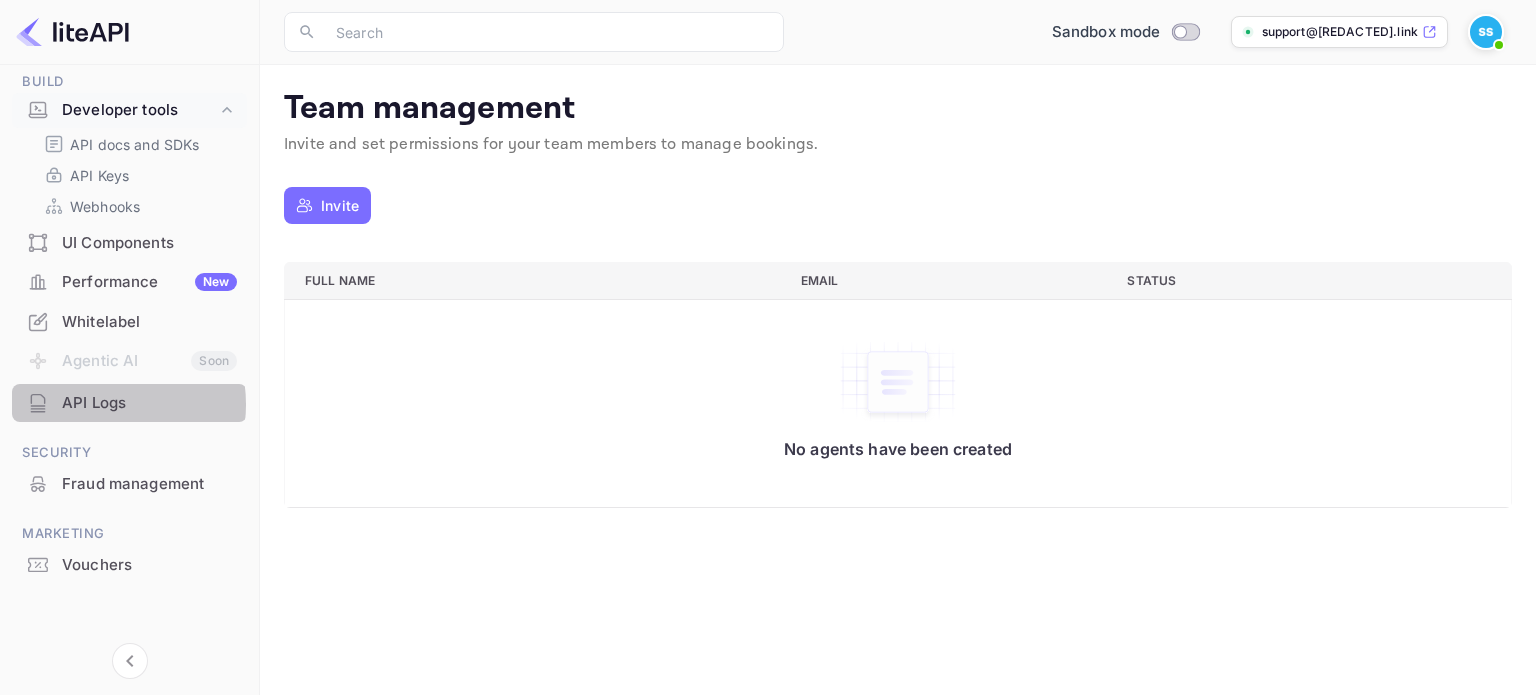 click on "API Logs" at bounding box center [149, 403] 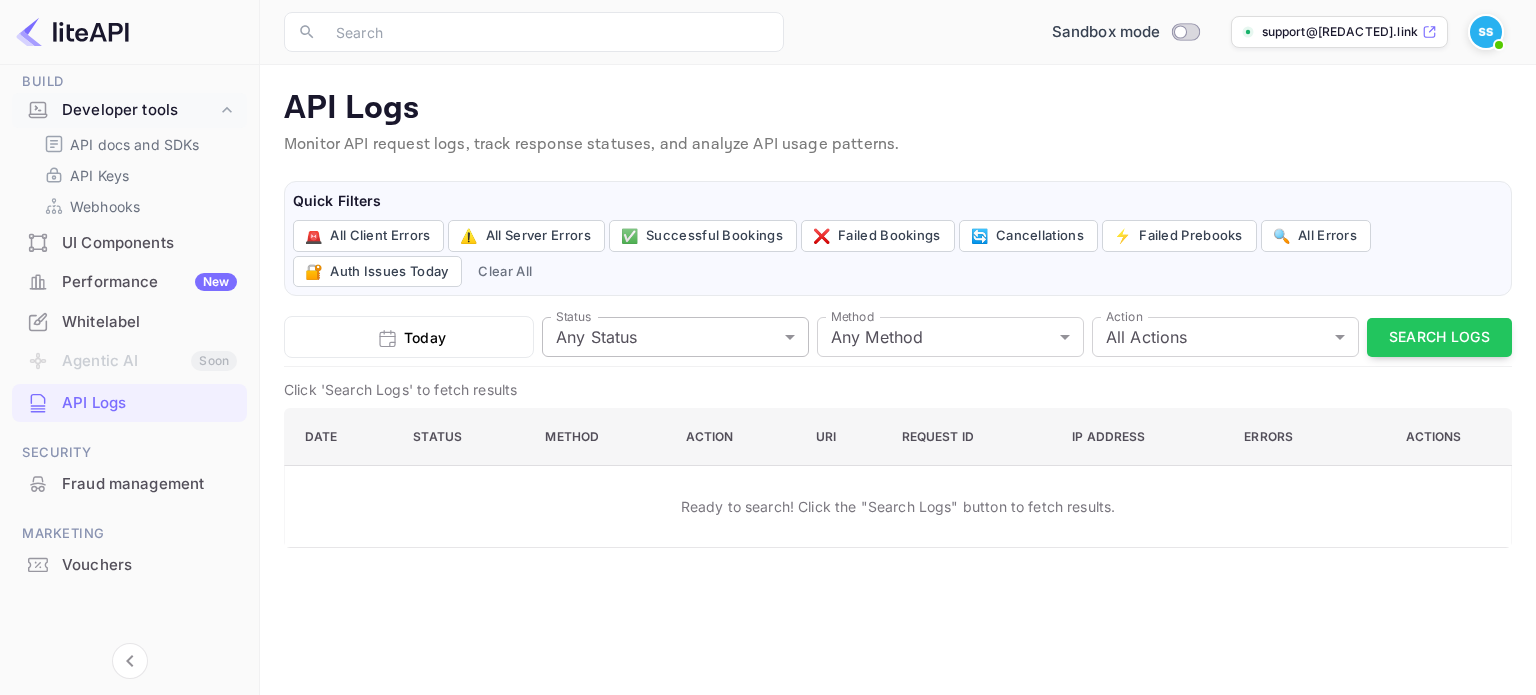 click on "Business Overview Bookings Team management Earnings Build Developer tools API docs and SDKs API Keys Webhooks UI Components Performance New Whitelabel Agentic AI Soon API Logs Security Fraud management Marketing Vouchers Now you can check your travel website directly from the link. Check your website Sandbox mode https://[REDACTED].link API Logs Monitor API request logs, track response statuses, and analyze API usage patterns. Quick Filters All Client Errors All Server Errors Successful Bookings Failed Bookings Cancellations Failed Prebooks All Errors Auth Issues Today Clear All Today Status Any Status all Status Method Any Method all Method Action All Actions all Action Search Logs Click 'Search Logs' to fetch results. Materio - React Admin Template Click on below buttons to explore PRO version. Demo" at bounding box center [768, 347] 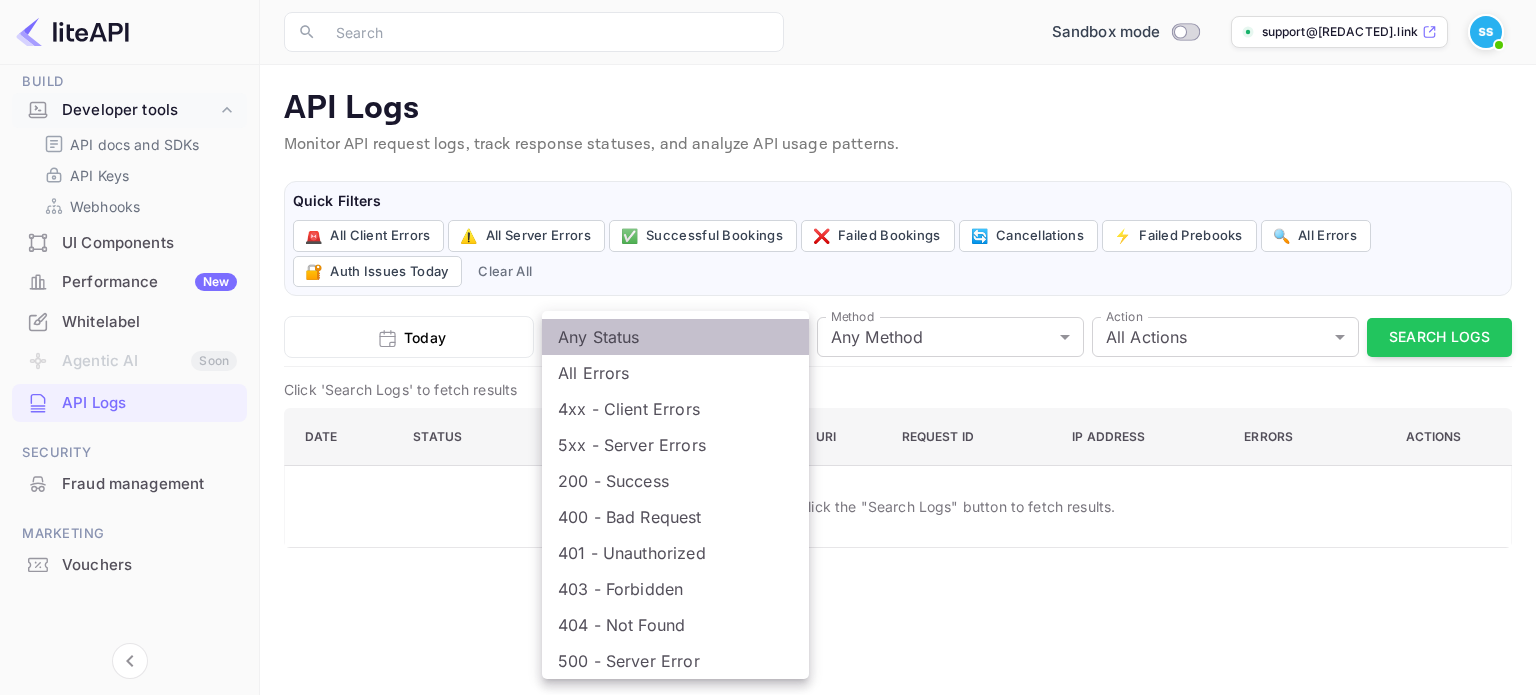 click on "Any Status" at bounding box center (675, 337) 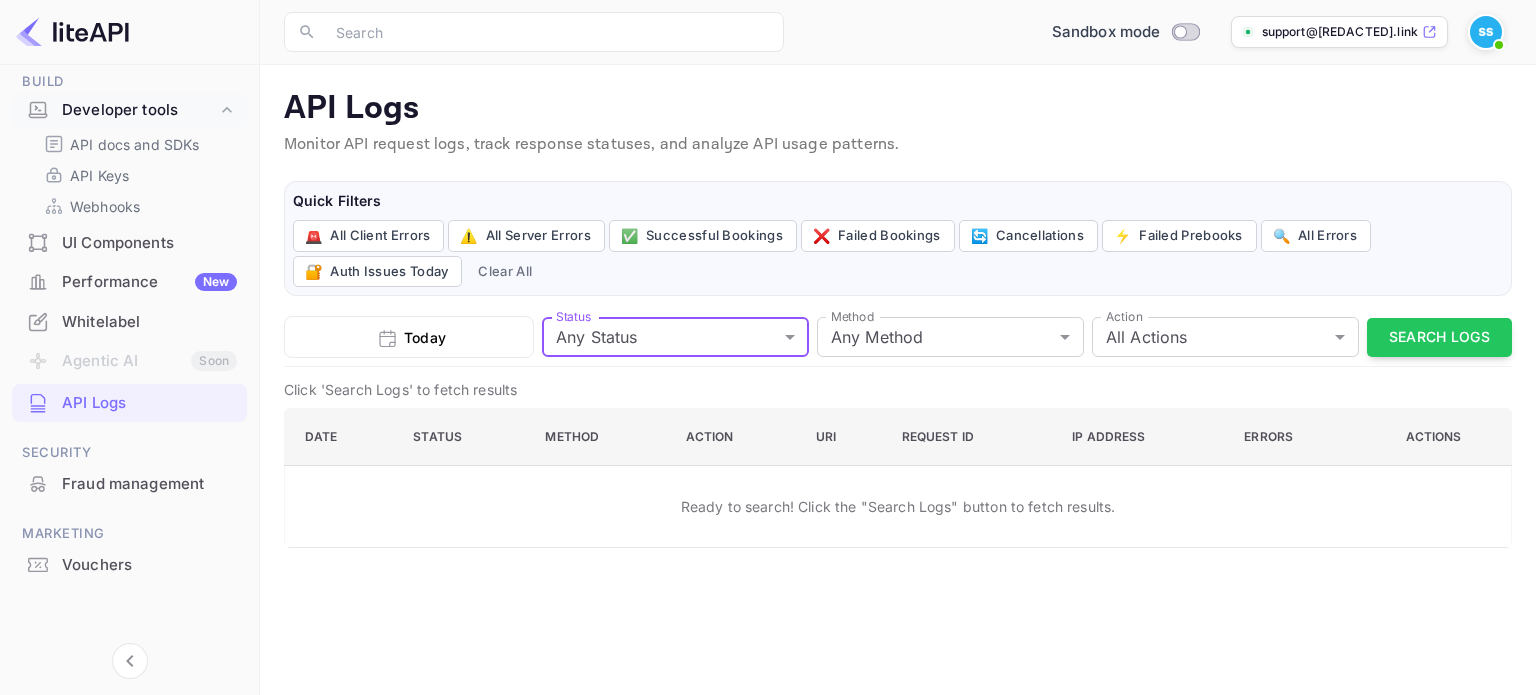 click on "Today" at bounding box center (425, 337) 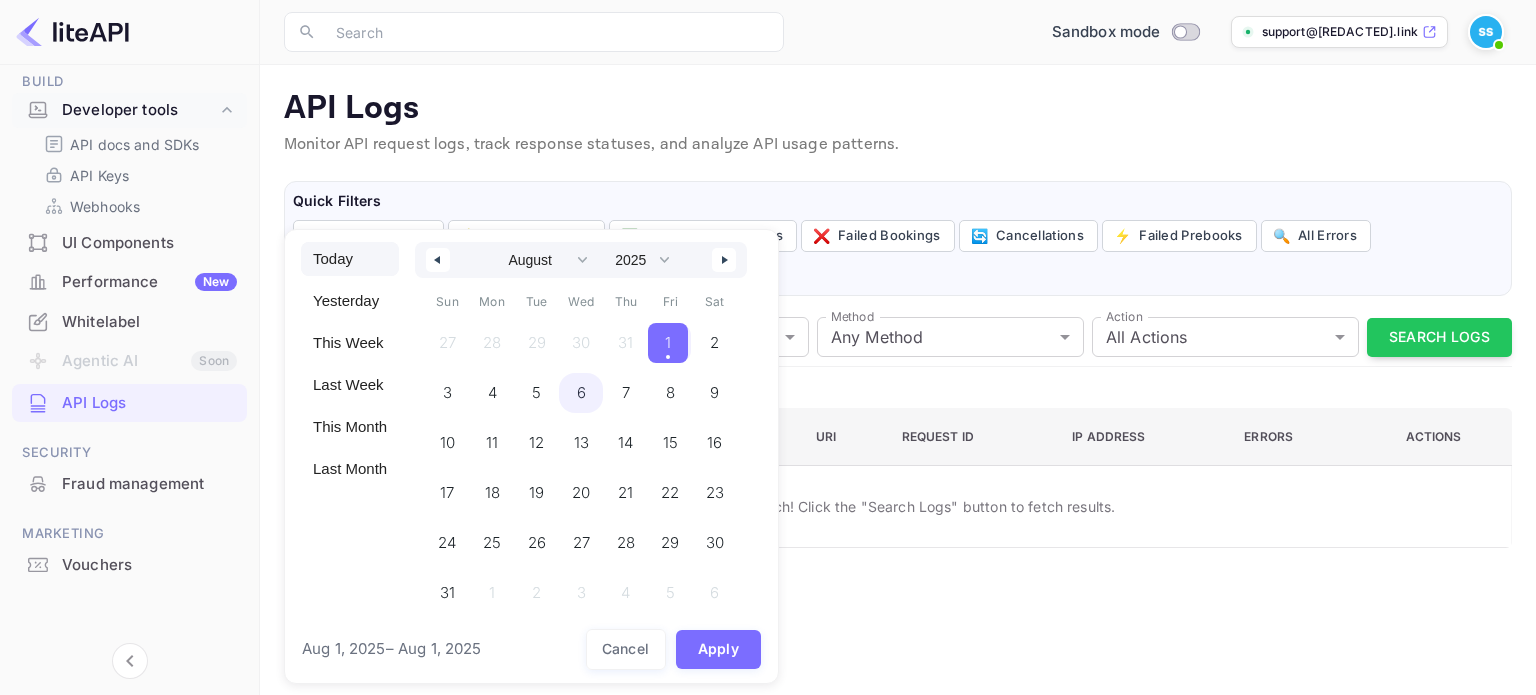 click on "27 28 29 30 31 1 2 3 4 5 6 7 8 9 10 11 12 13 14 15 16 17 18 19 20 21 22 23 24 25 26 27 28 29 30 31 1 2 3 4 5 6" at bounding box center [581, 463] 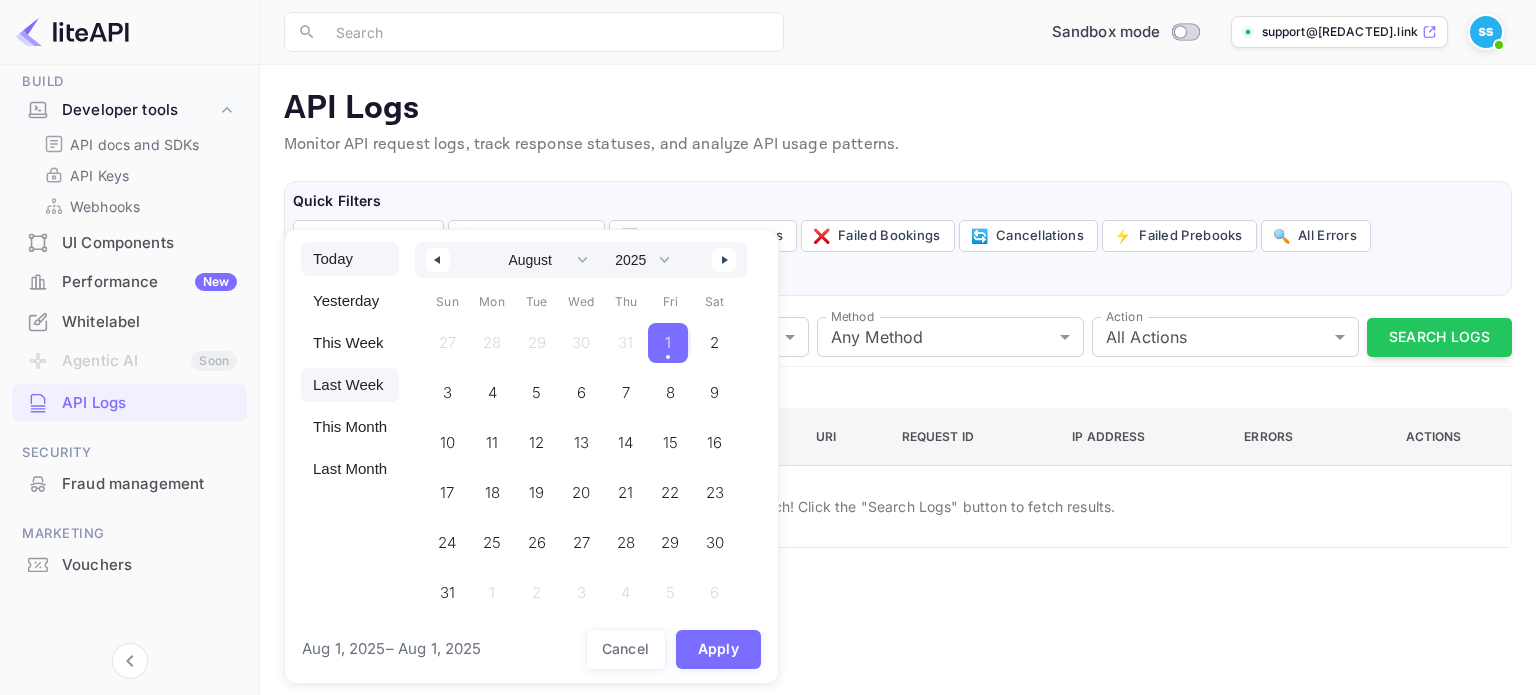 click on "Last Week" at bounding box center [350, 385] 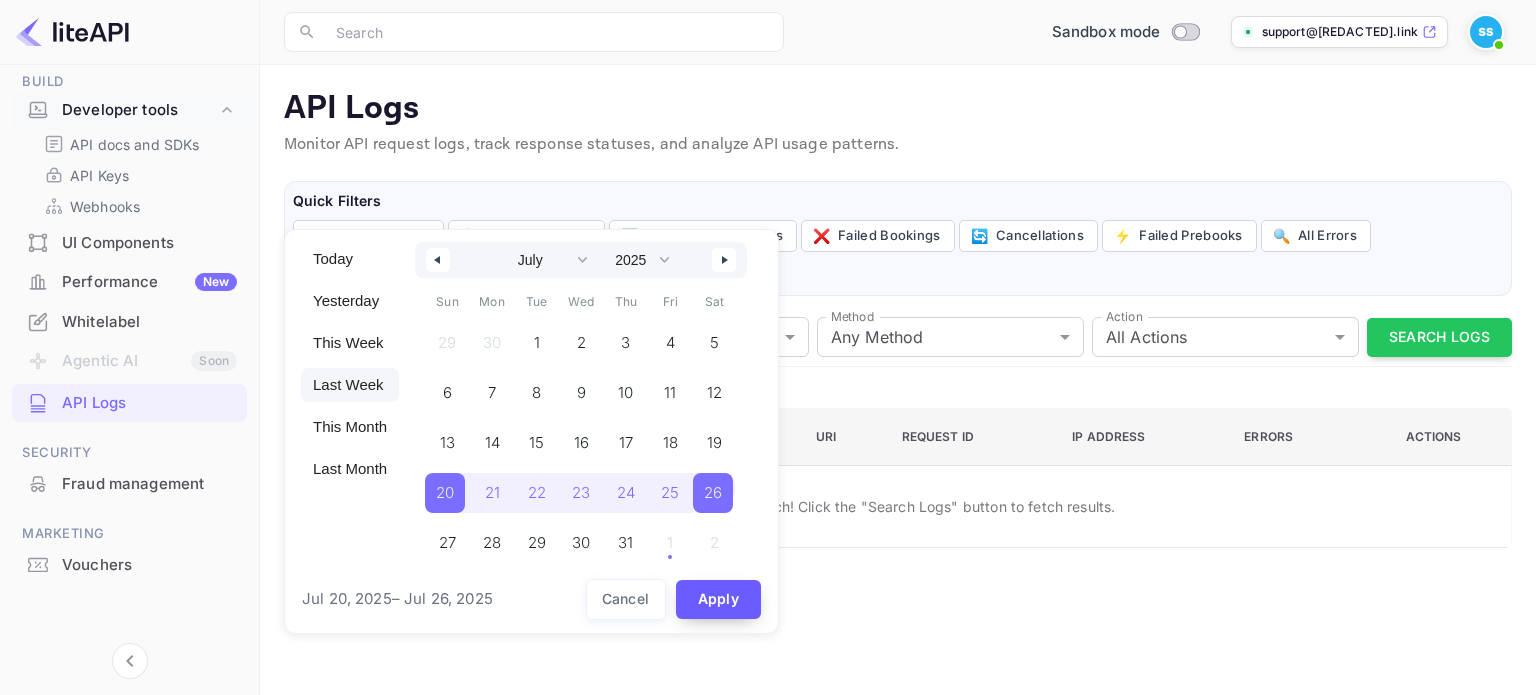 click on "Apply" at bounding box center (719, 599) 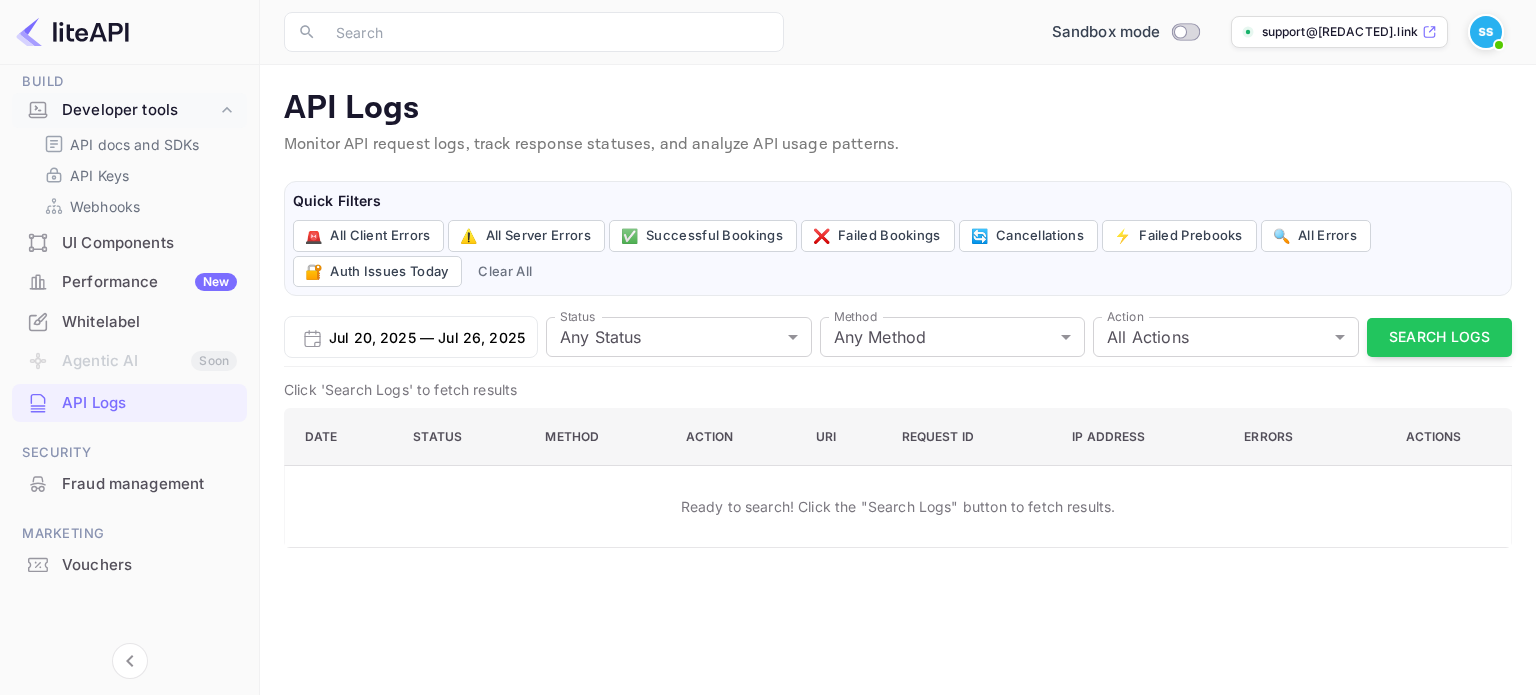 click on "Jul 20, 2025 — Jul 26, 2025" at bounding box center (427, 337) 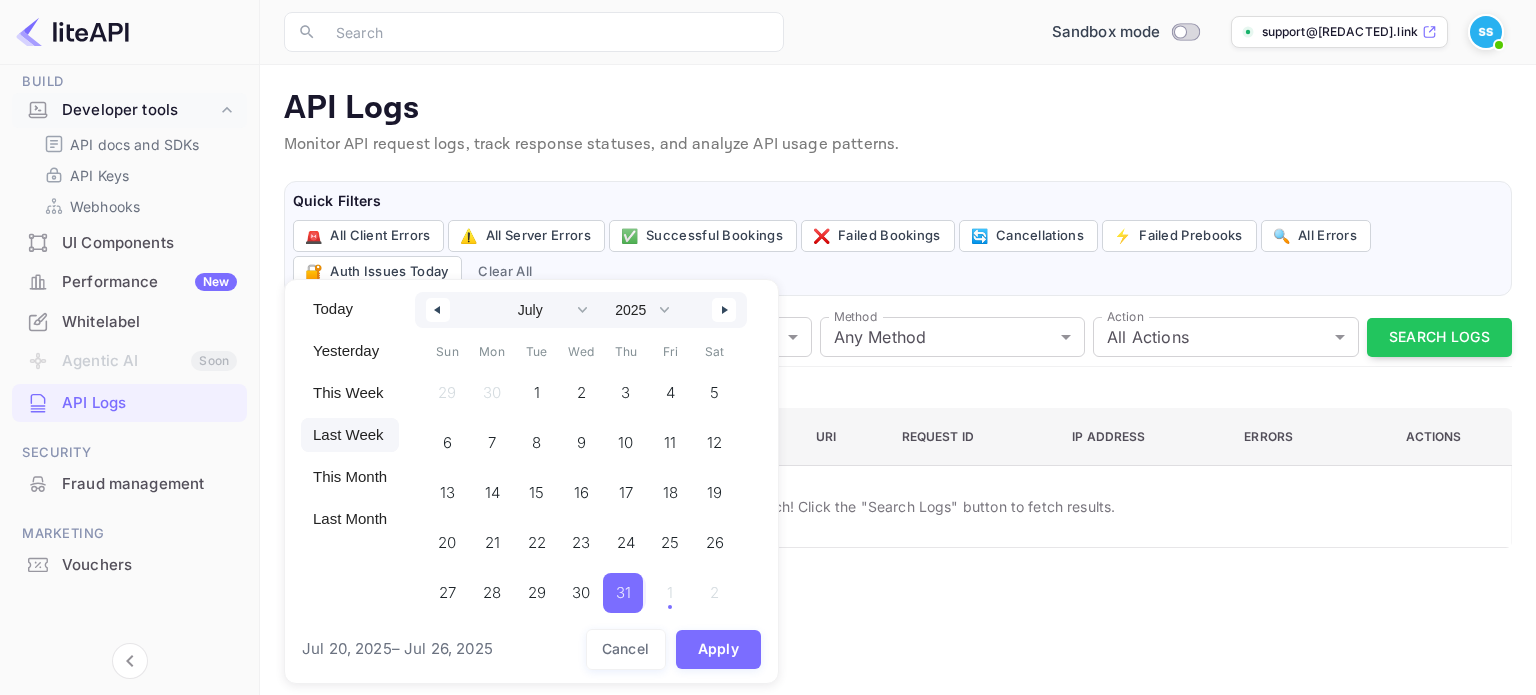 click on "31" at bounding box center (623, 593) 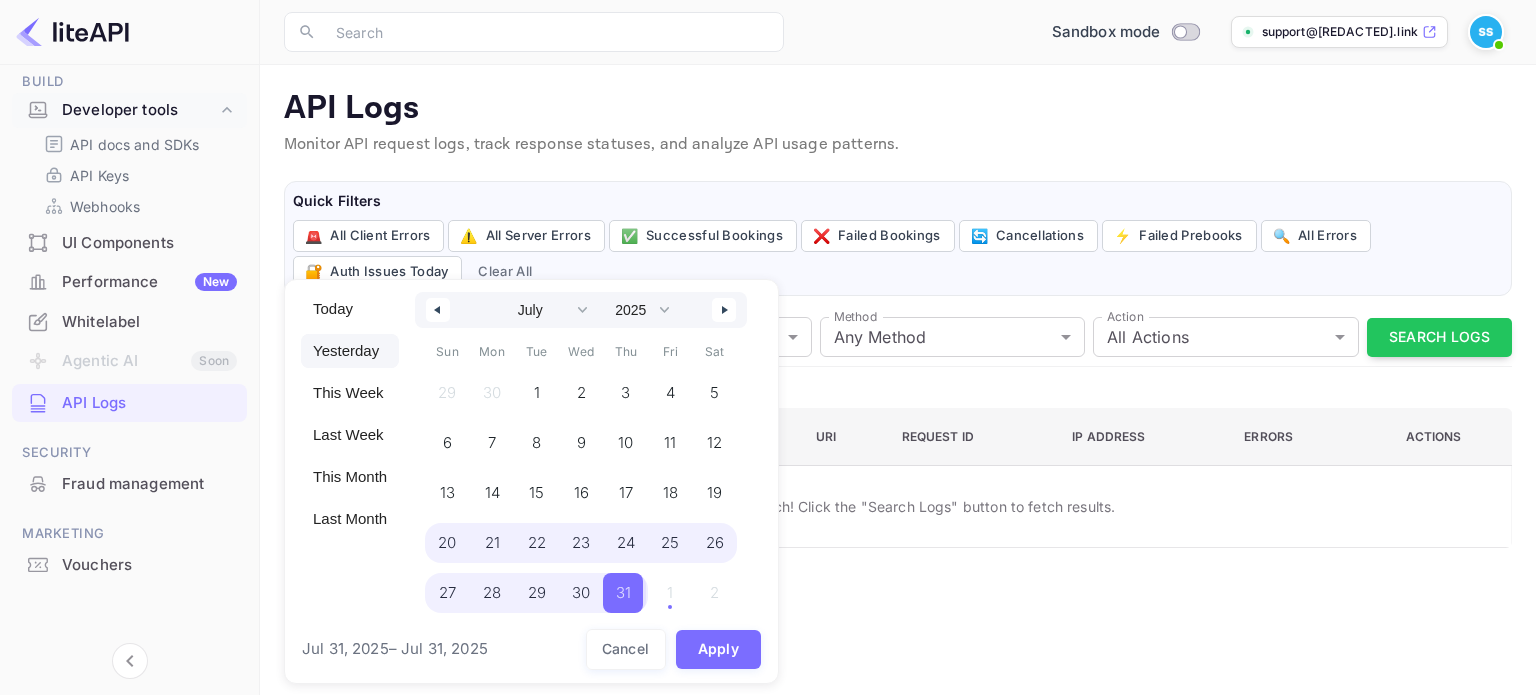 click on "Jul 2025 Sun Mon Tue Wed Thu Fri Sat 29 30 1 2 3 4 5 6 7 8 9 10 11 12 13 14 15 16 17 18 19 20 21 22 23 24 25 26 27 28 29 30 31 1 2" at bounding box center (581, 482) 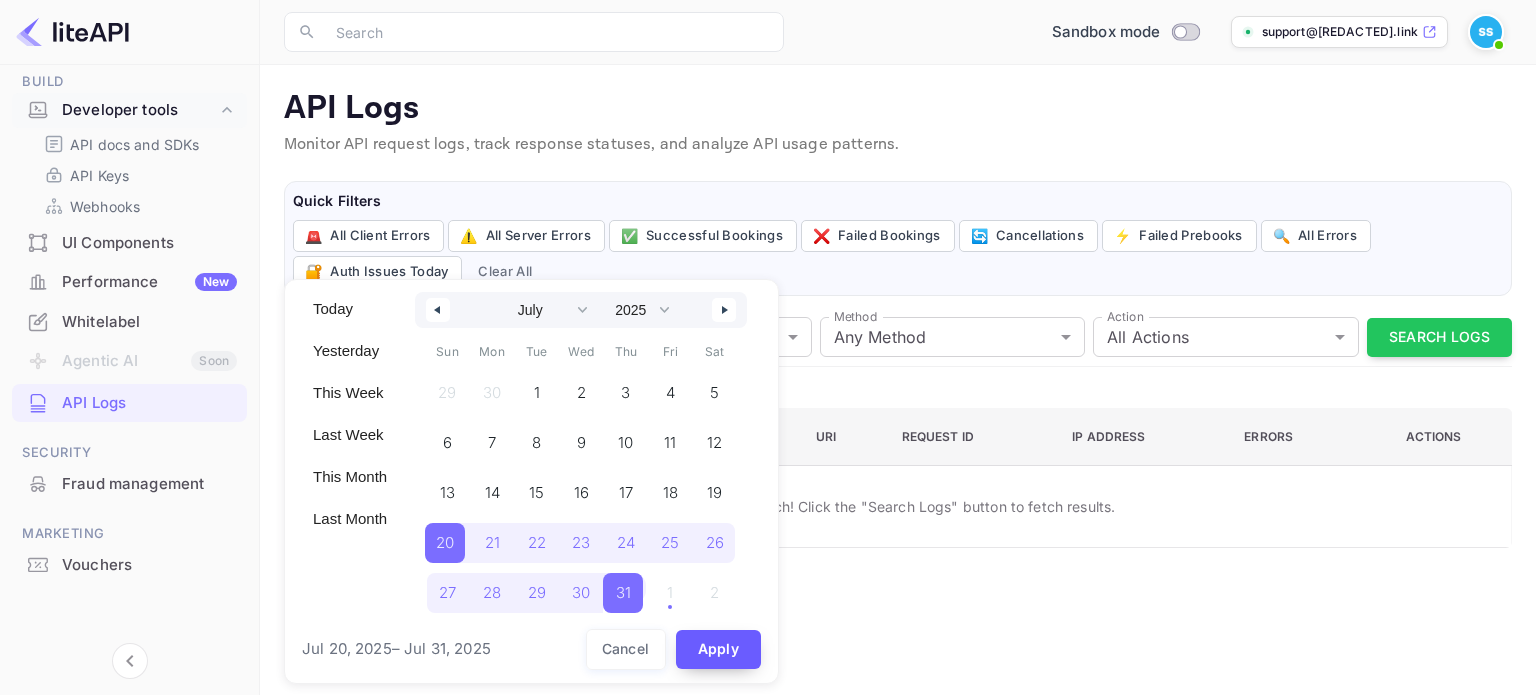 click on "Apply" at bounding box center (719, 649) 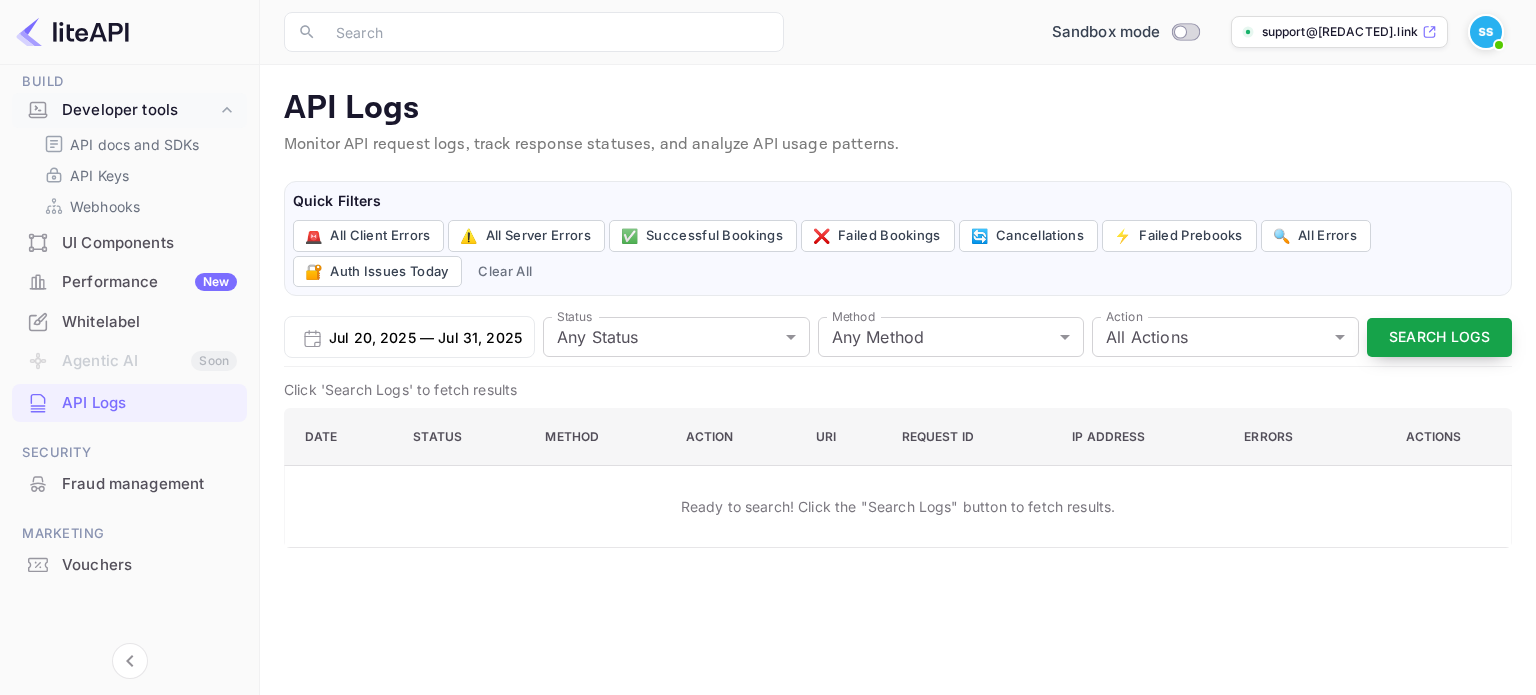 click on "Search Logs" at bounding box center (1439, 337) 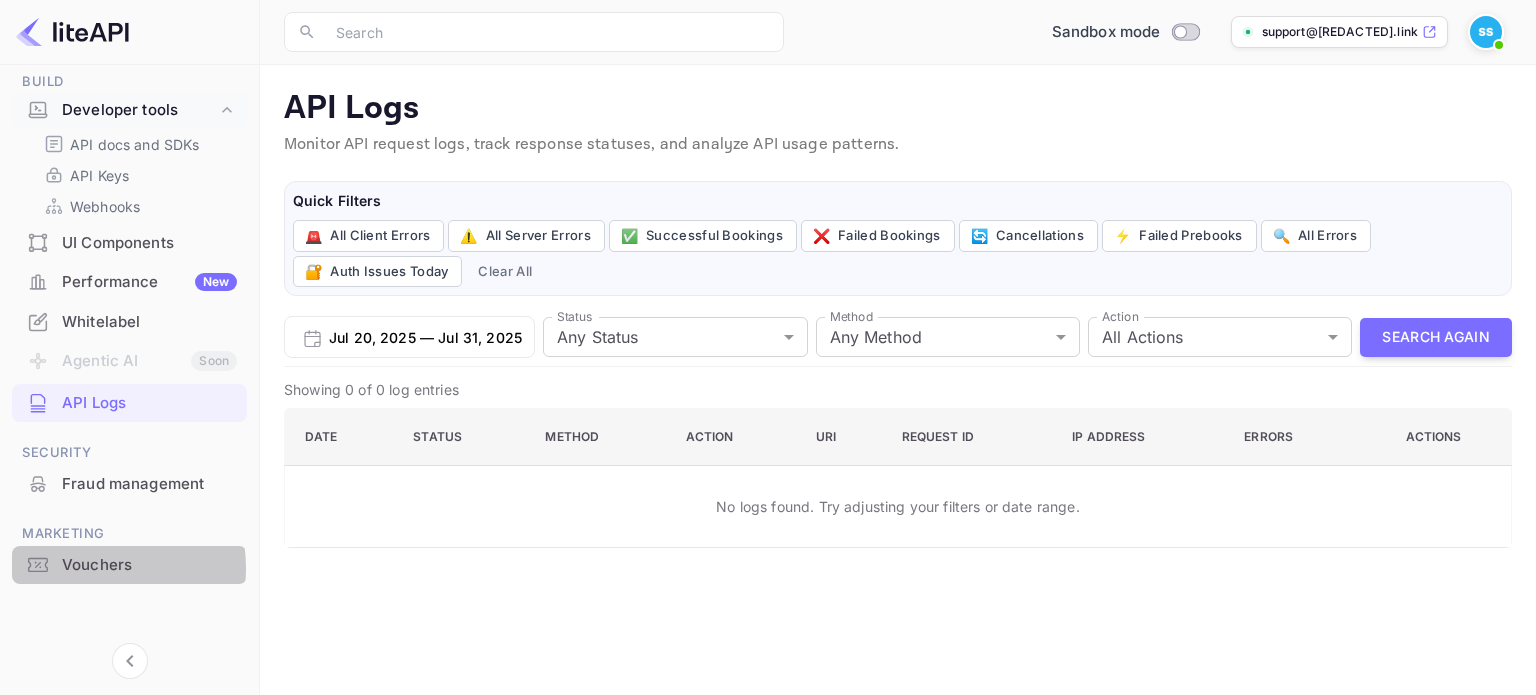 click on "Vouchers" at bounding box center [149, 565] 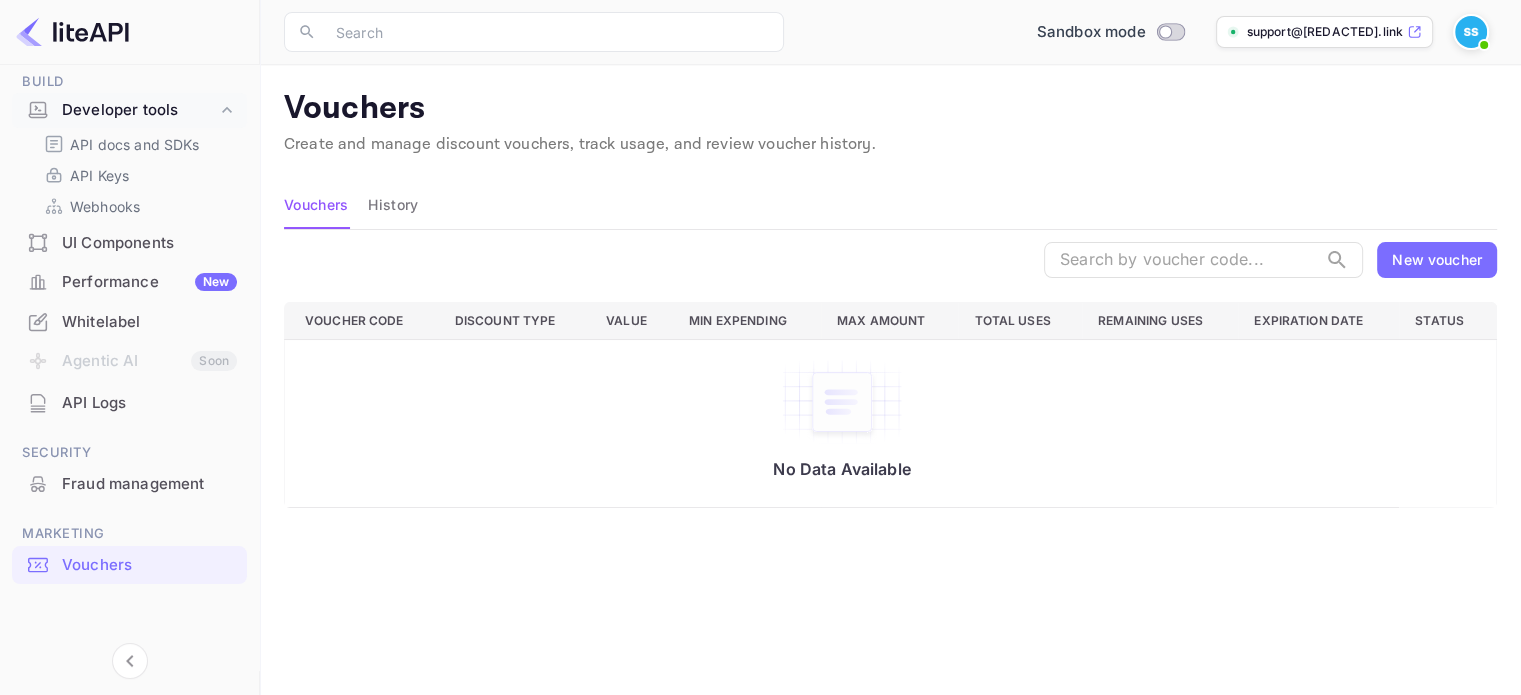 click on "History" at bounding box center [393, 205] 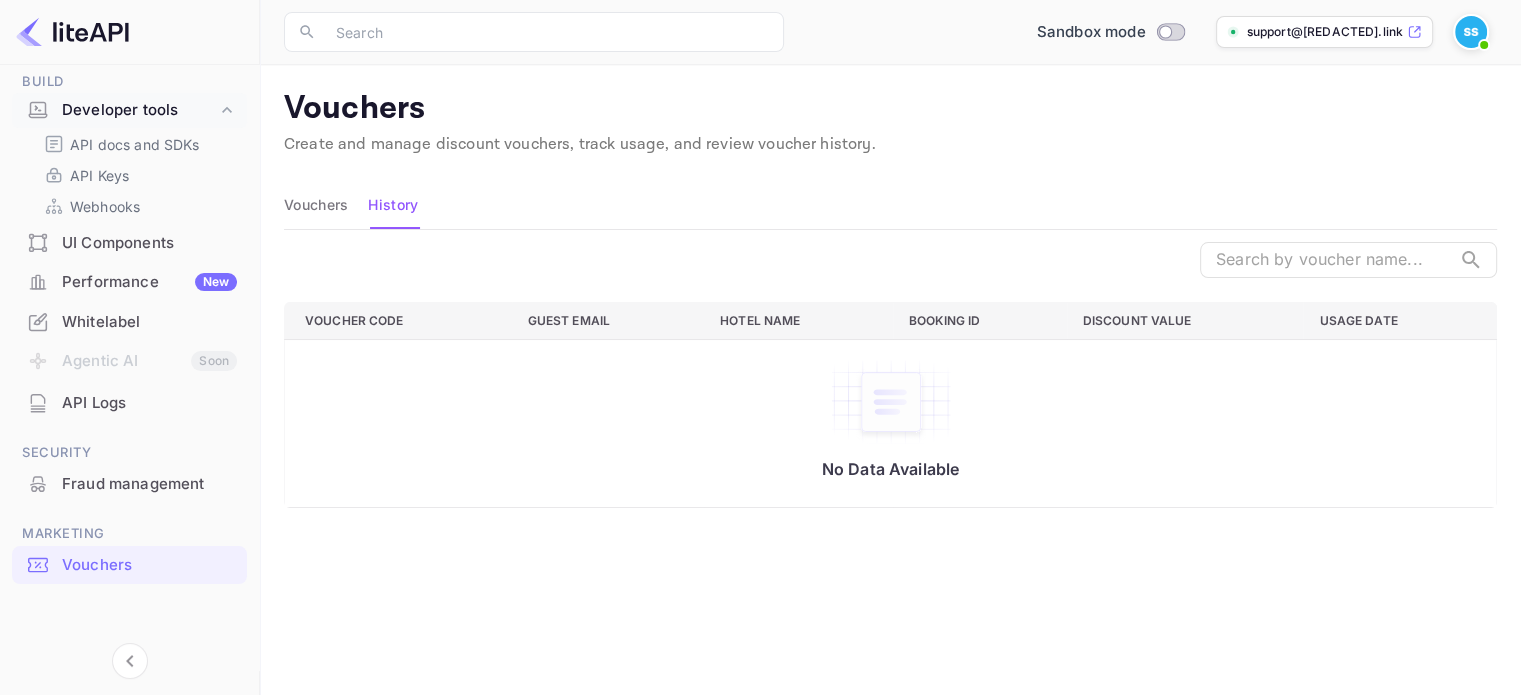 click on "Vouchers" at bounding box center [316, 205] 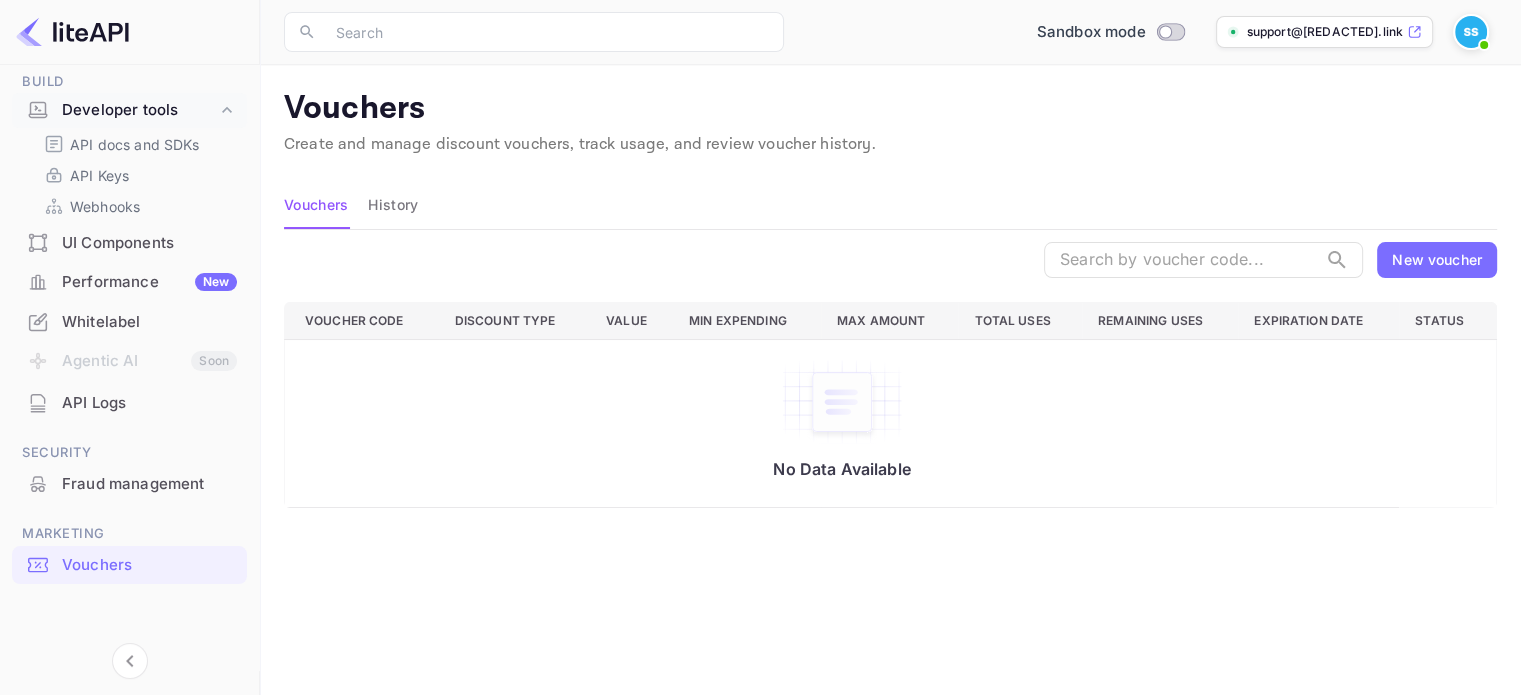 click at bounding box center [1471, 32] 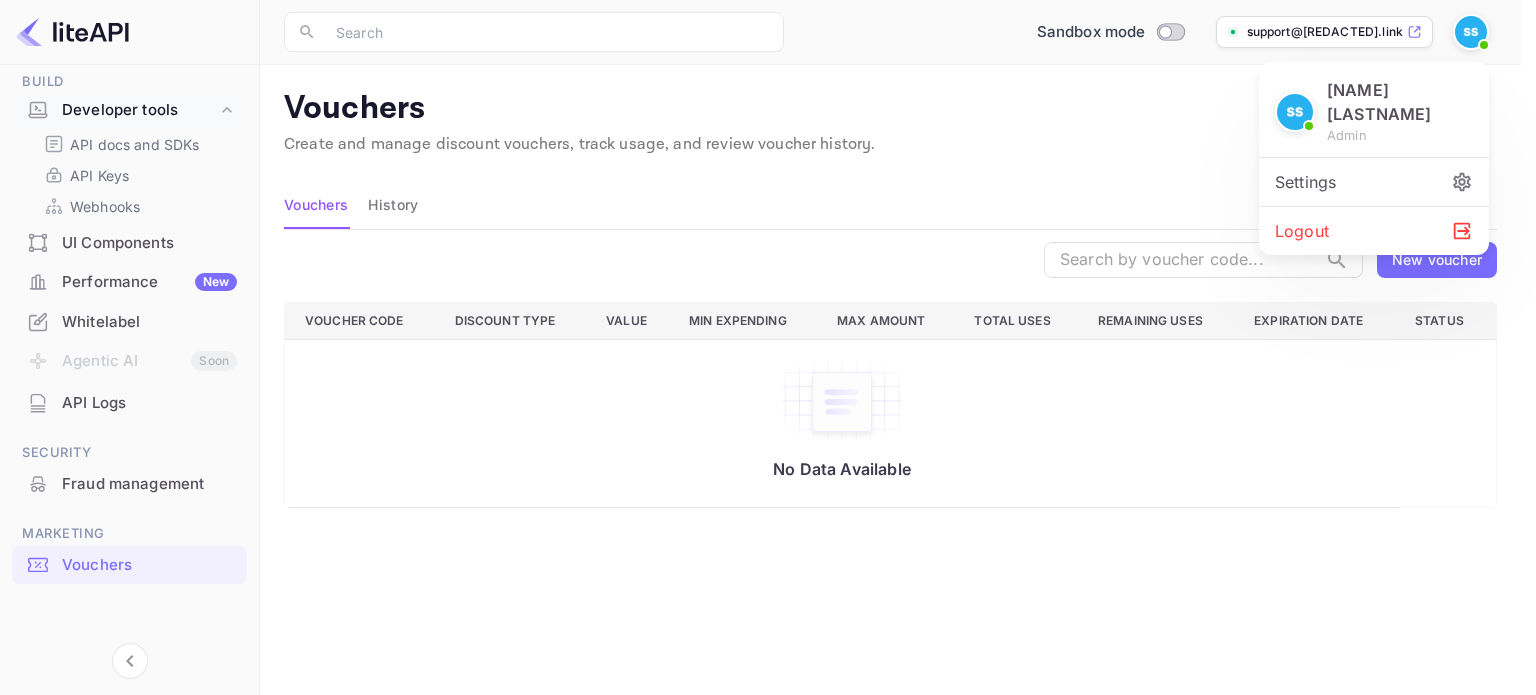 click at bounding box center [768, 347] 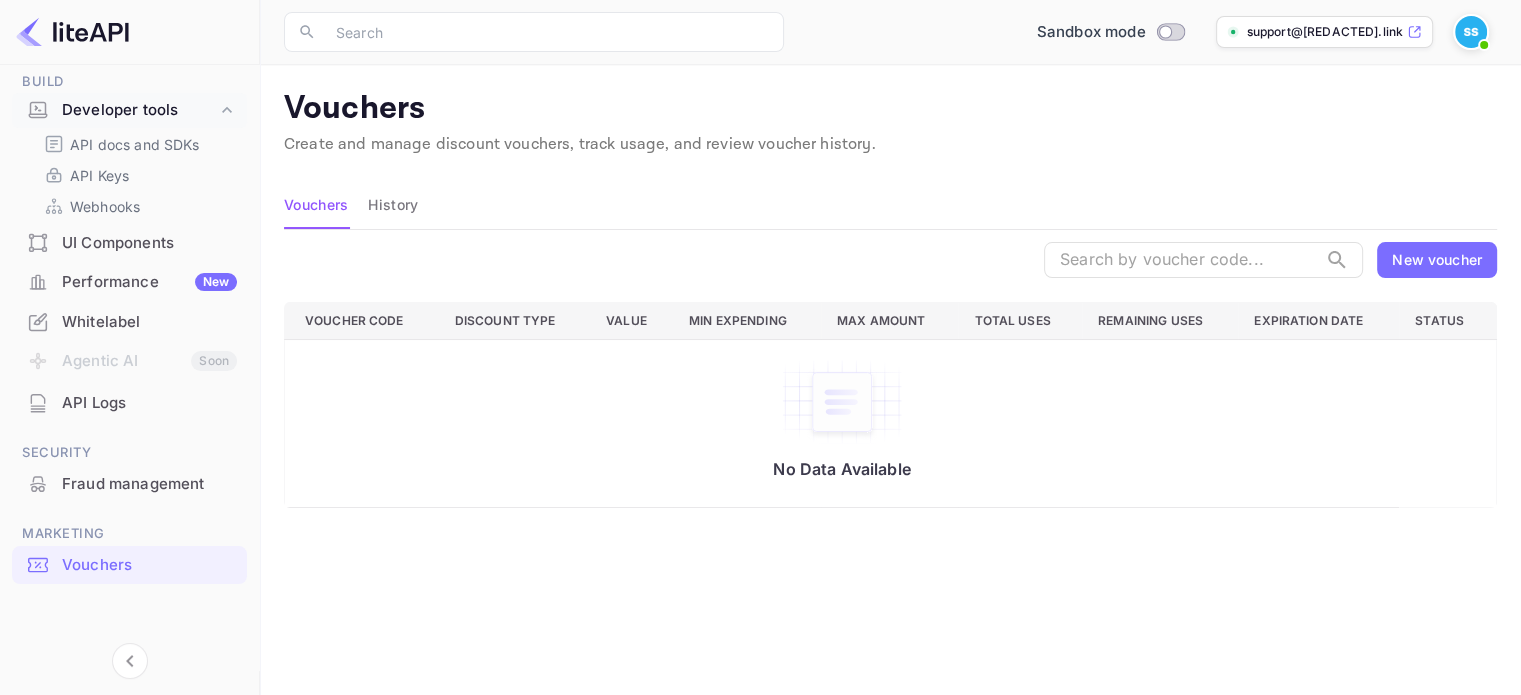 click on "support@[REDACTED].link" at bounding box center (1325, 32) 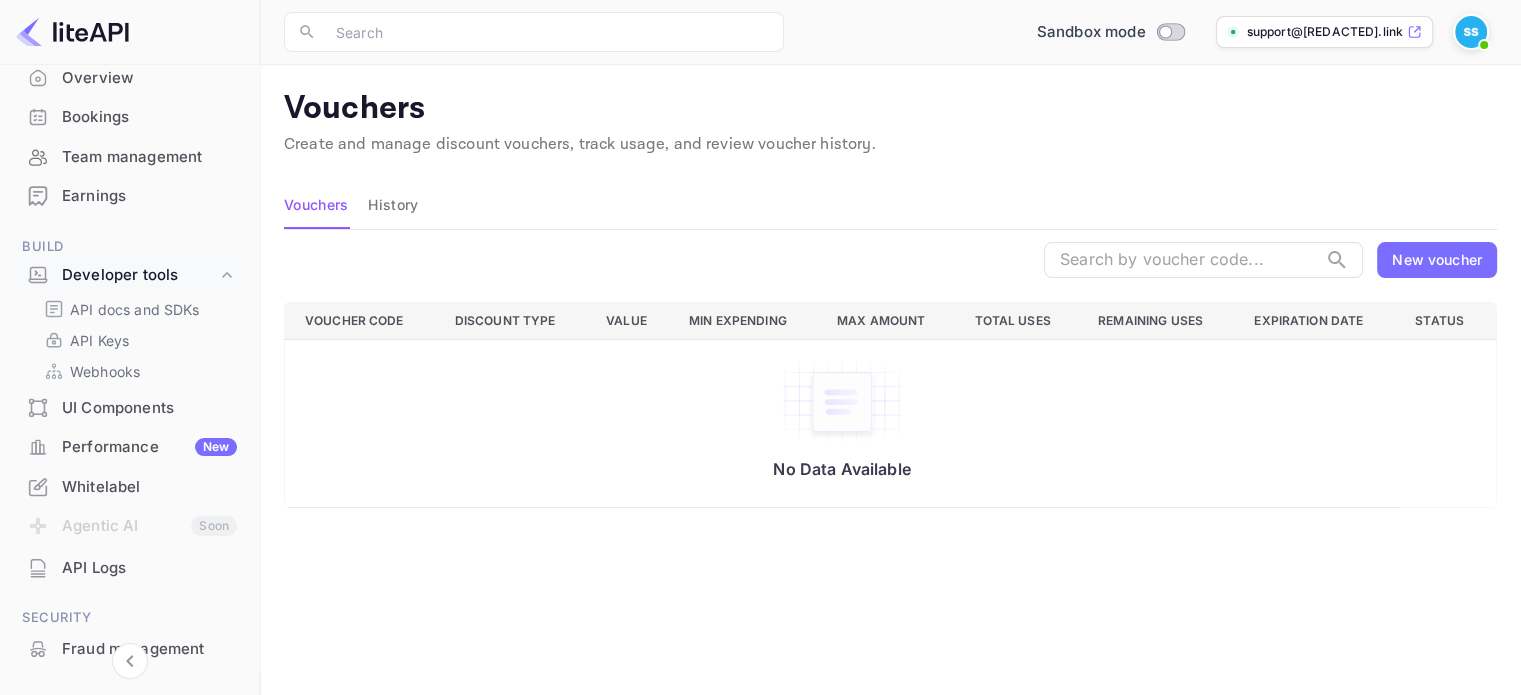 scroll, scrollTop: 0, scrollLeft: 0, axis: both 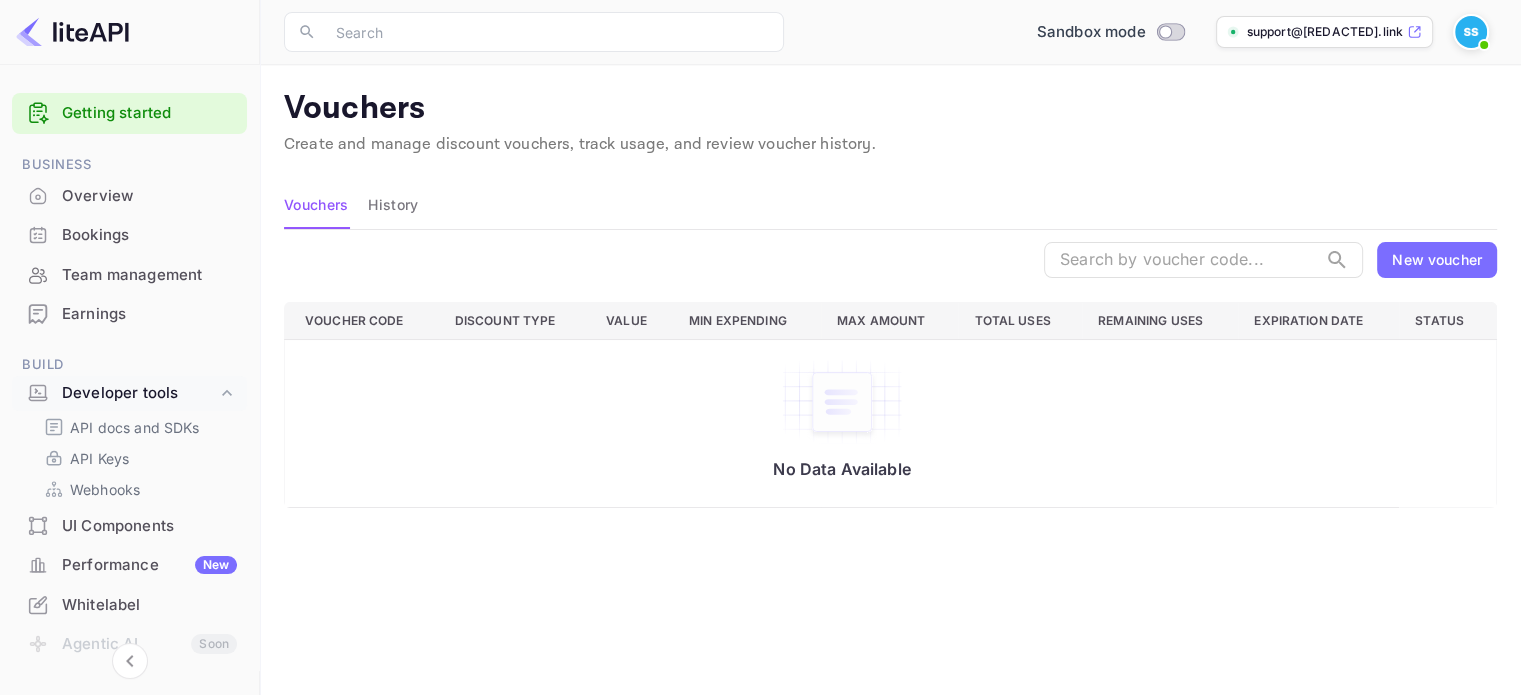 click on "support@[REDACTED].link" at bounding box center (1325, 32) 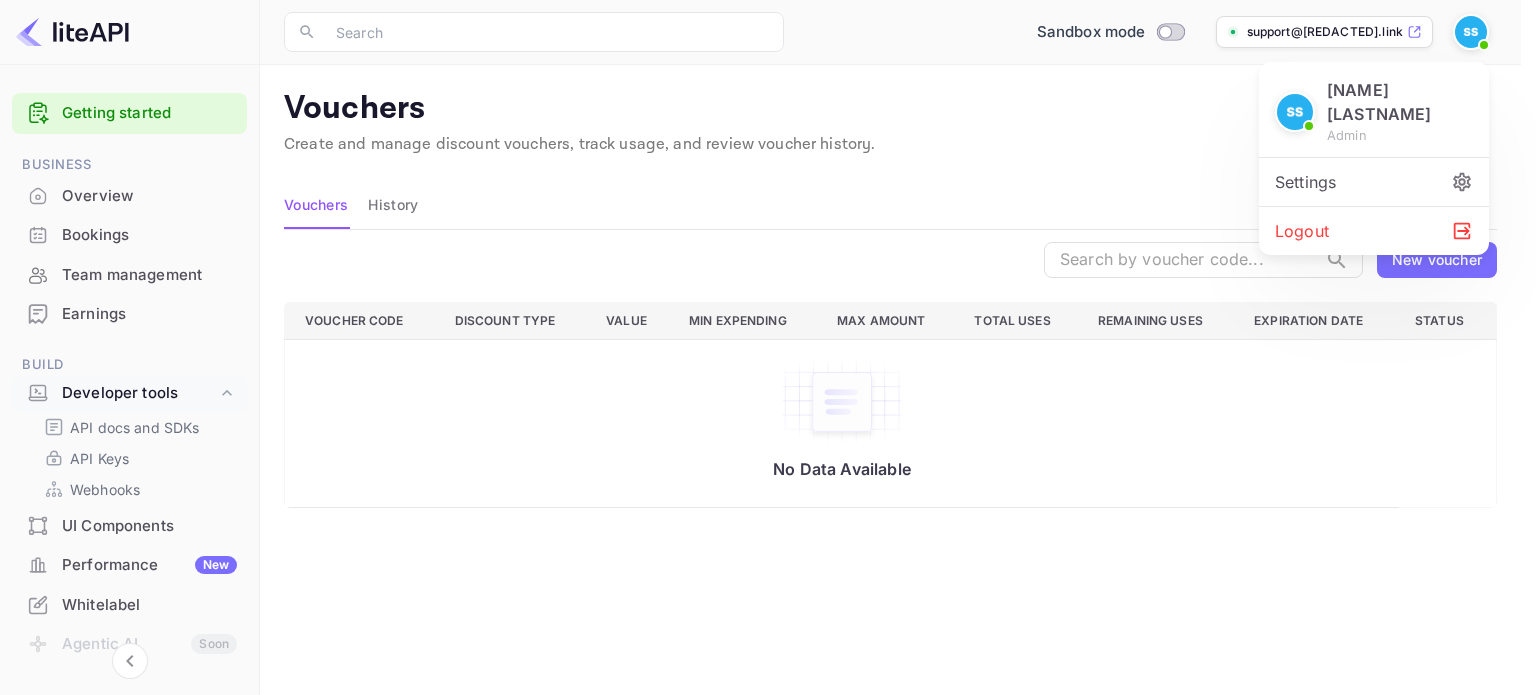 click at bounding box center (768, 347) 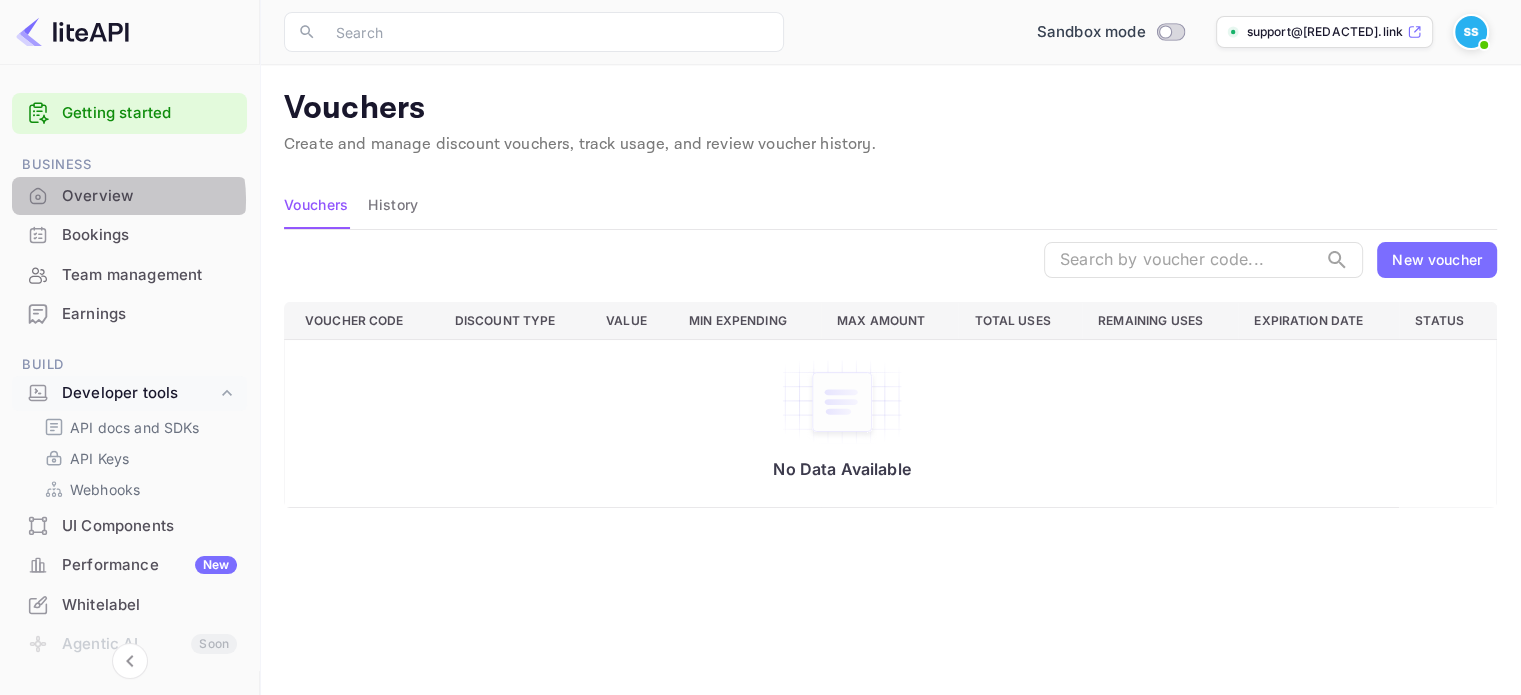 click on "Overview" at bounding box center [149, 196] 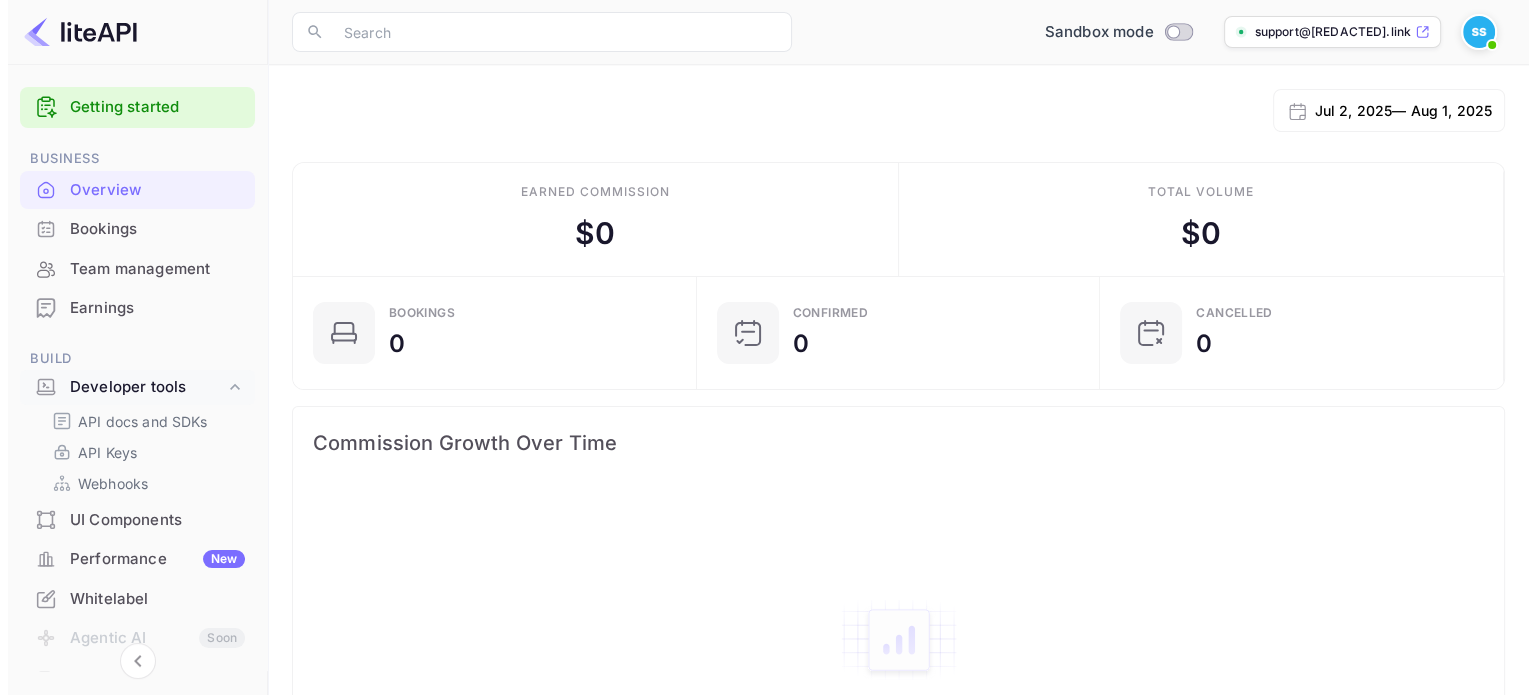 scroll, scrollTop: 0, scrollLeft: 0, axis: both 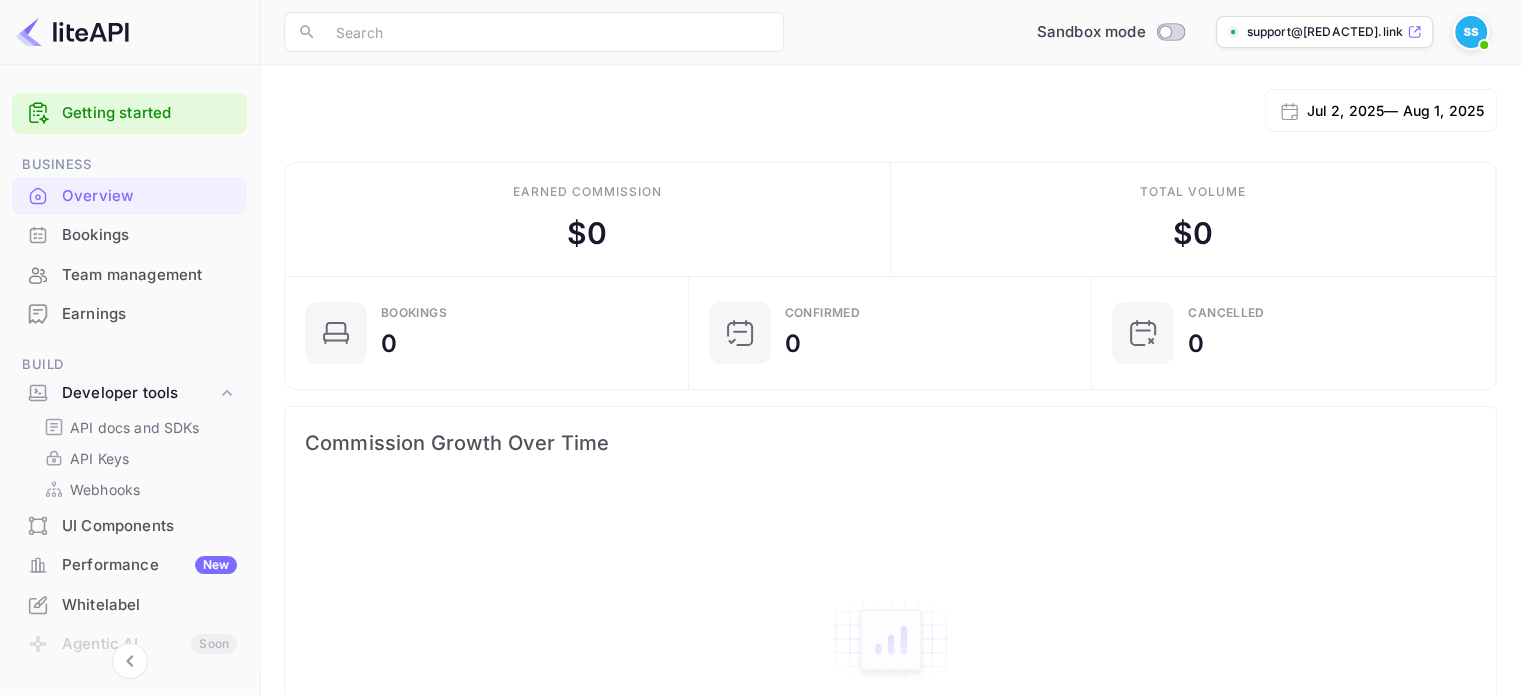 click on "support@[REDACTED].link" at bounding box center (1325, 32) 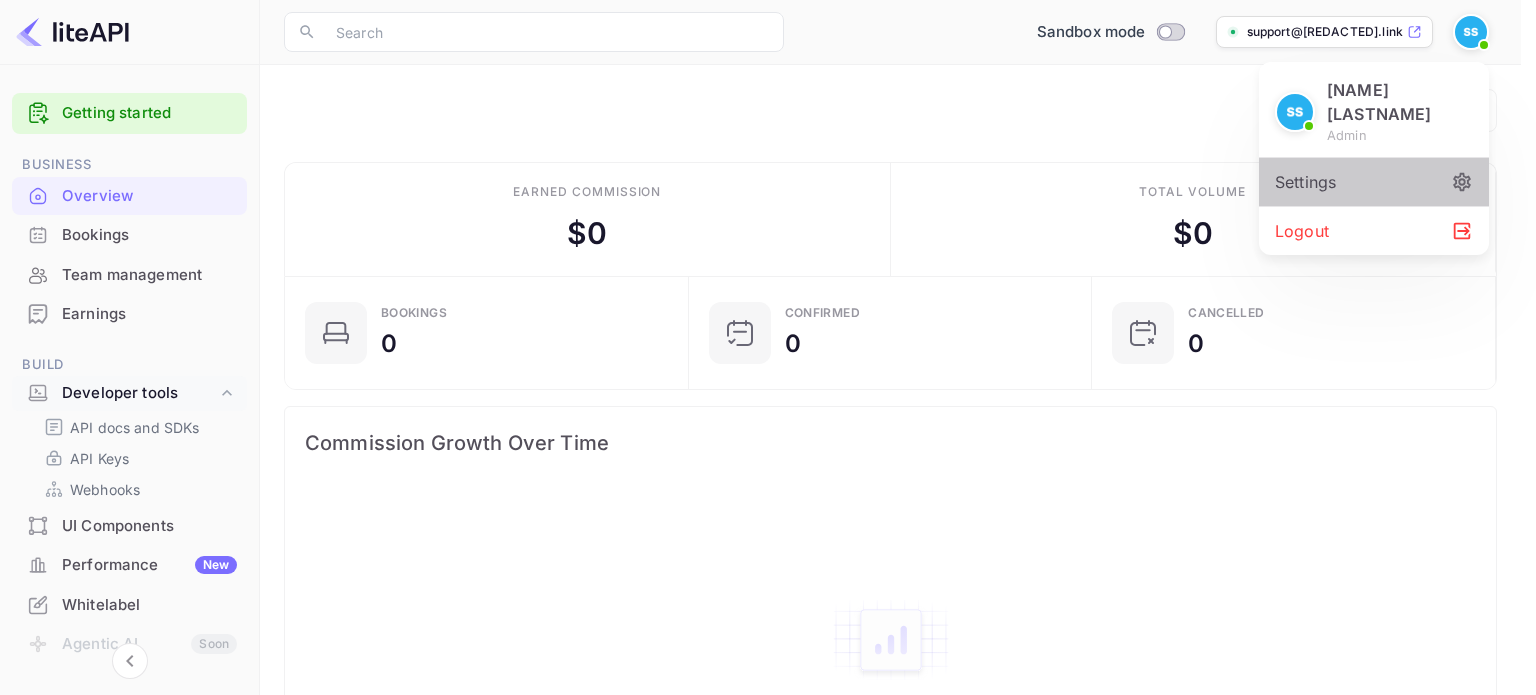 click on "Settings" at bounding box center (1374, 182) 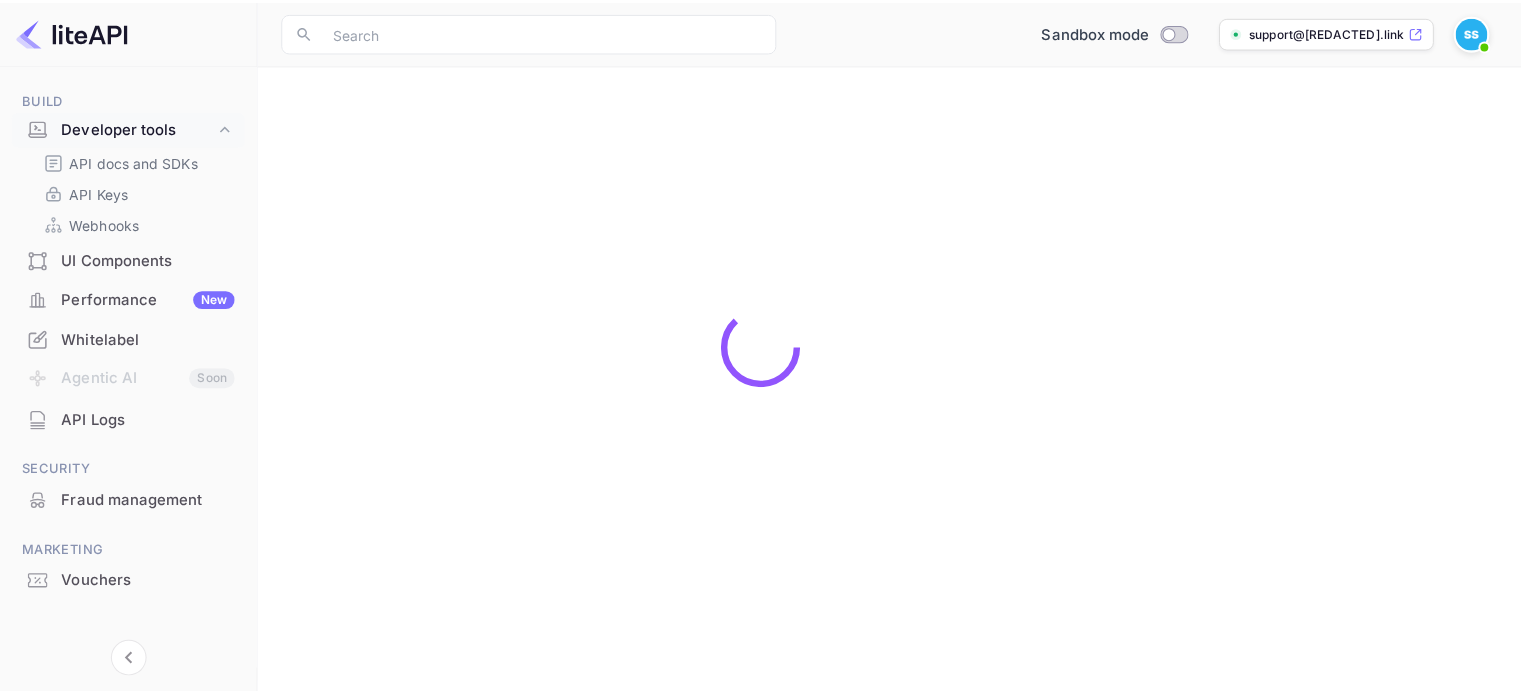 scroll, scrollTop: 283, scrollLeft: 0, axis: vertical 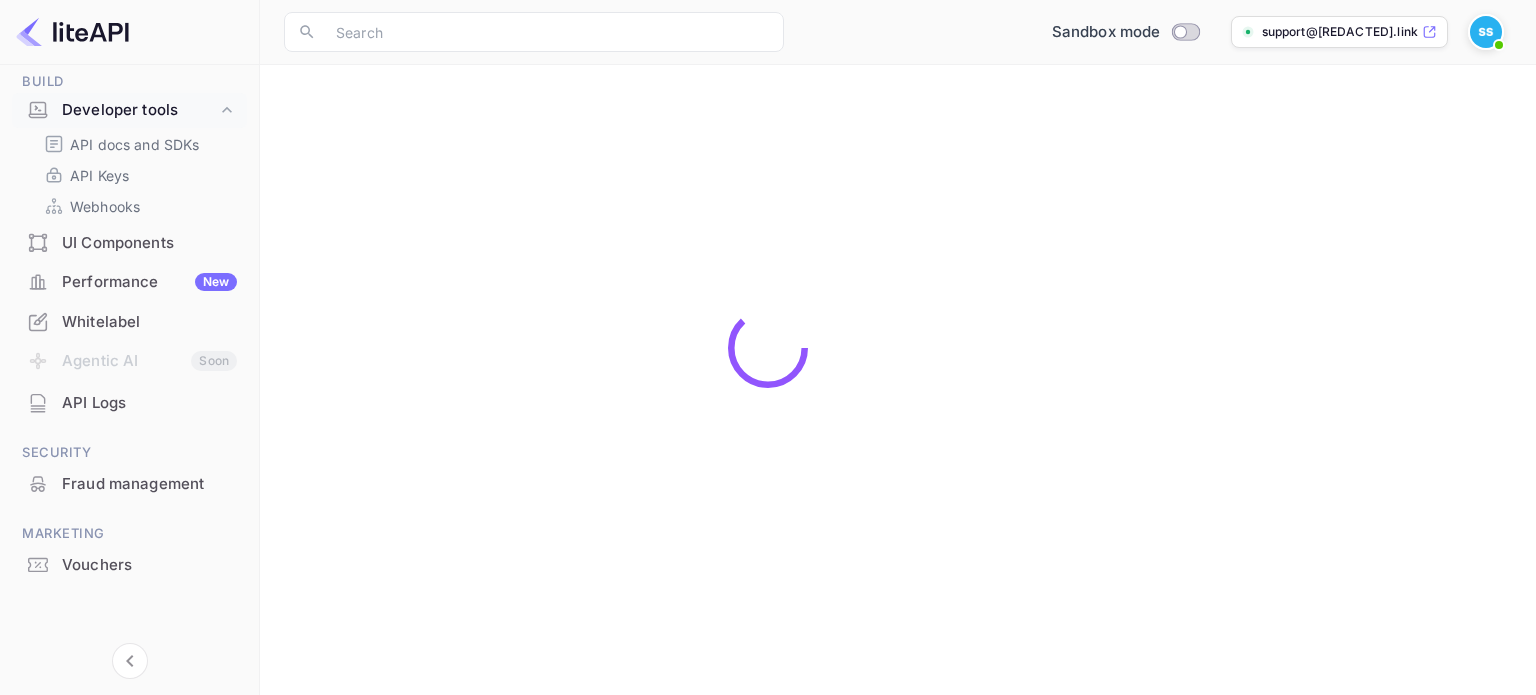 click on "Whitelabel" at bounding box center (149, 322) 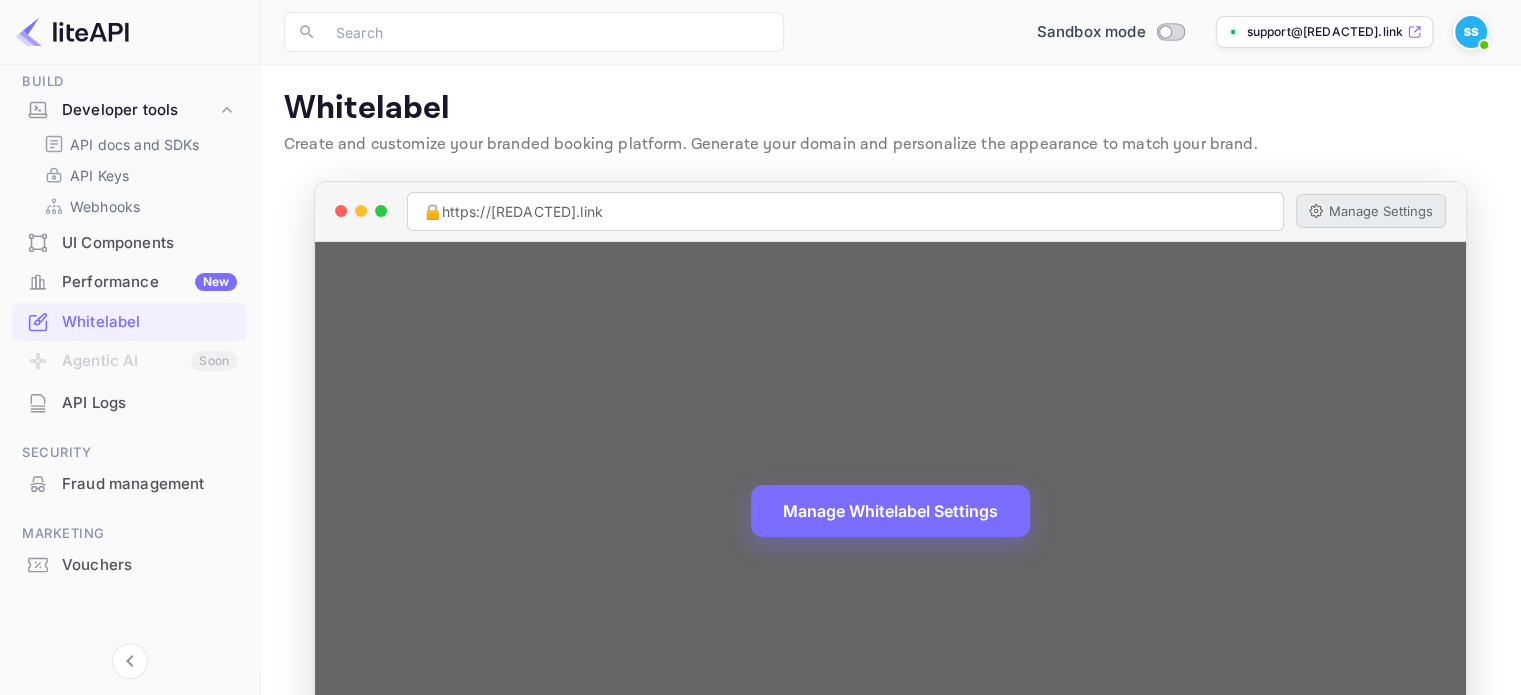 click on "Manage Settings" at bounding box center (1371, 211) 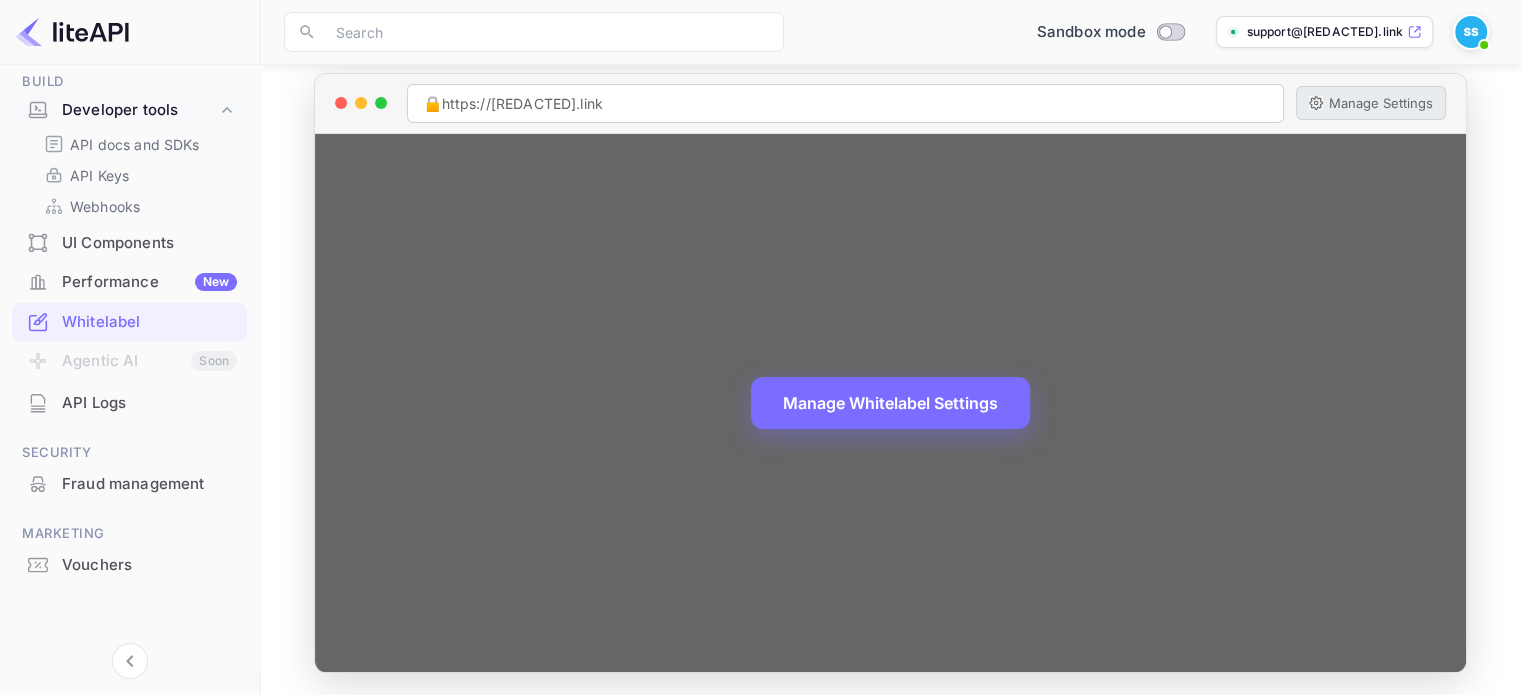 scroll, scrollTop: 109, scrollLeft: 0, axis: vertical 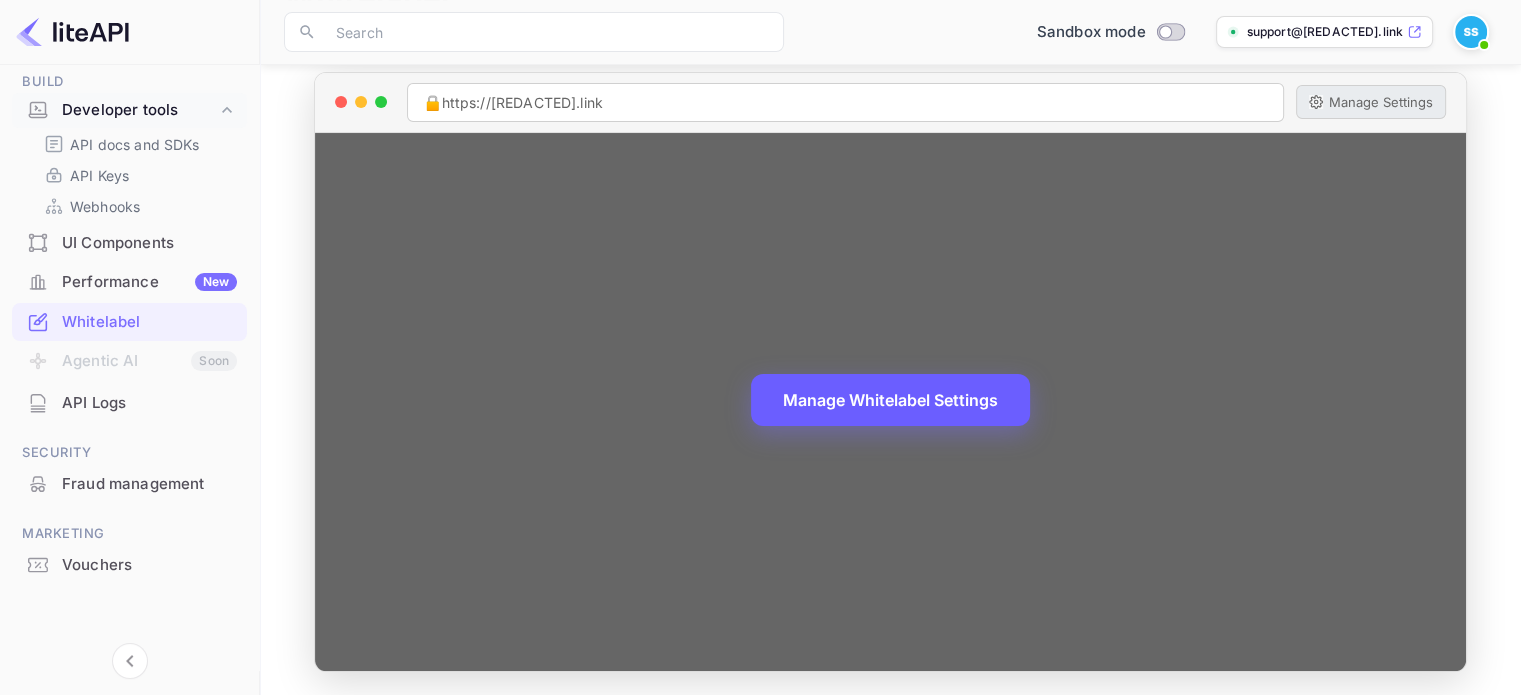 click on "Manage Whitelabel Settings" at bounding box center (890, 400) 